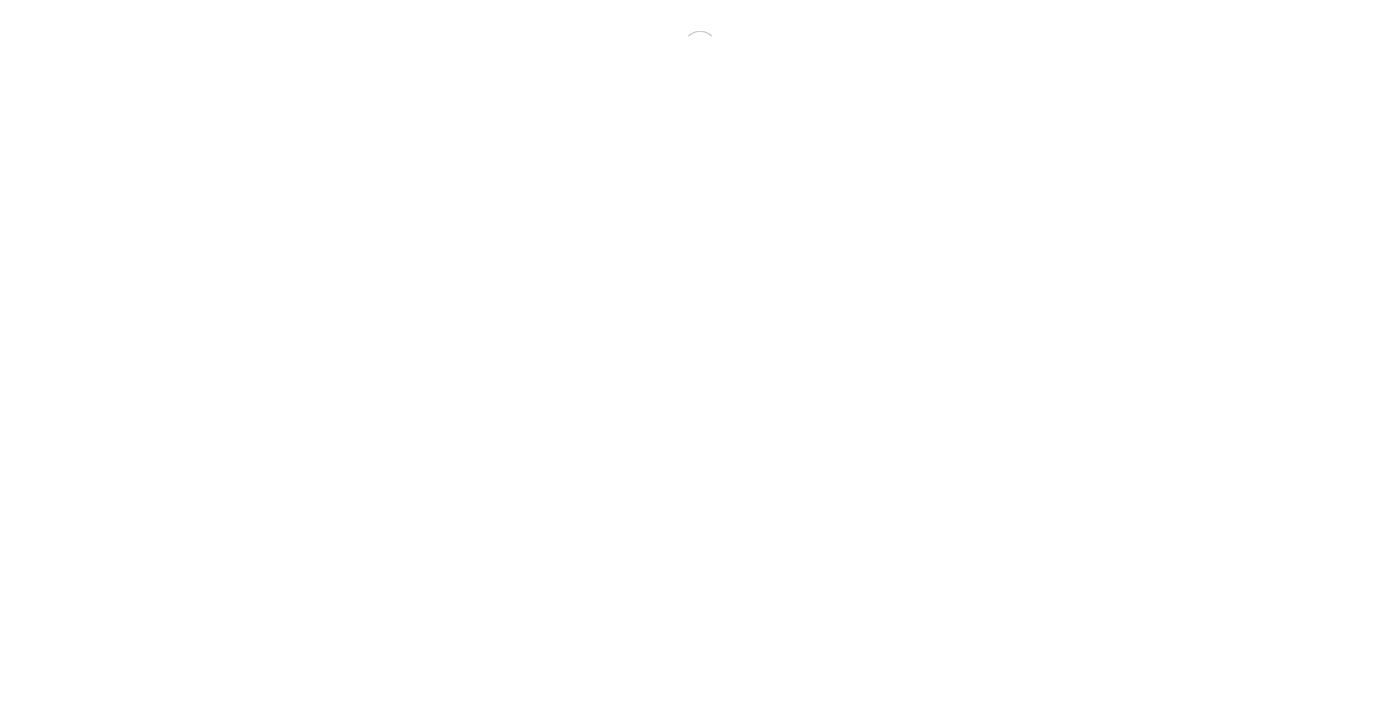 scroll, scrollTop: 0, scrollLeft: 0, axis: both 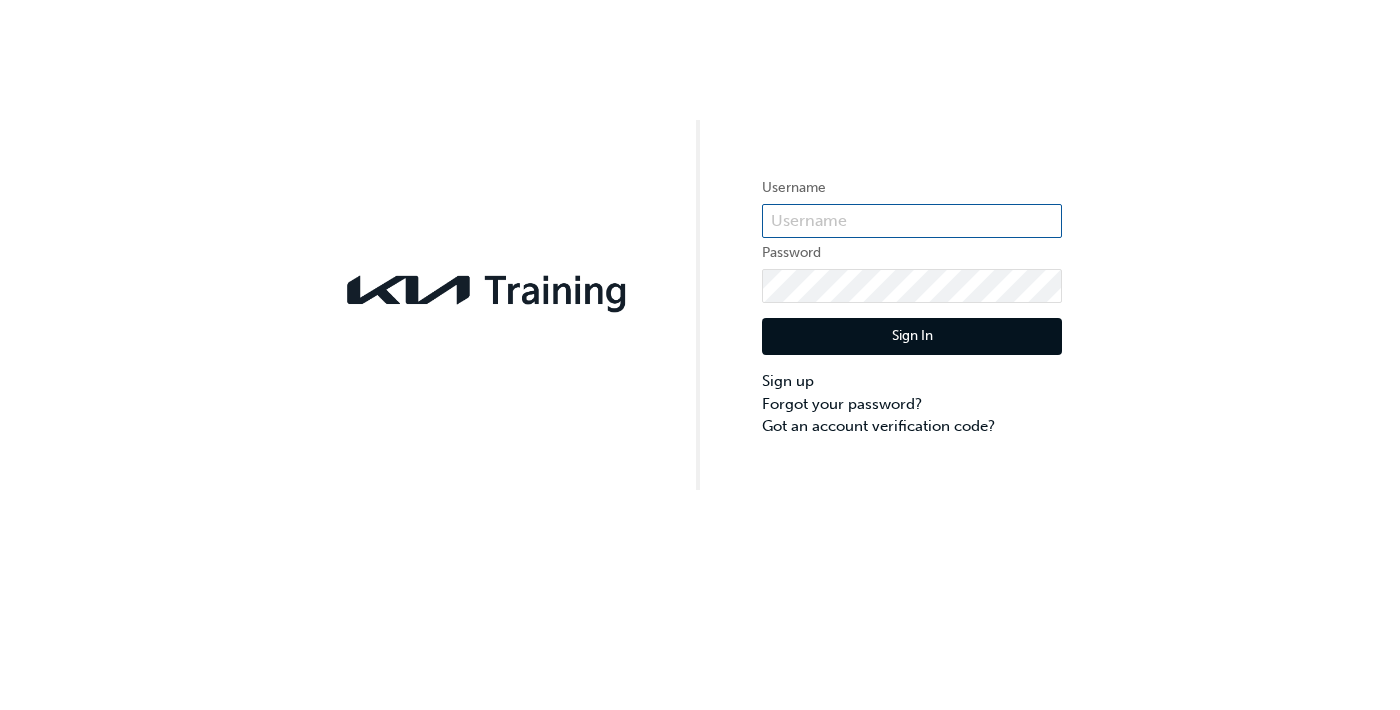click at bounding box center [912, 221] 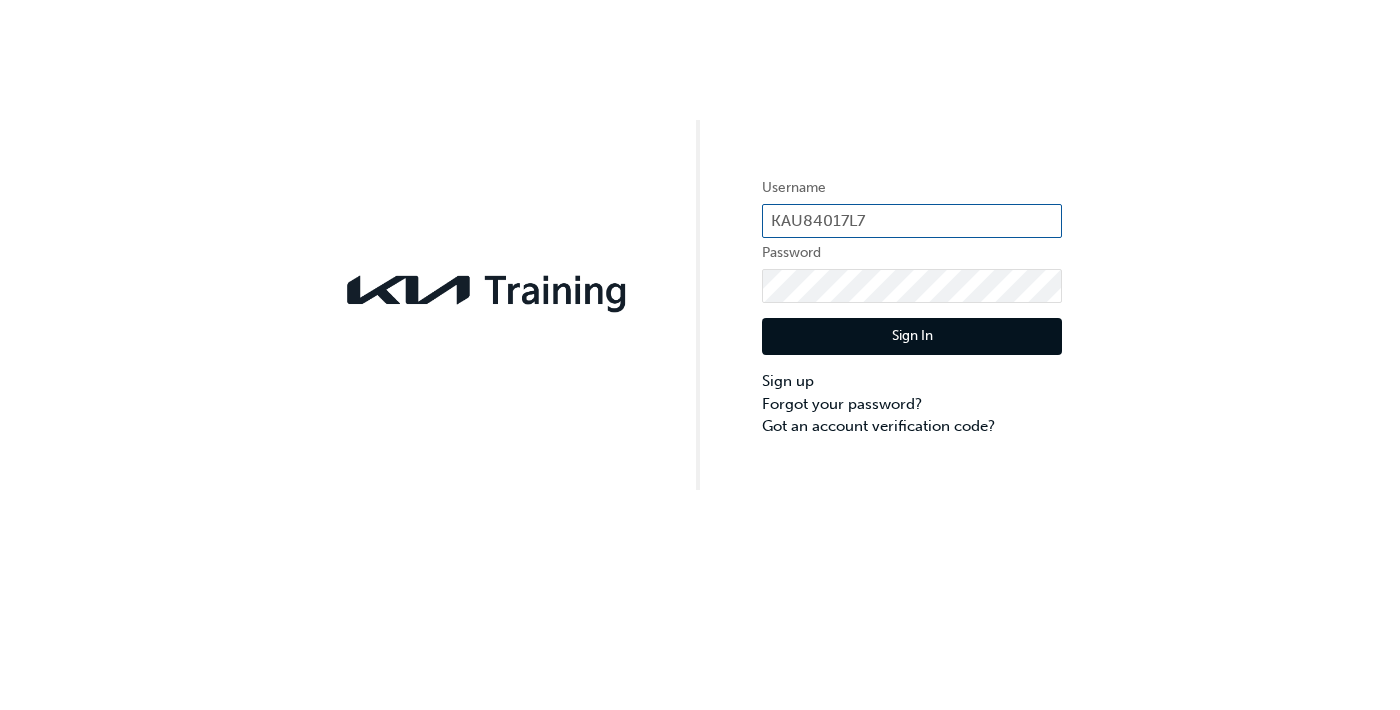 type on "KAU84017L7" 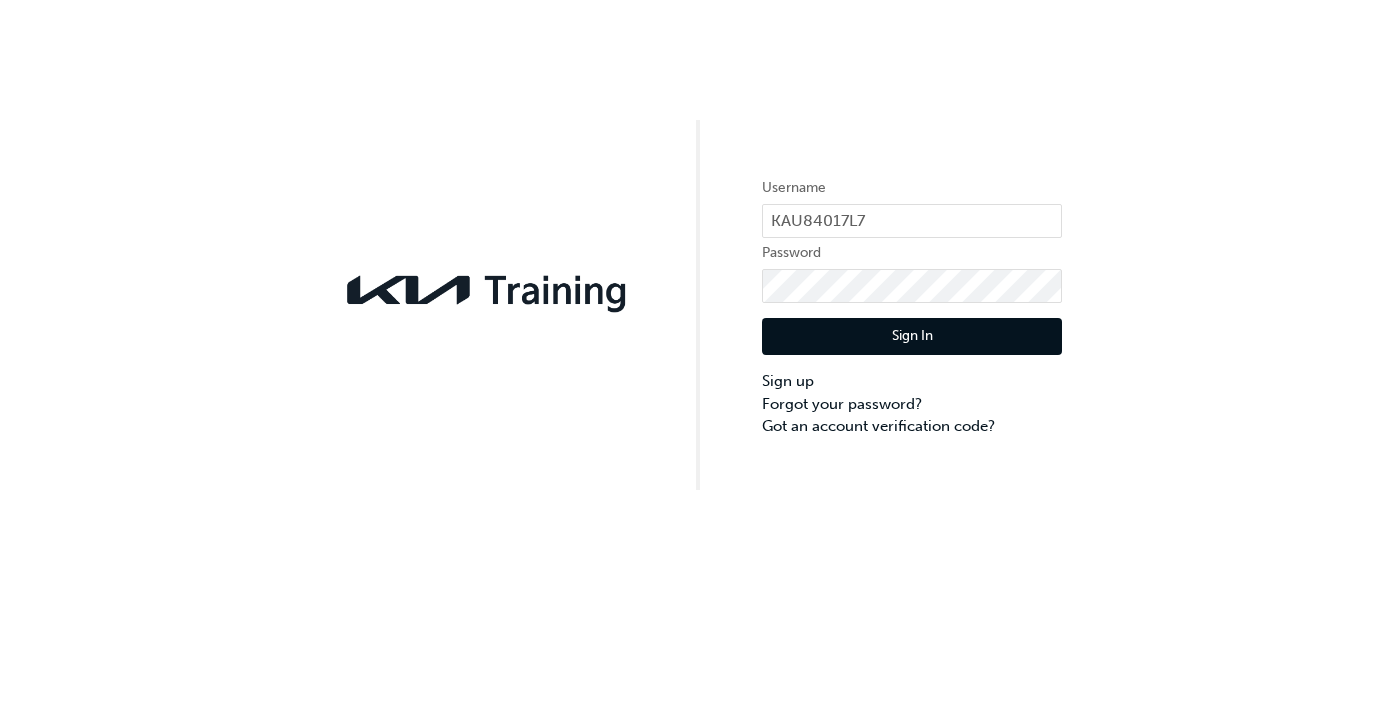 click on "Sign In" at bounding box center (912, 337) 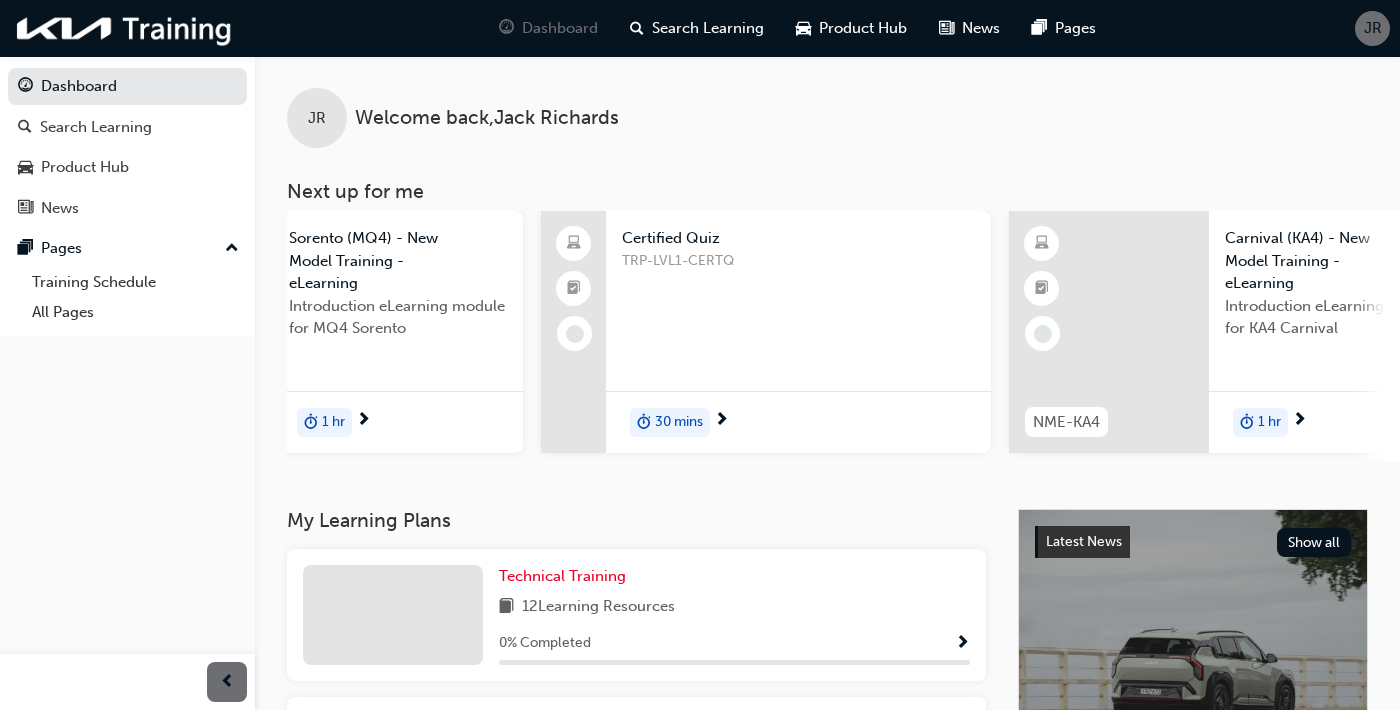 scroll, scrollTop: 0, scrollLeft: 214, axis: horizontal 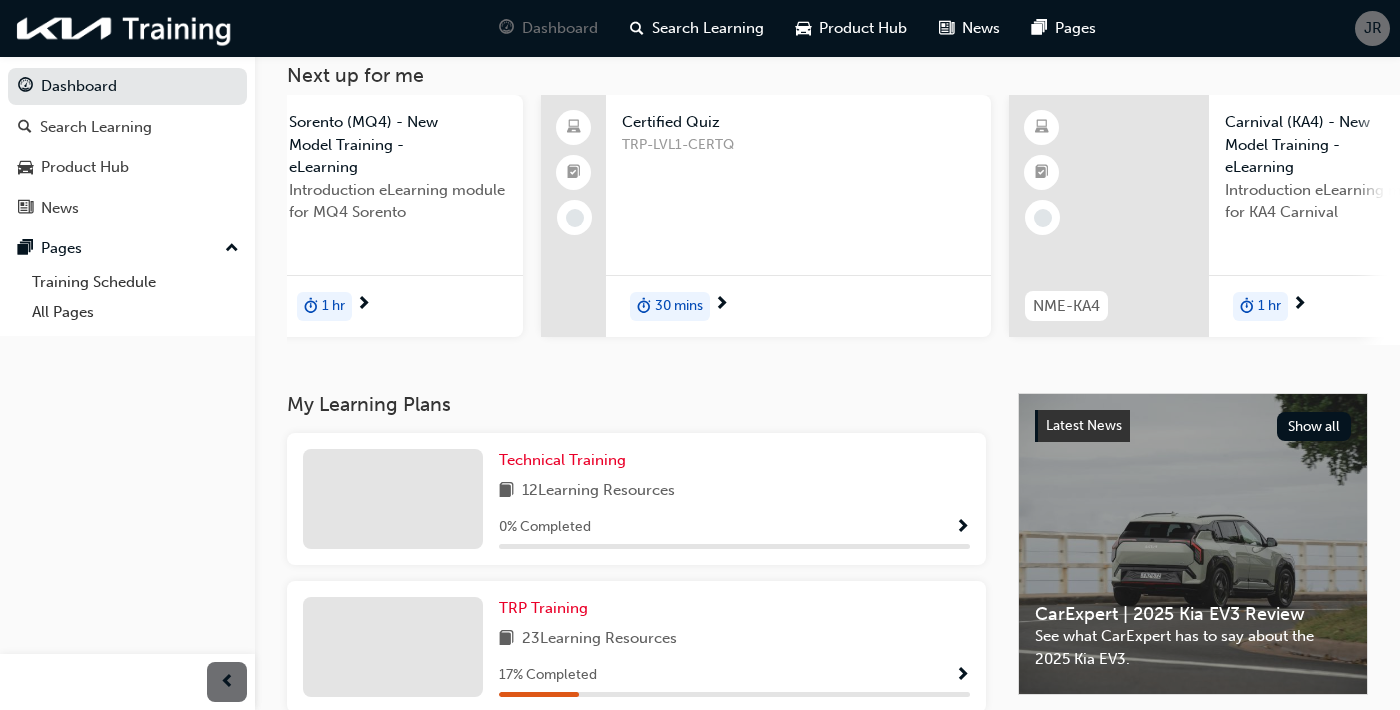 click on "TRP Training 23  Learning Resources 17 % Completed" at bounding box center (734, 647) 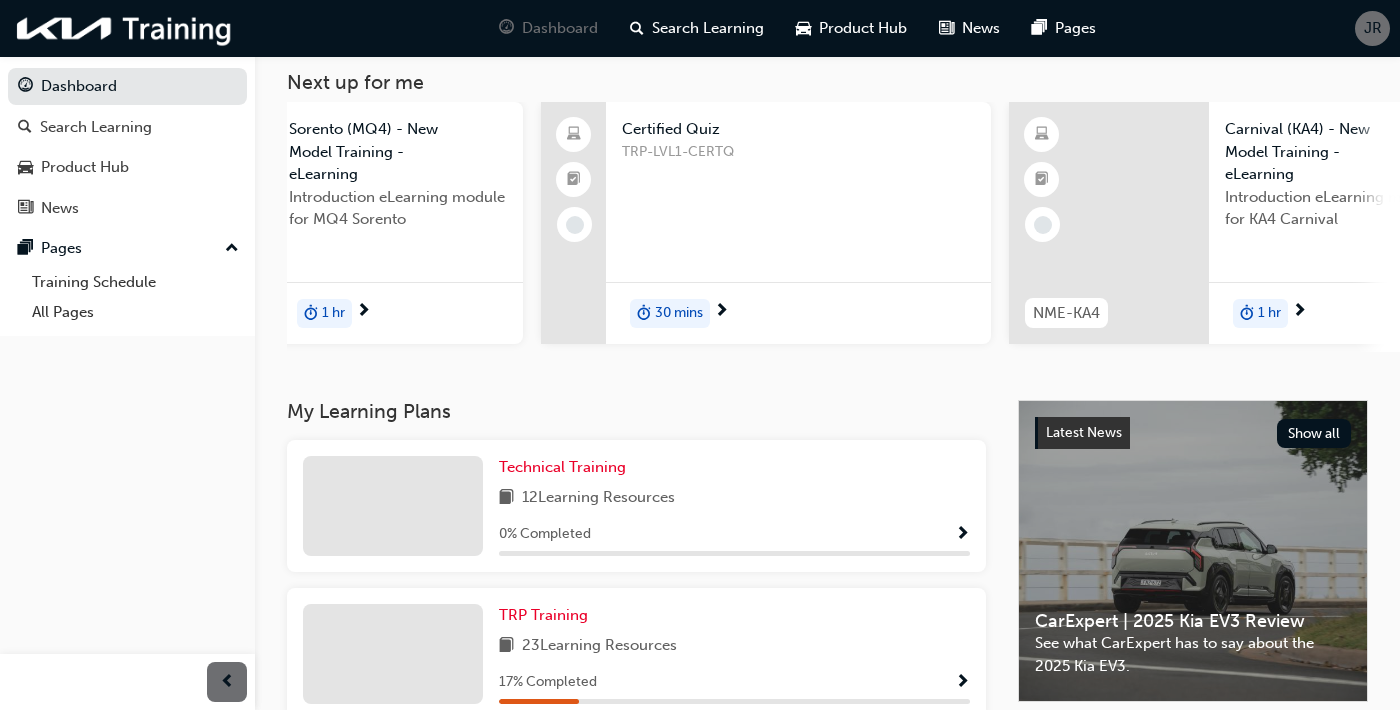 scroll, scrollTop: 106, scrollLeft: 0, axis: vertical 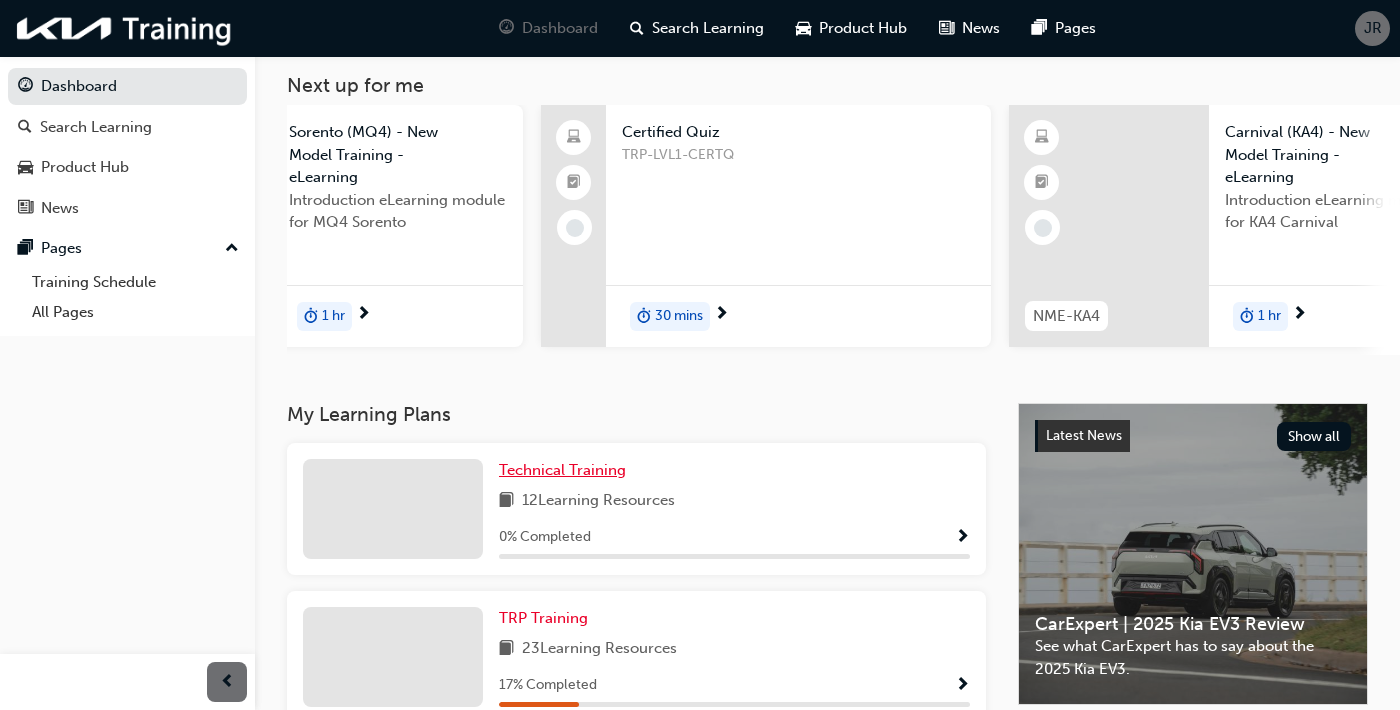 click on "Technical Training" at bounding box center (566, 470) 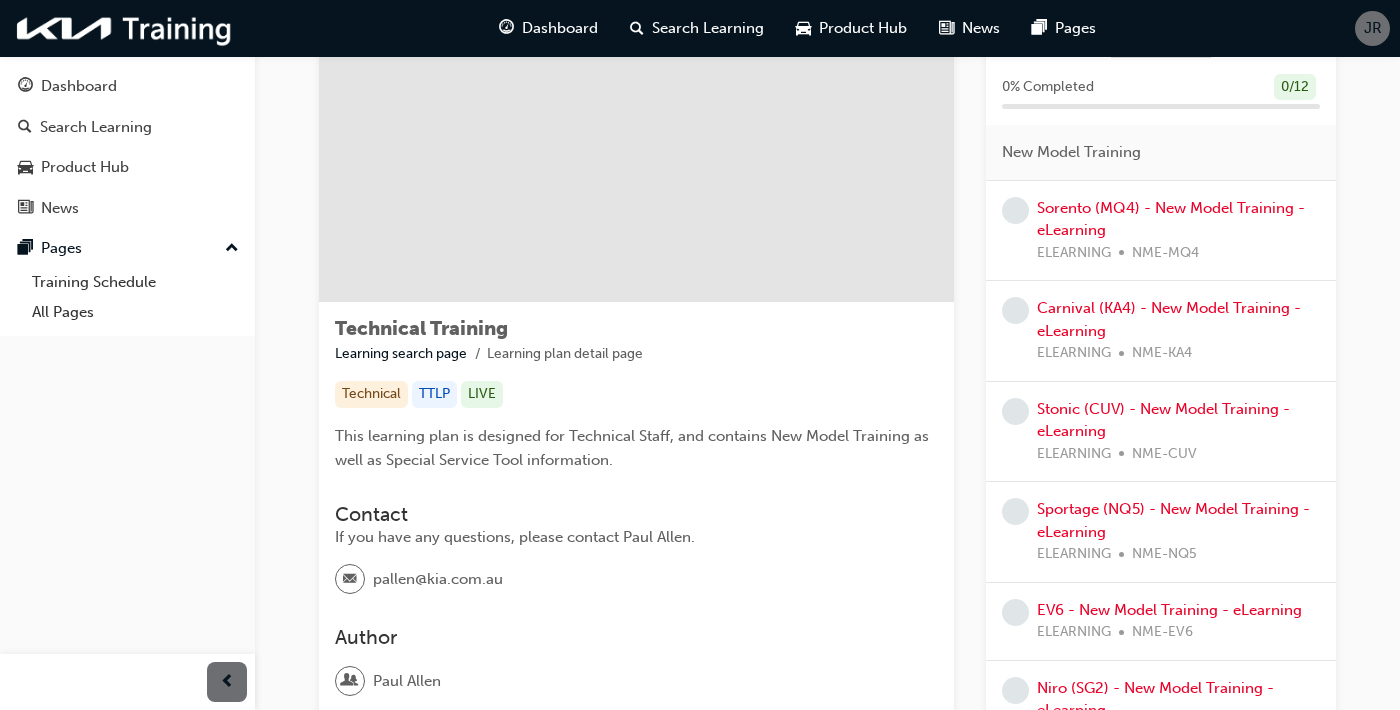 scroll, scrollTop: 0, scrollLeft: 0, axis: both 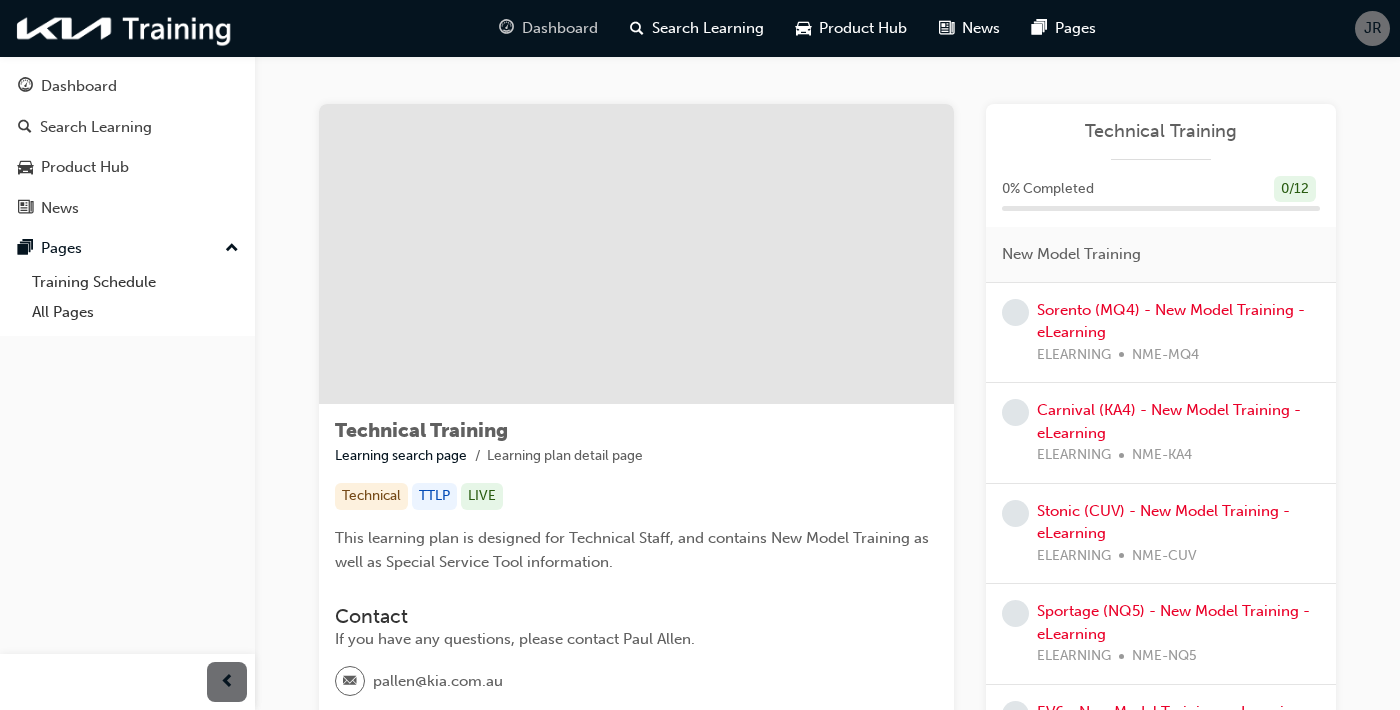 click on "Dashboard" at bounding box center (560, 28) 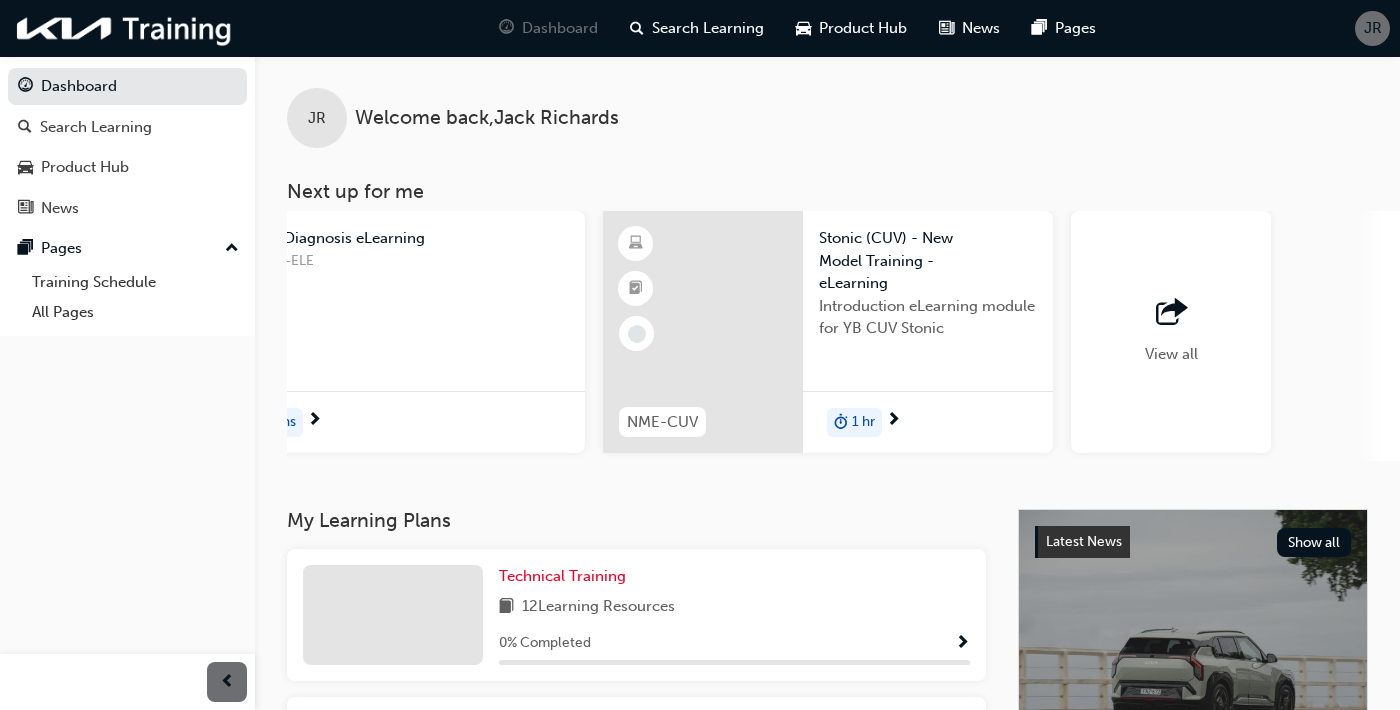 scroll, scrollTop: 0, scrollLeft: 1692, axis: horizontal 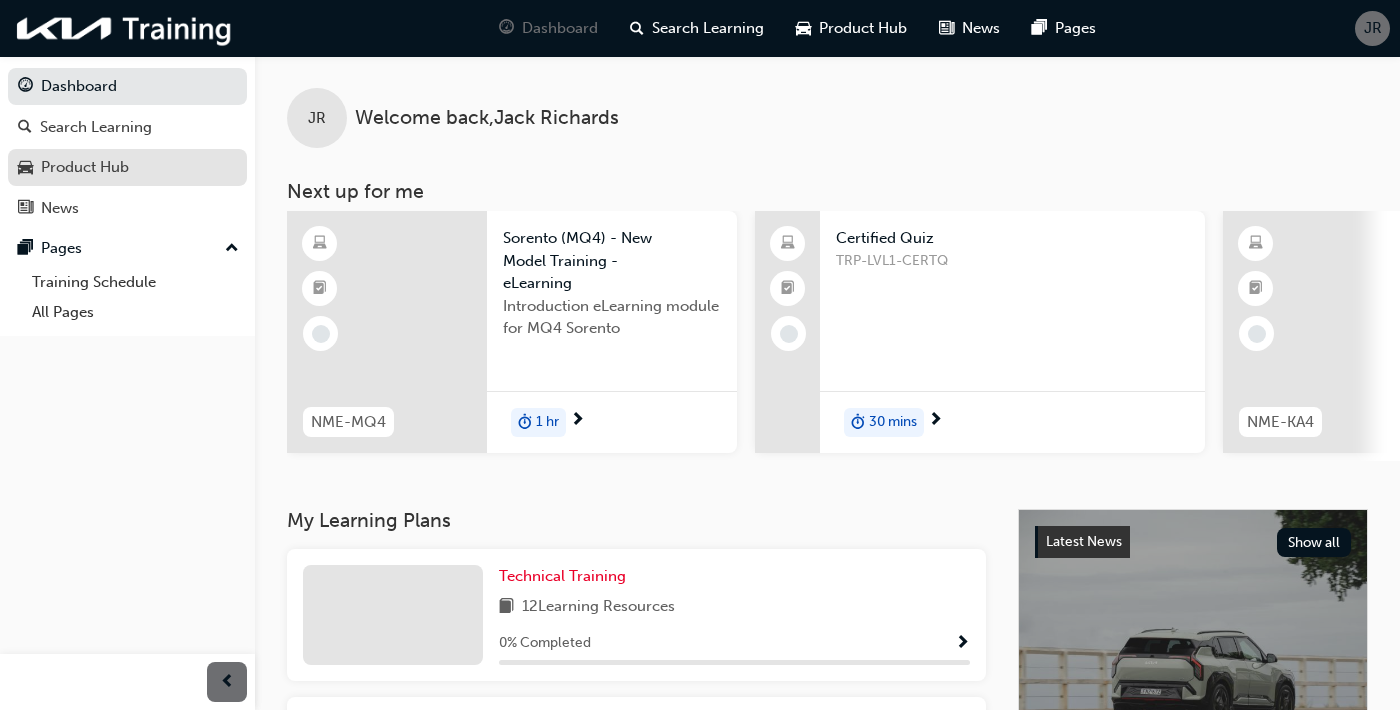 click on "Product Hub" at bounding box center (127, 167) 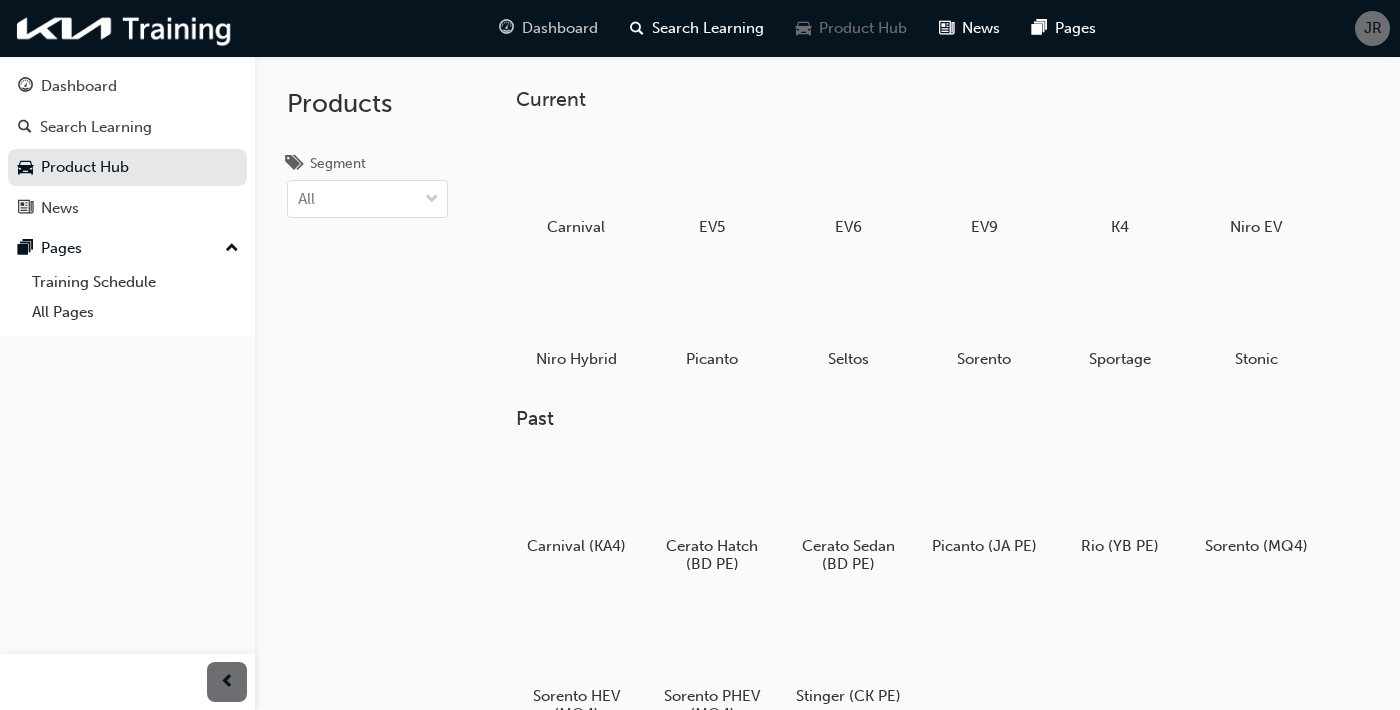 click on "Dashboard" at bounding box center (560, 28) 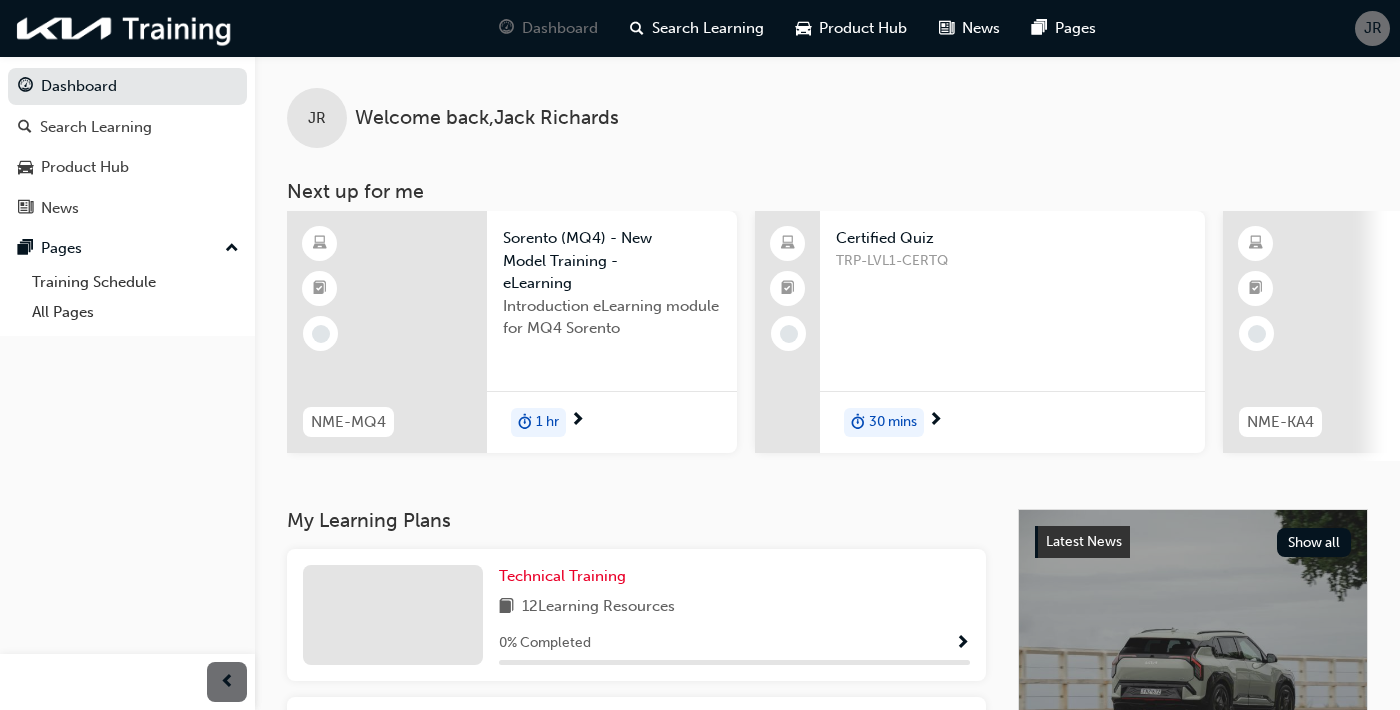 click on "TRP-LVL1-CERTQ" at bounding box center (1012, 261) 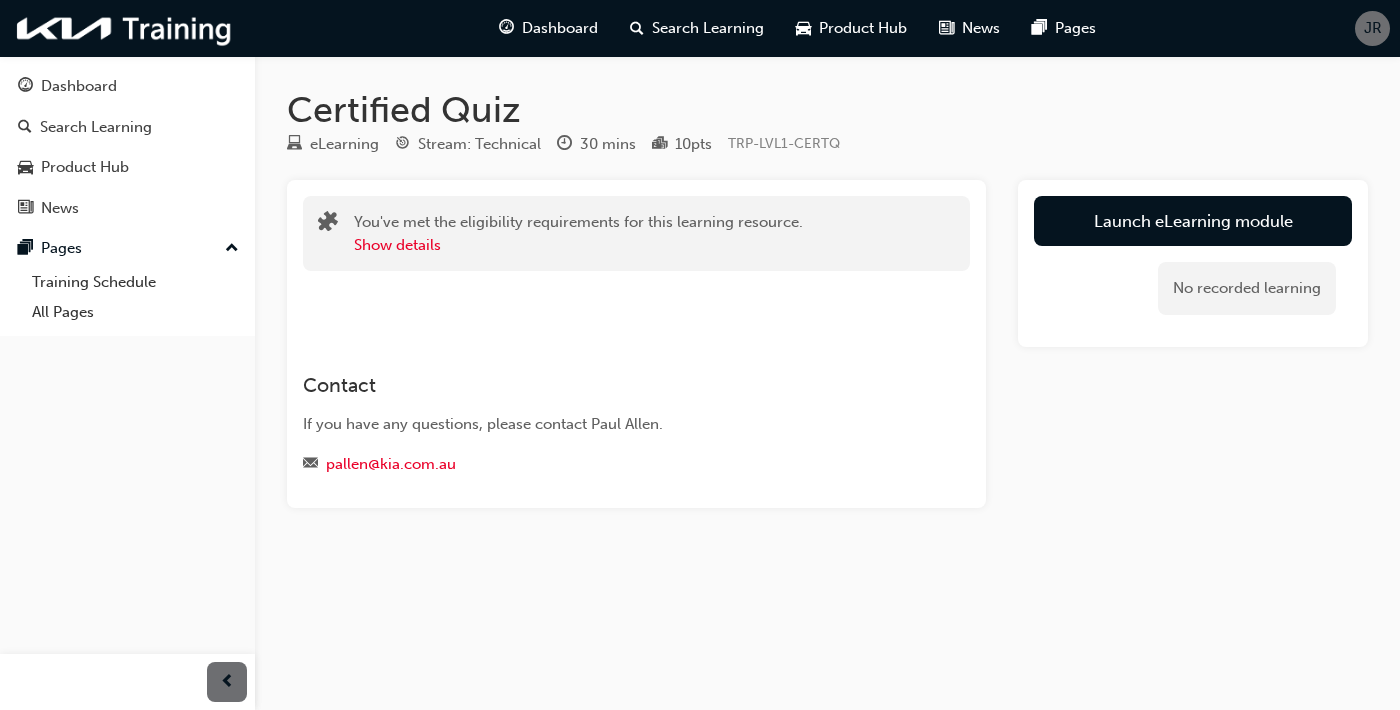click on "Contact If you have any questions, please contact [NAME] [LAST]. [EMAIL]" at bounding box center [636, 409] 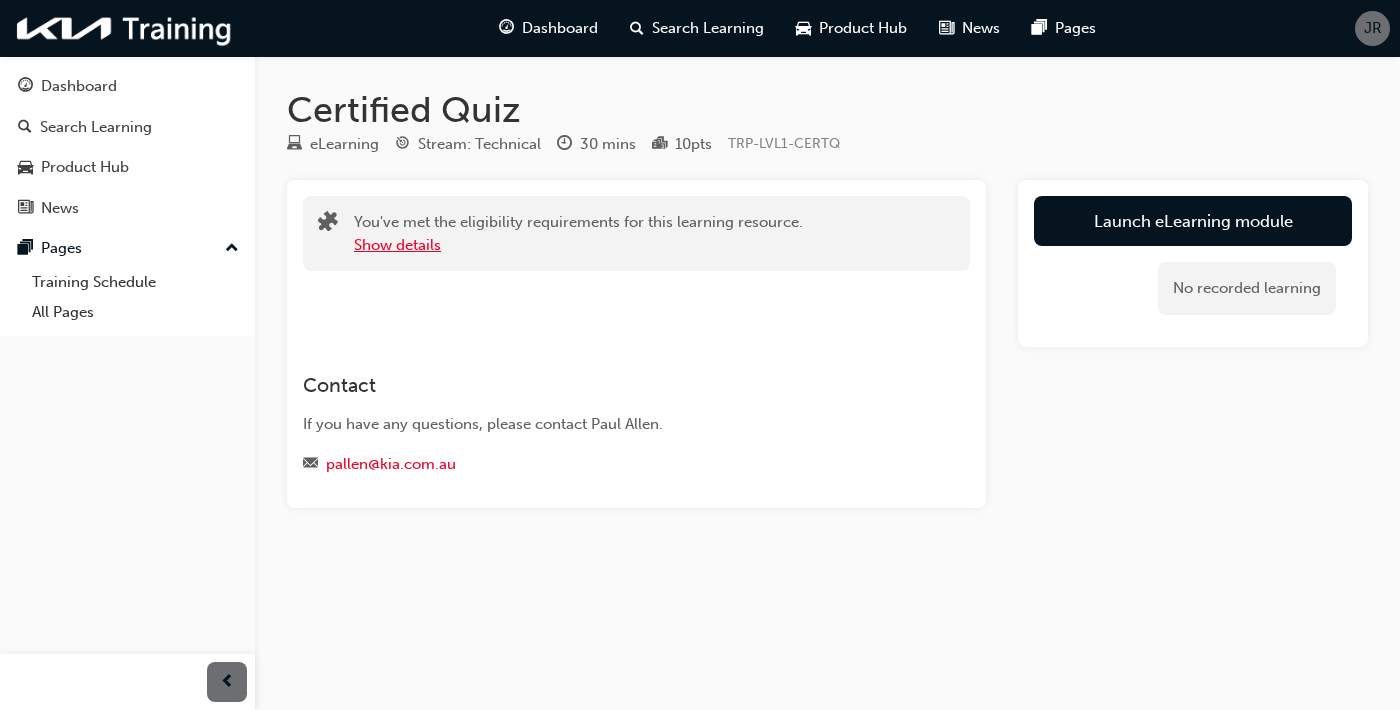 click on "Show details" at bounding box center (397, 245) 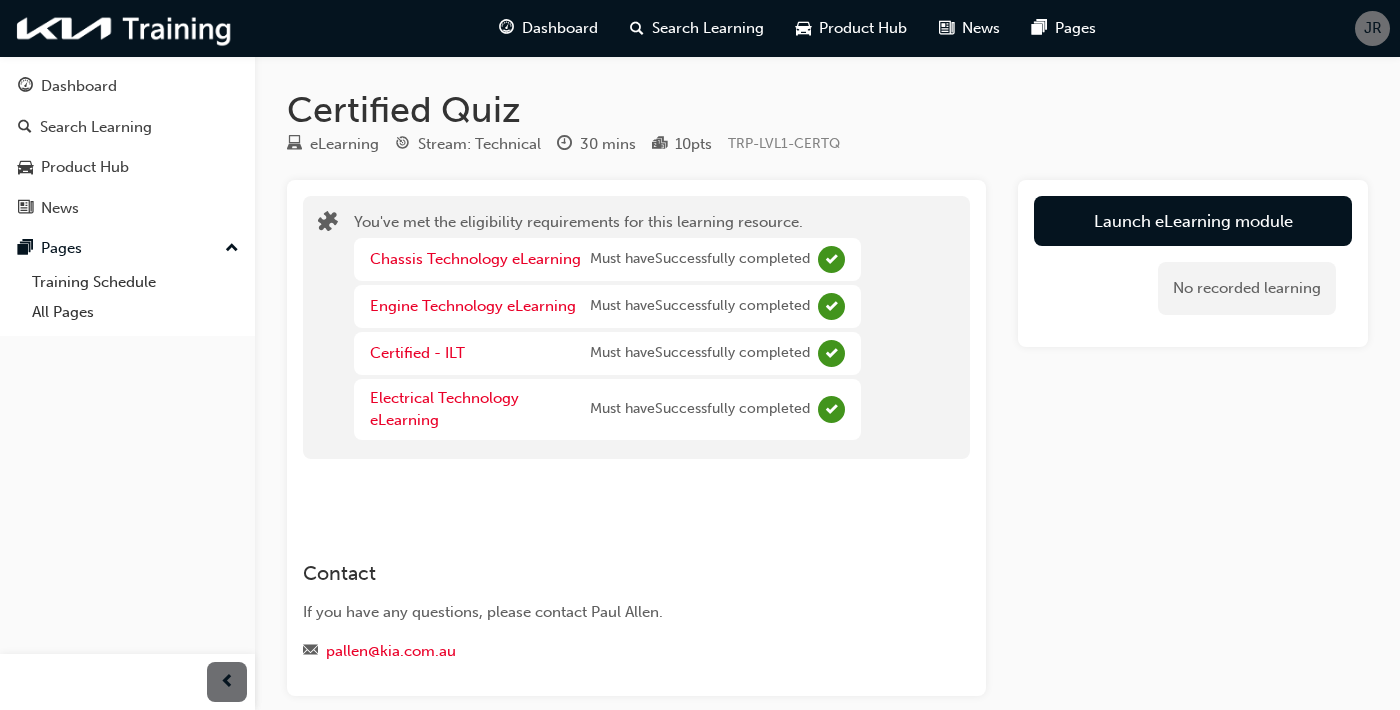 scroll, scrollTop: 6, scrollLeft: 0, axis: vertical 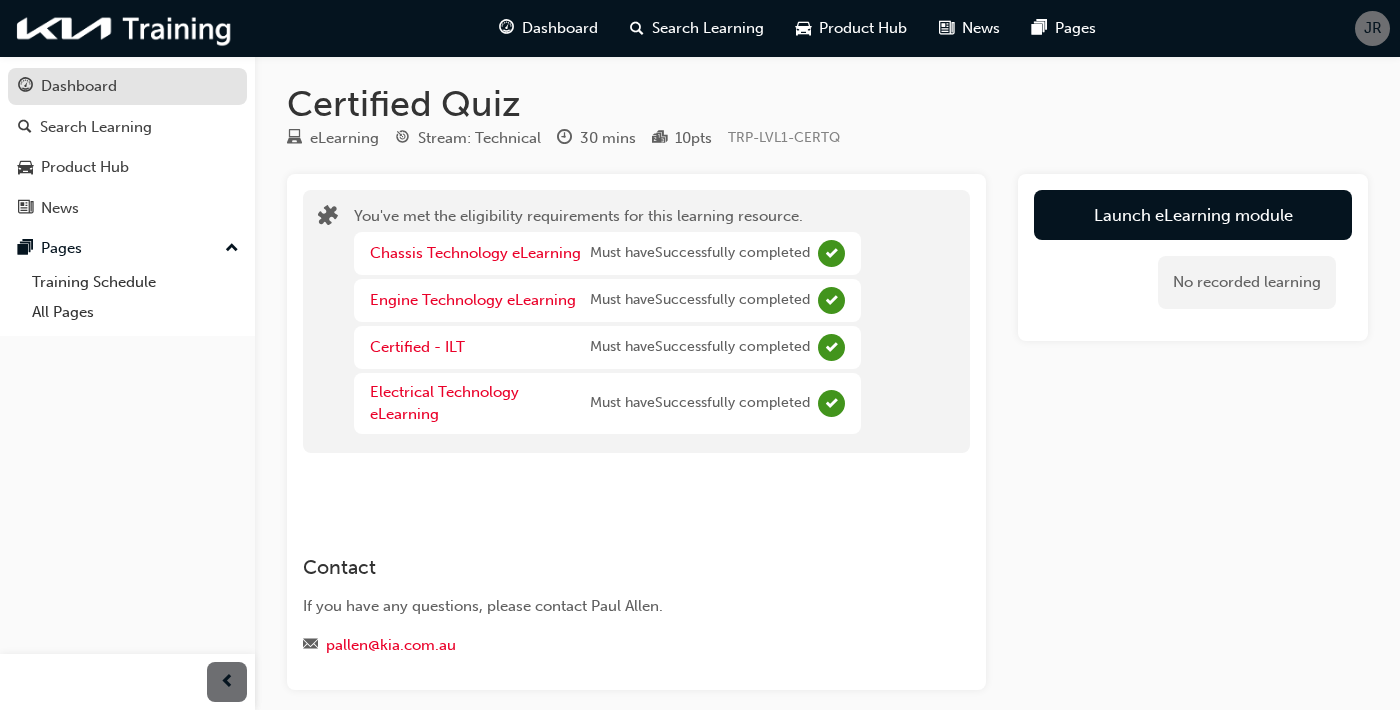 click on "Dashboard" at bounding box center [127, 86] 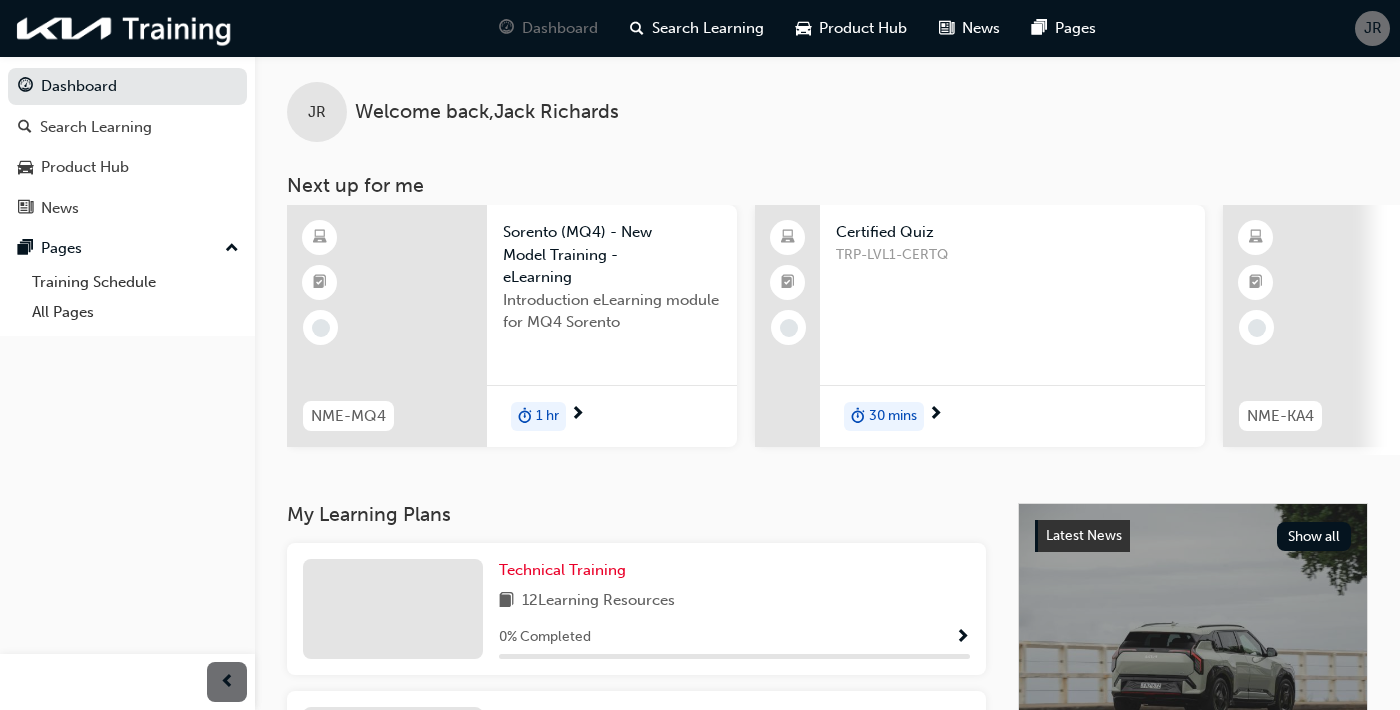 click on "30 mins" at bounding box center (1012, 416) 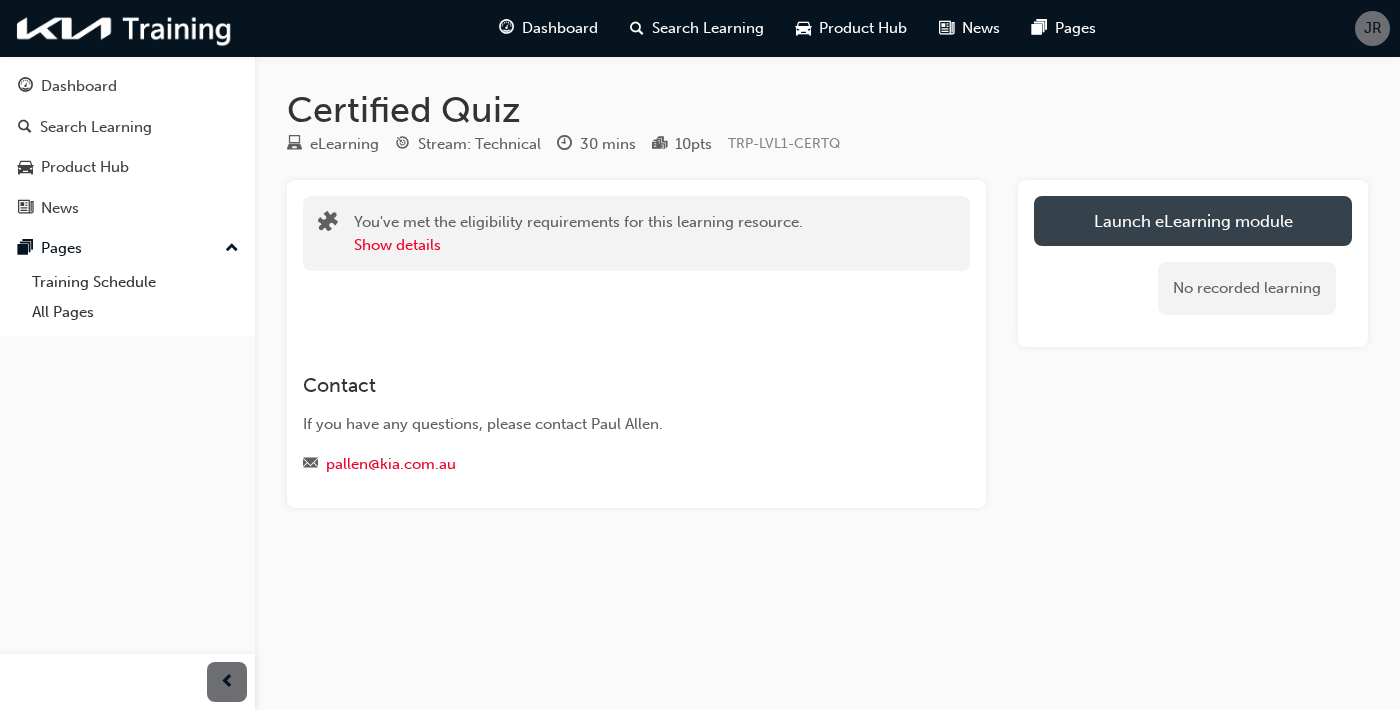 click on "Launch eLearning module" at bounding box center [1193, 221] 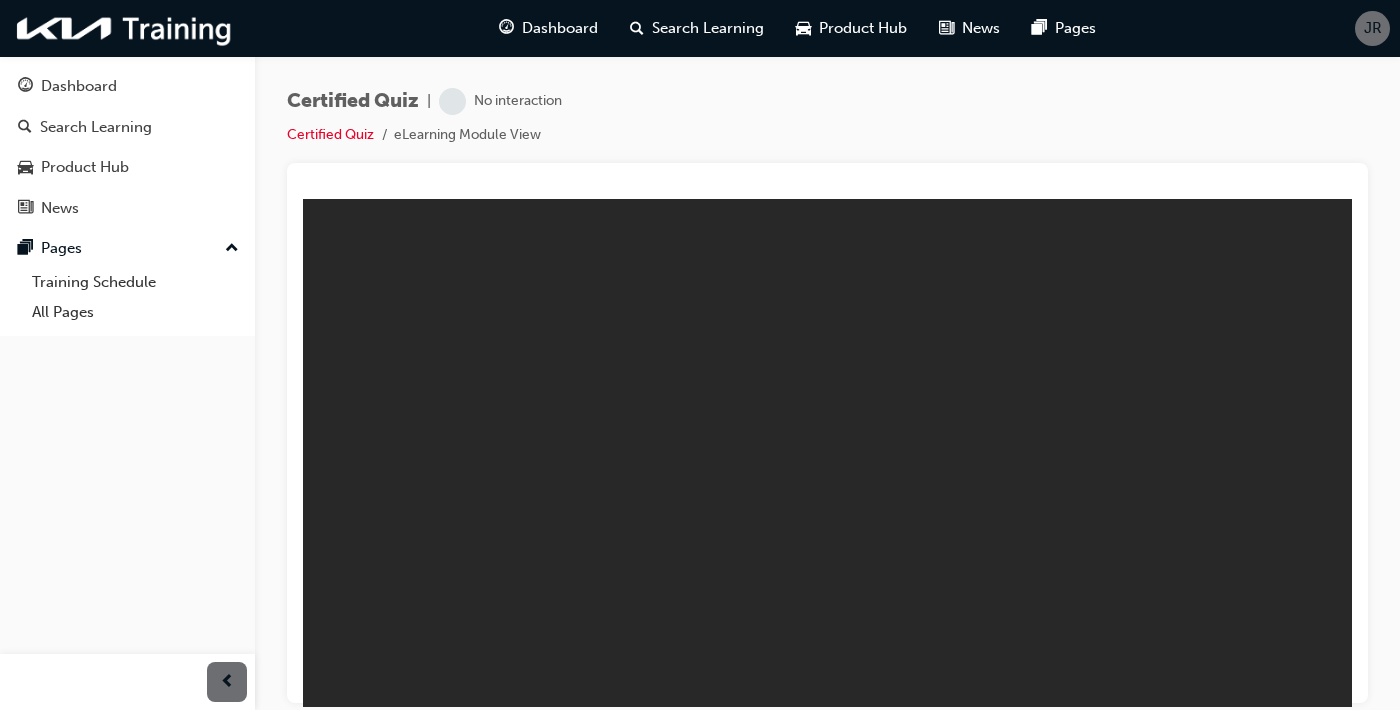 scroll, scrollTop: 0, scrollLeft: 0, axis: both 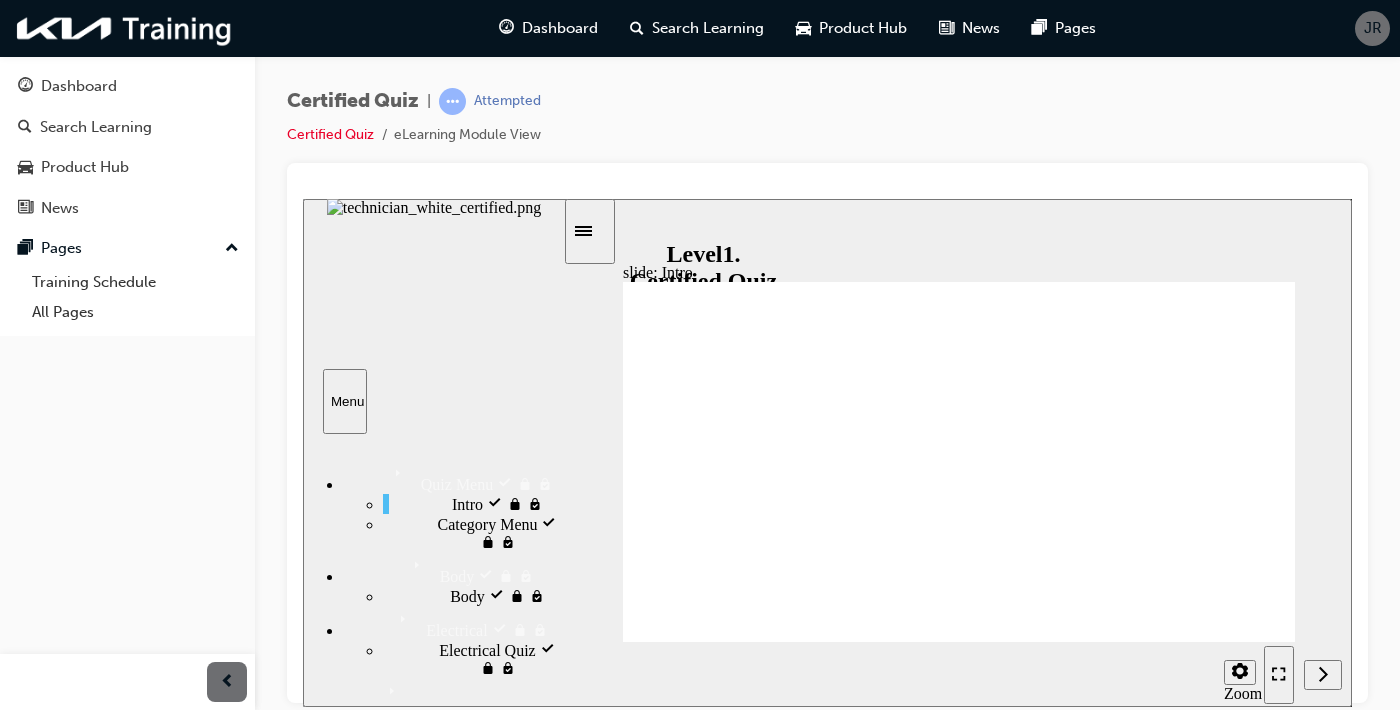 click on "Intro visited
Intro" at bounding box center [473, 503] 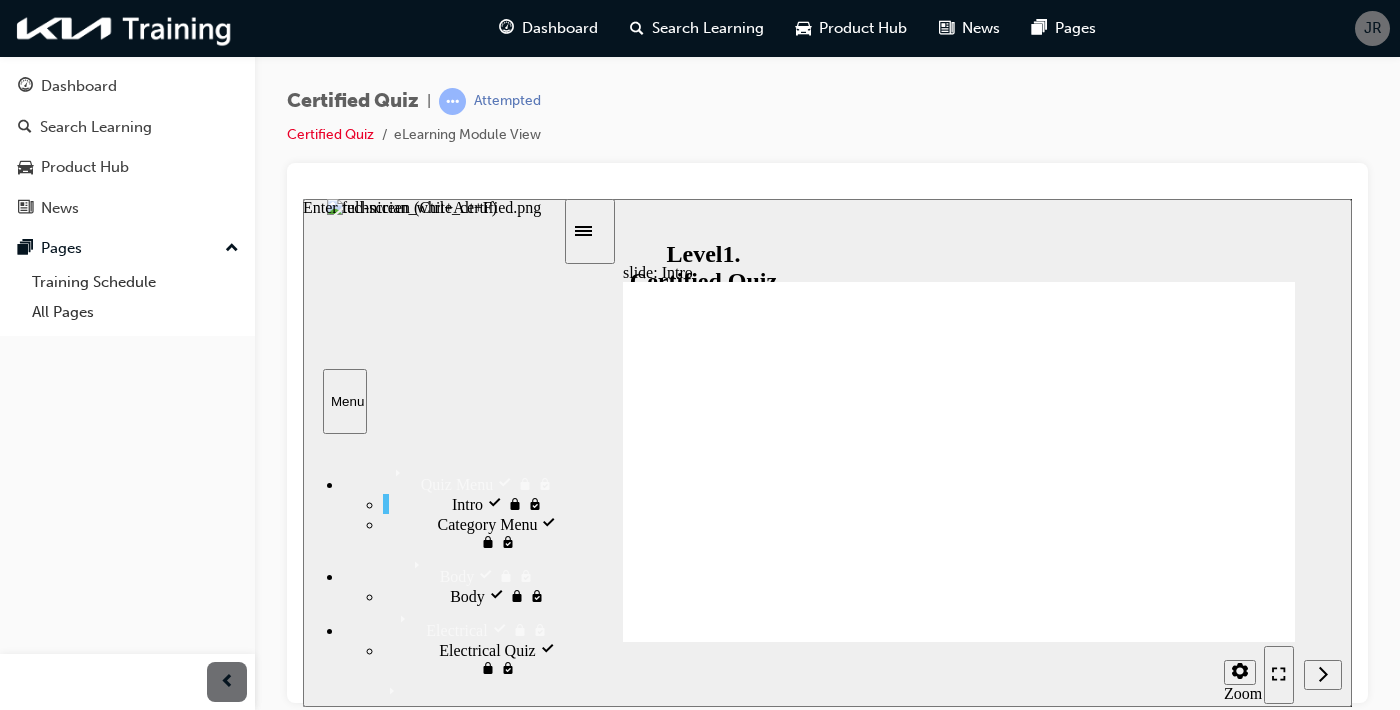 click 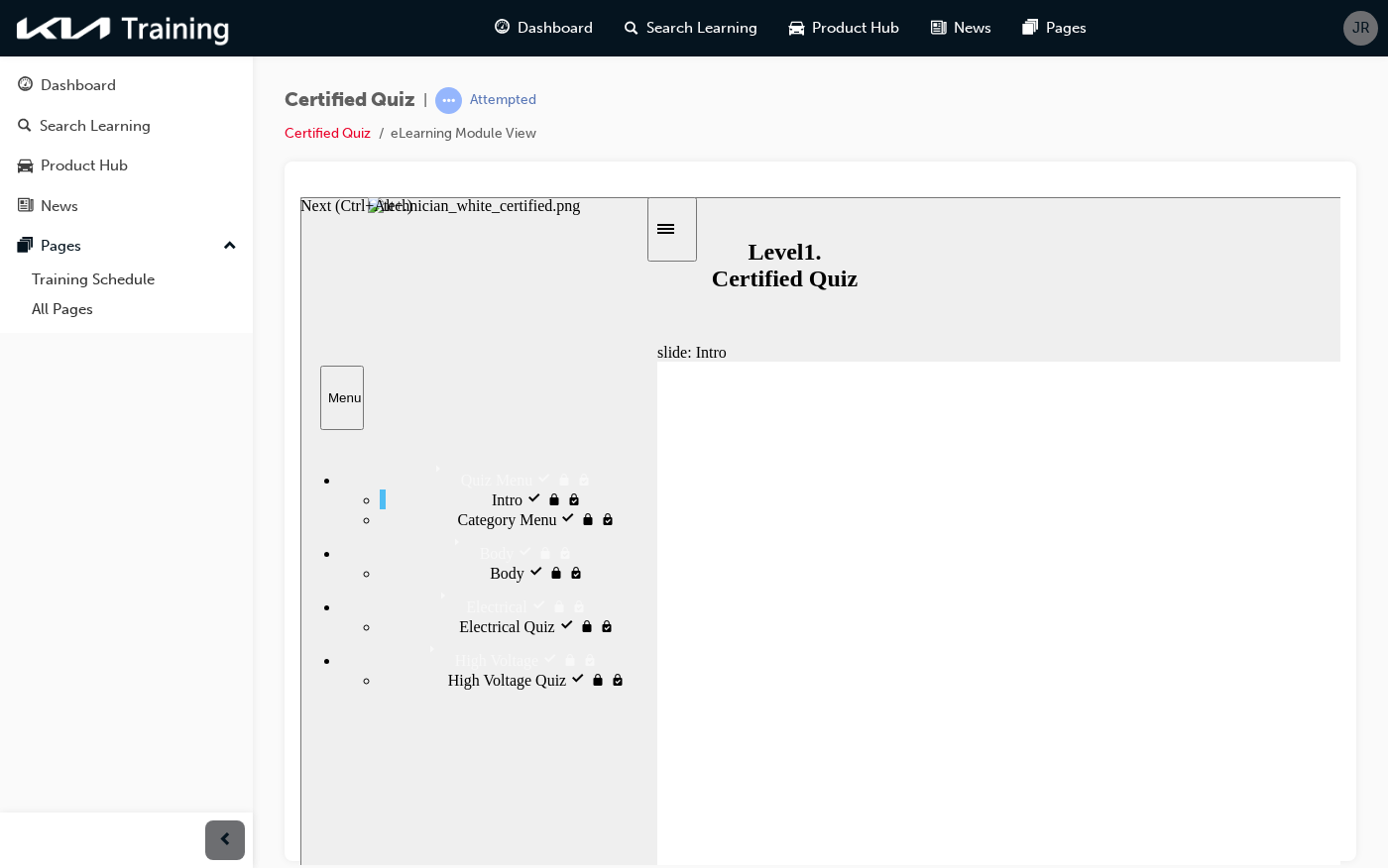click 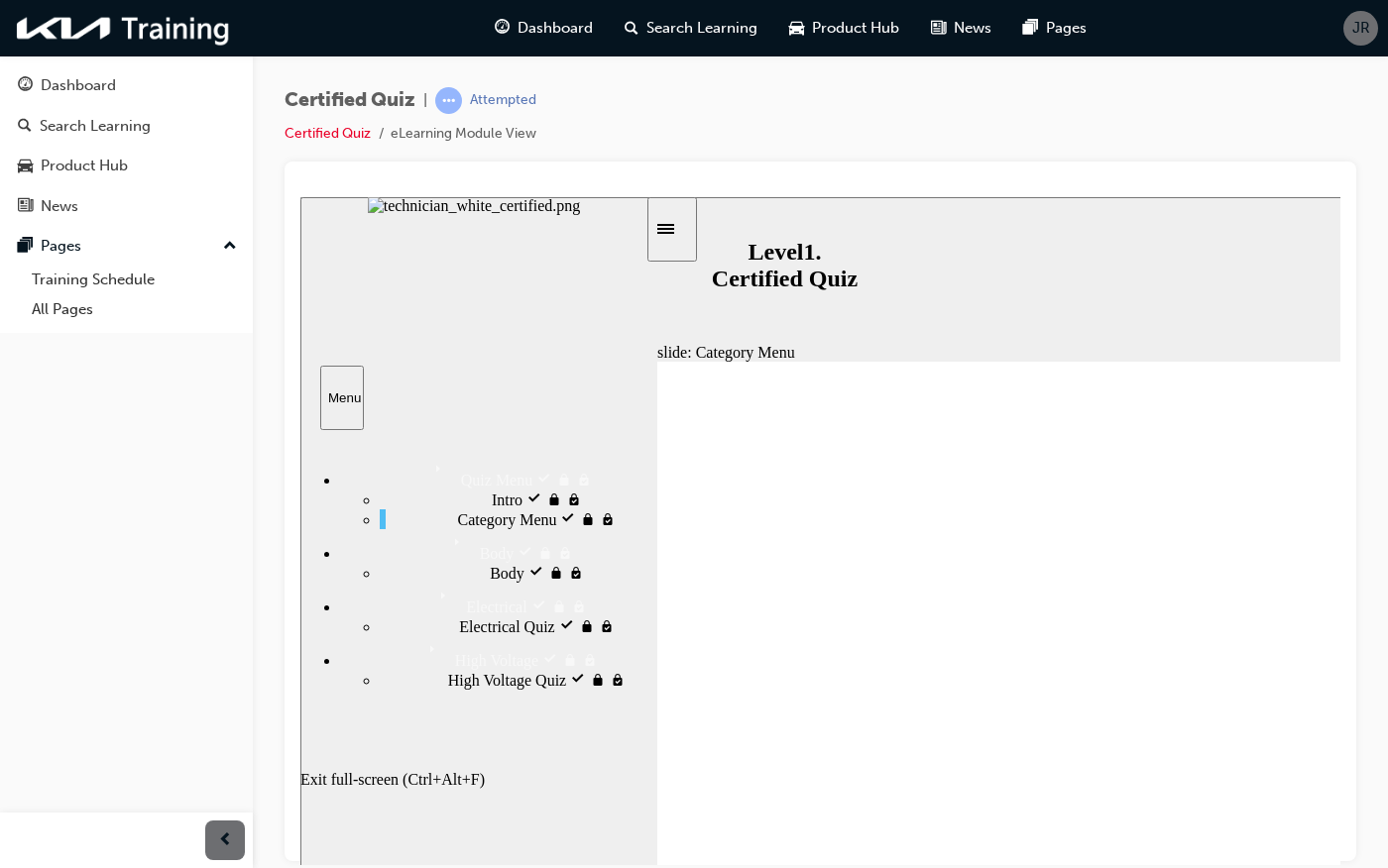 click on "Intro visited, locked
Intro" at bounding box center (513, 498) 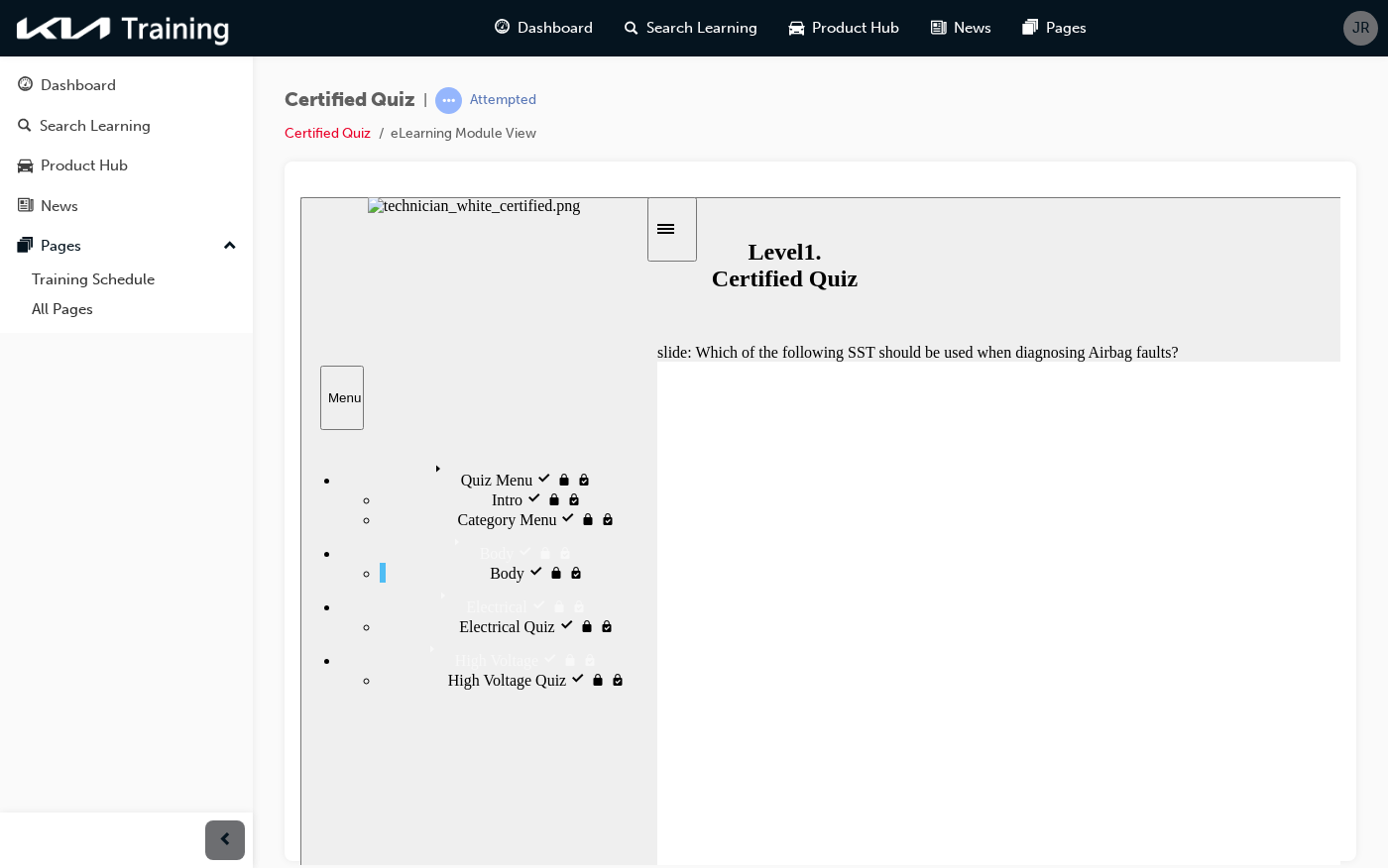 click on "Quiz Menu visited, locked" at bounding box center (512, 464) 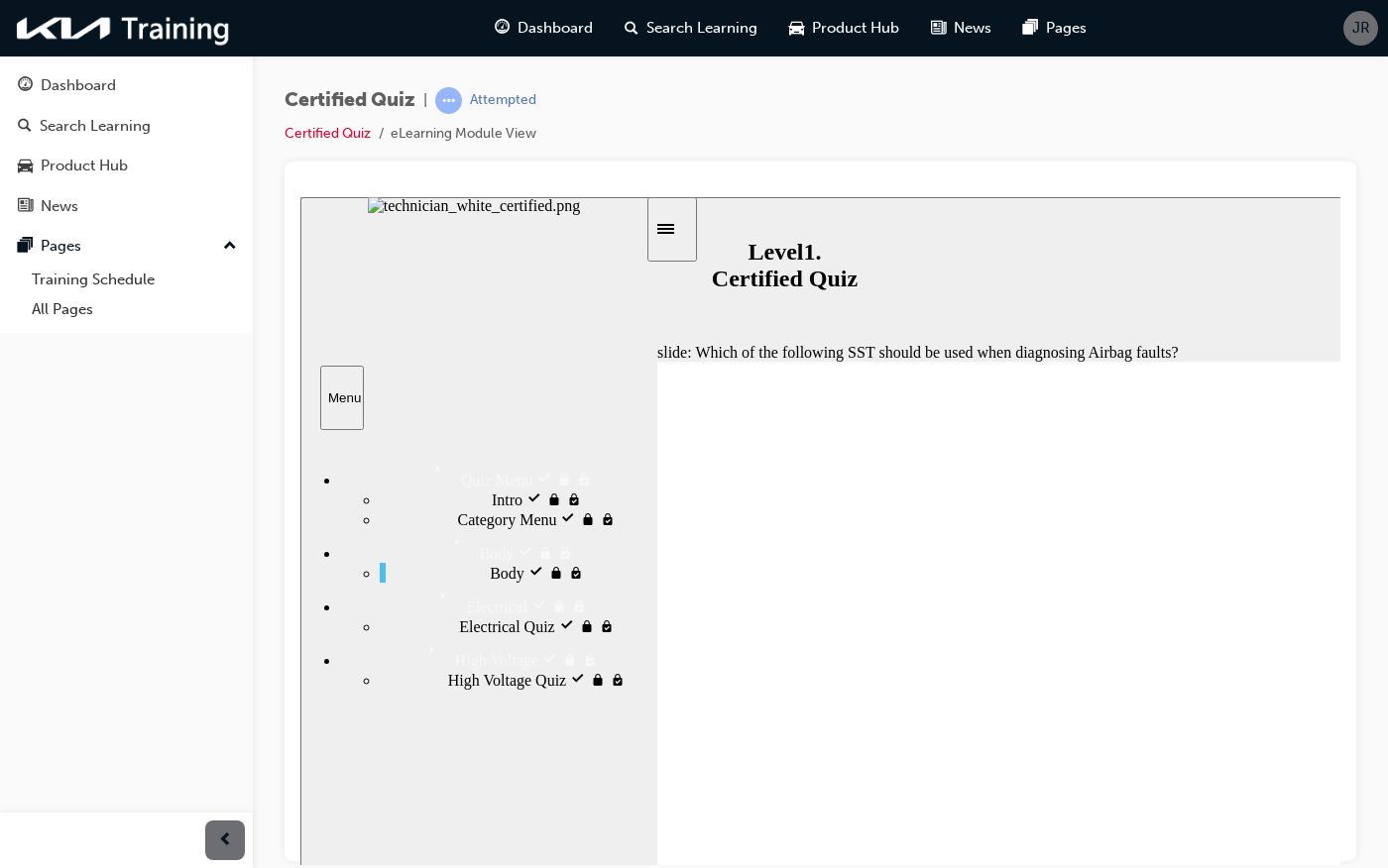 click on "Intro visited, locked
Intro" at bounding box center [513, 498] 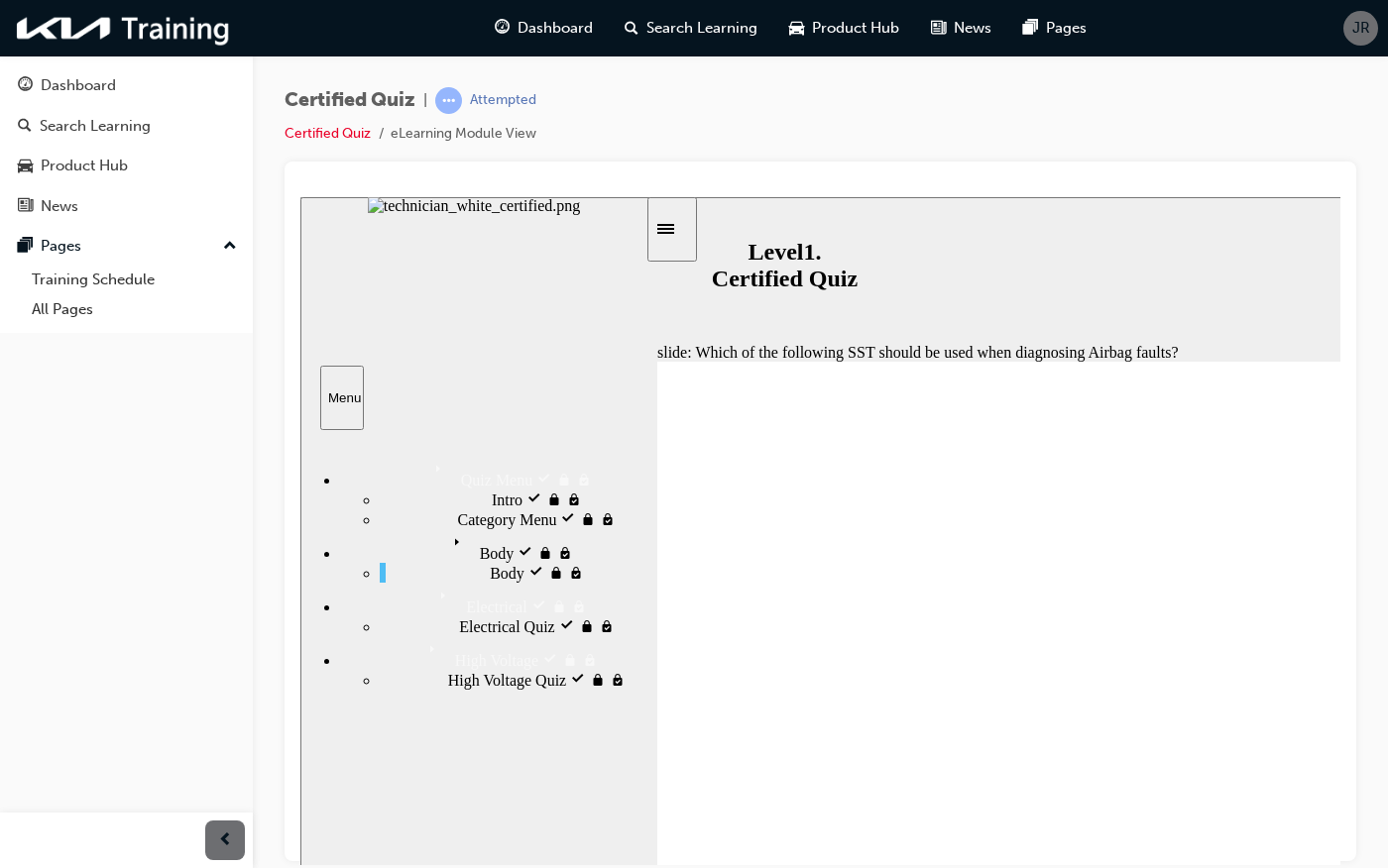click on "Intro visited, locked
Intro" at bounding box center (513, 498) 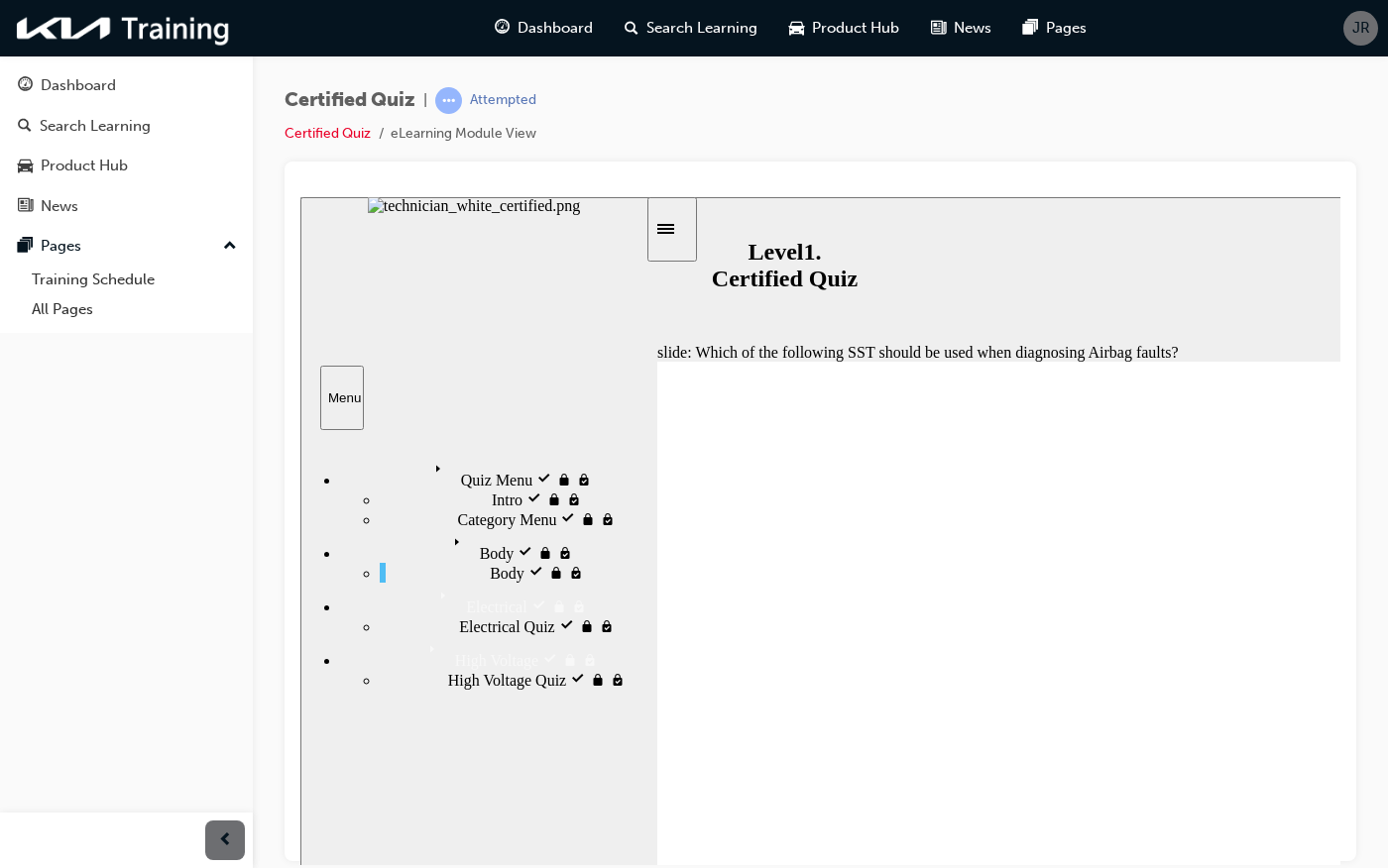 click on "Menu" at bounding box center [474, 396] 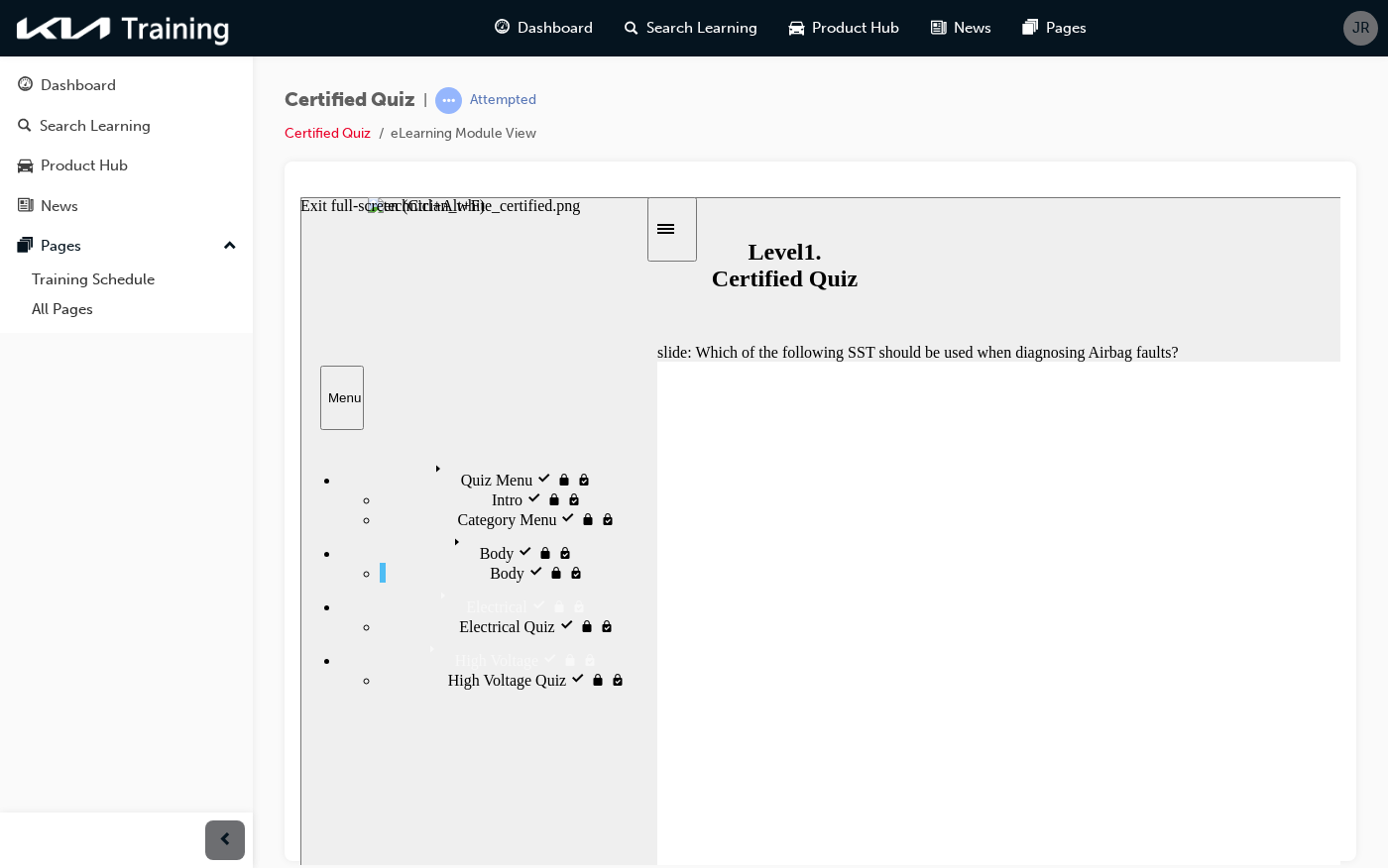 click at bounding box center [1610, 1032] 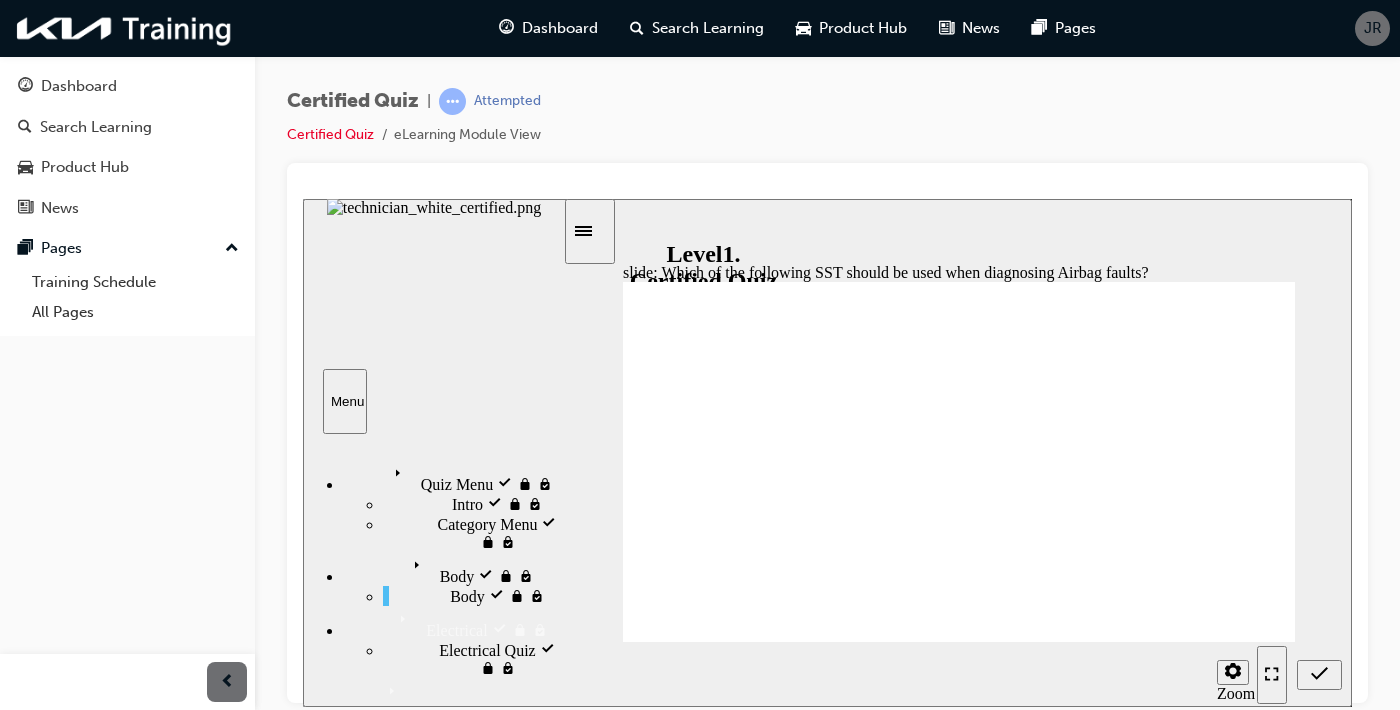 radio on "true" 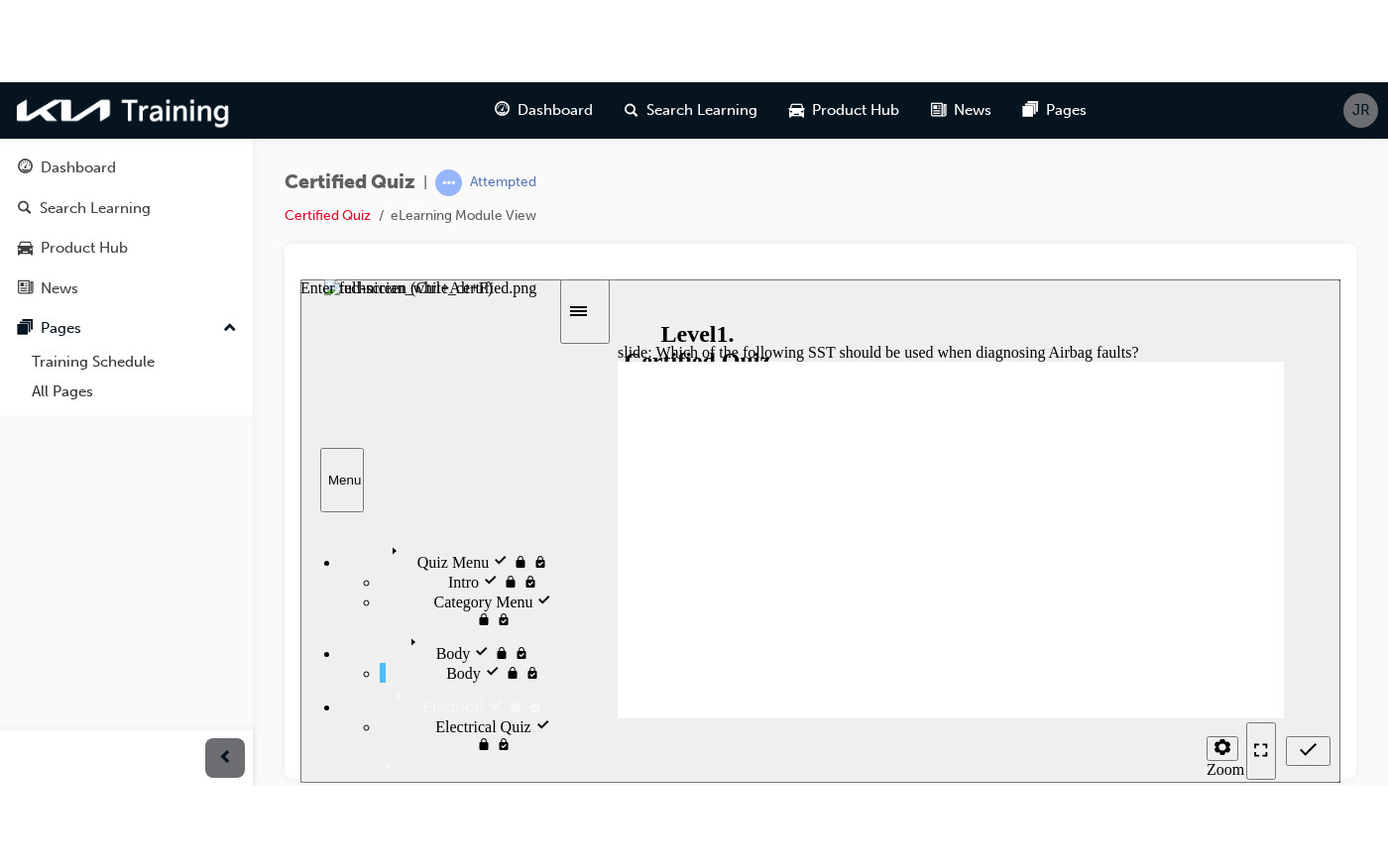 click 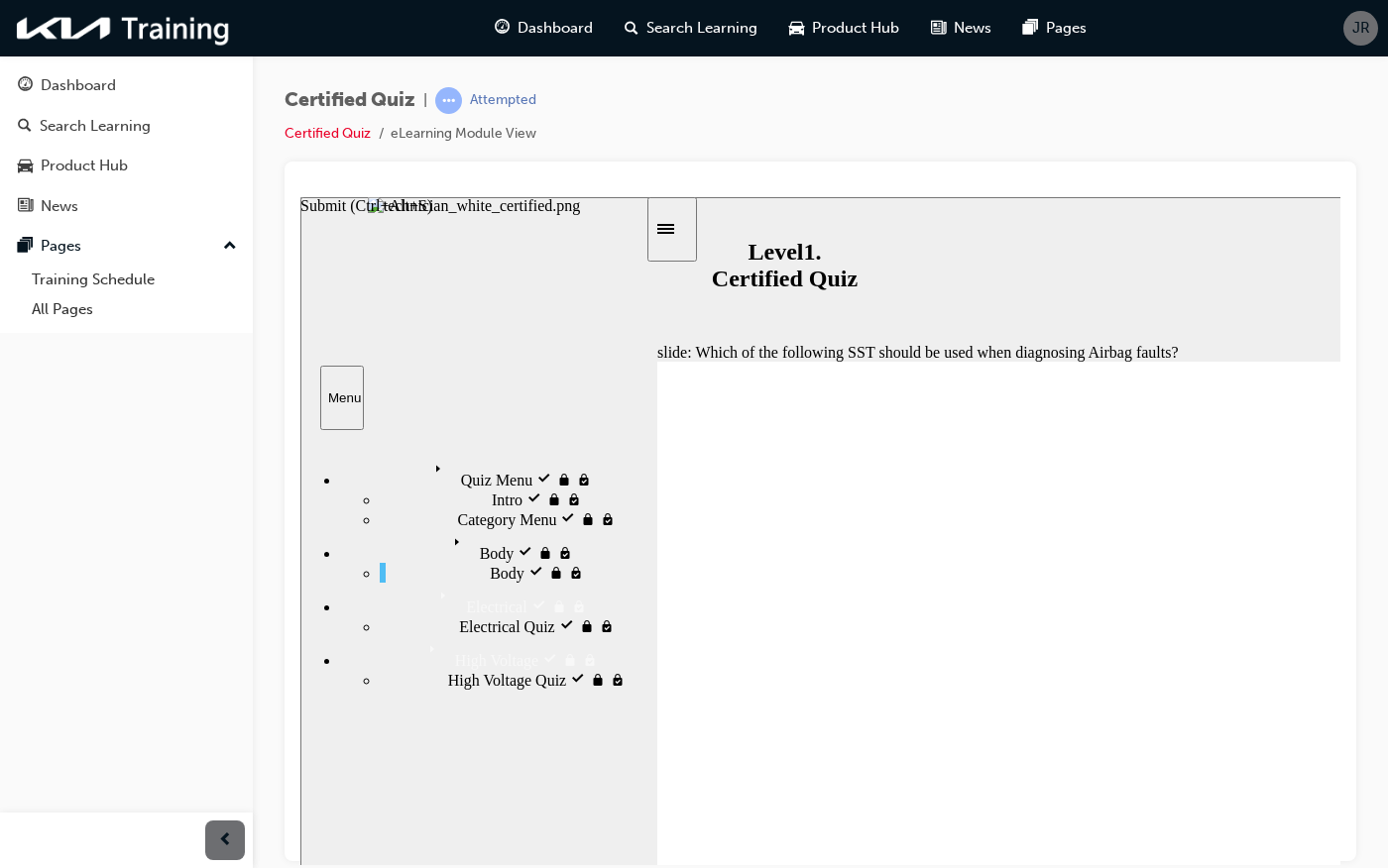 click 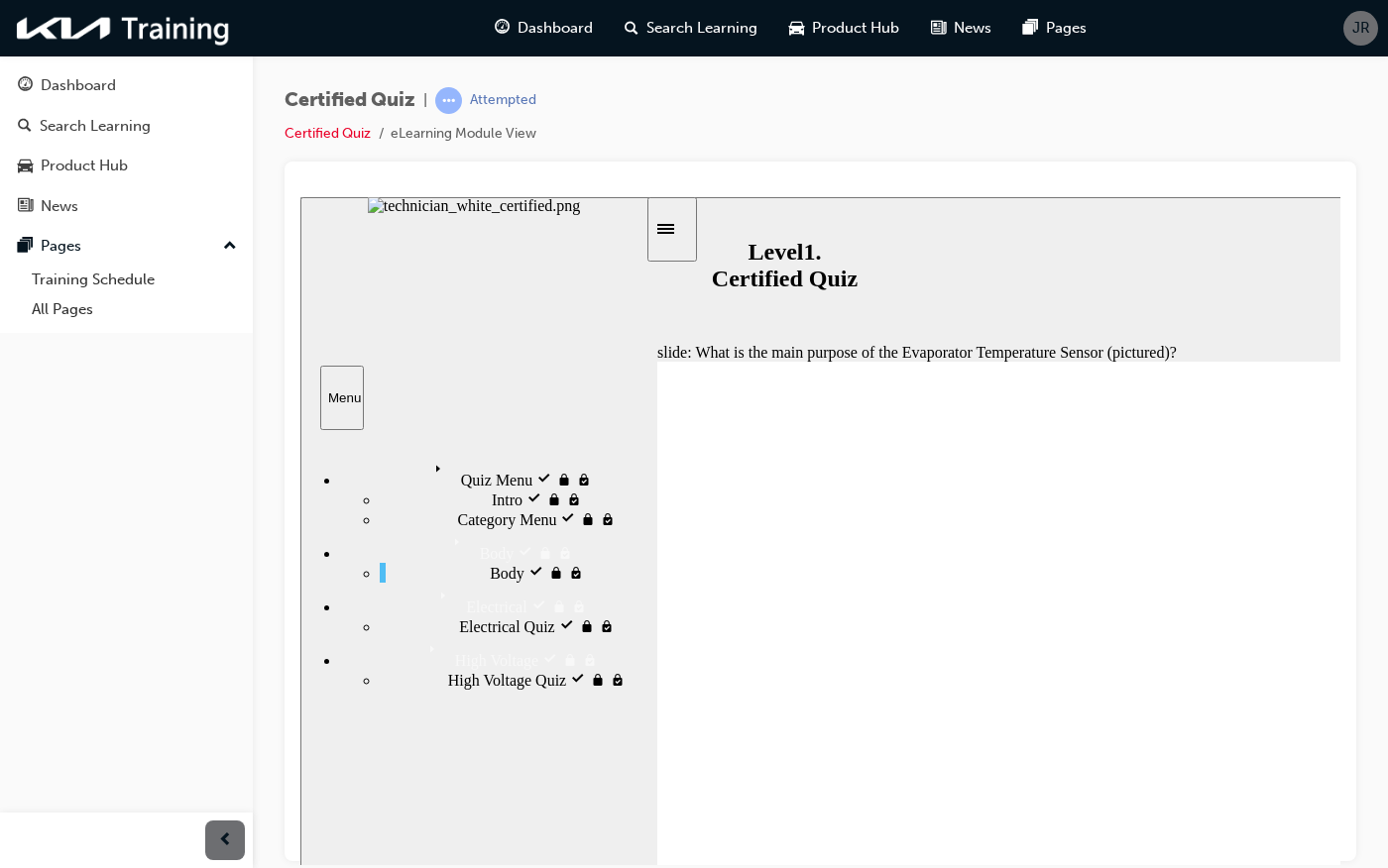 radio on "true" 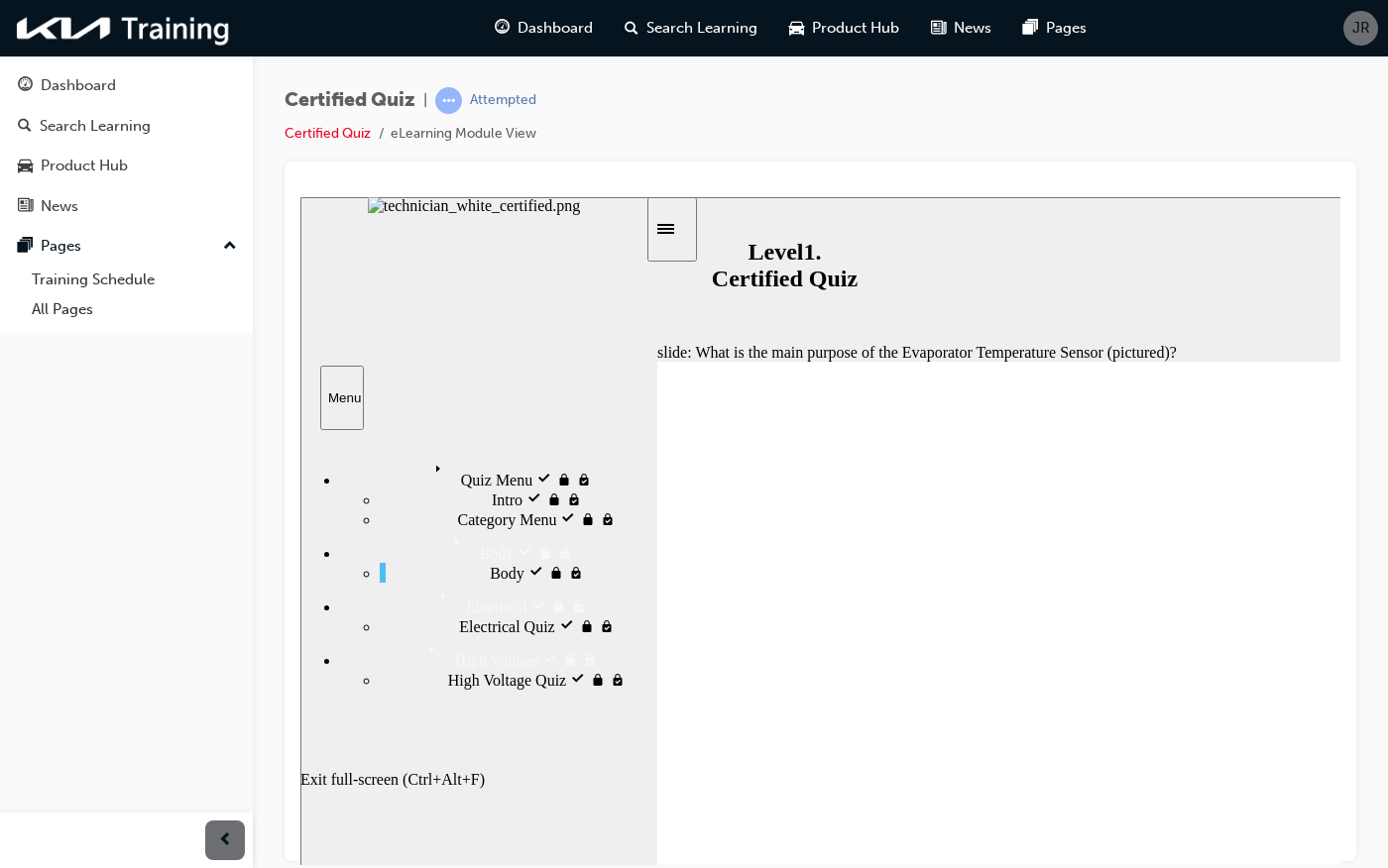 click at bounding box center (1657, 1032) 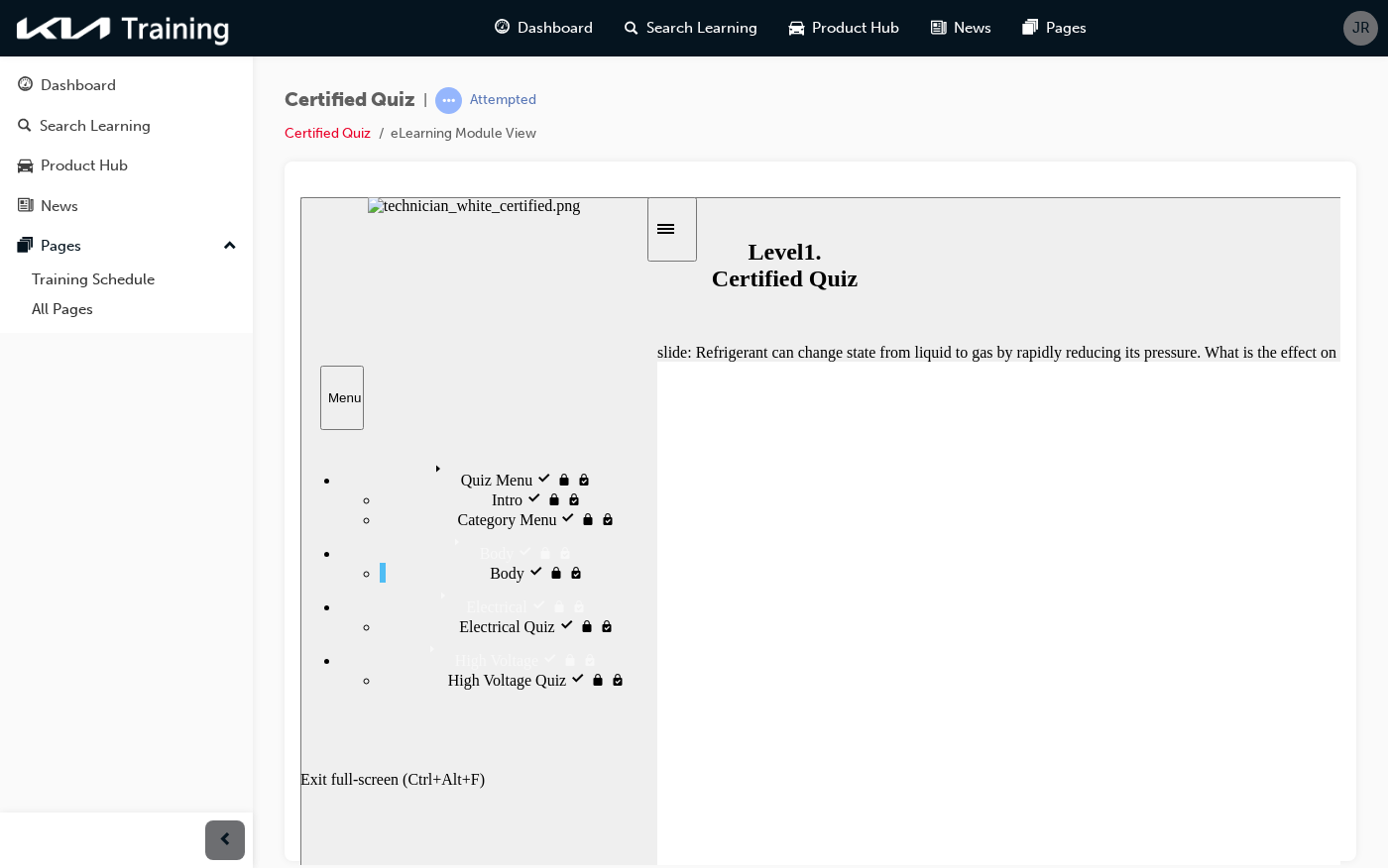 click 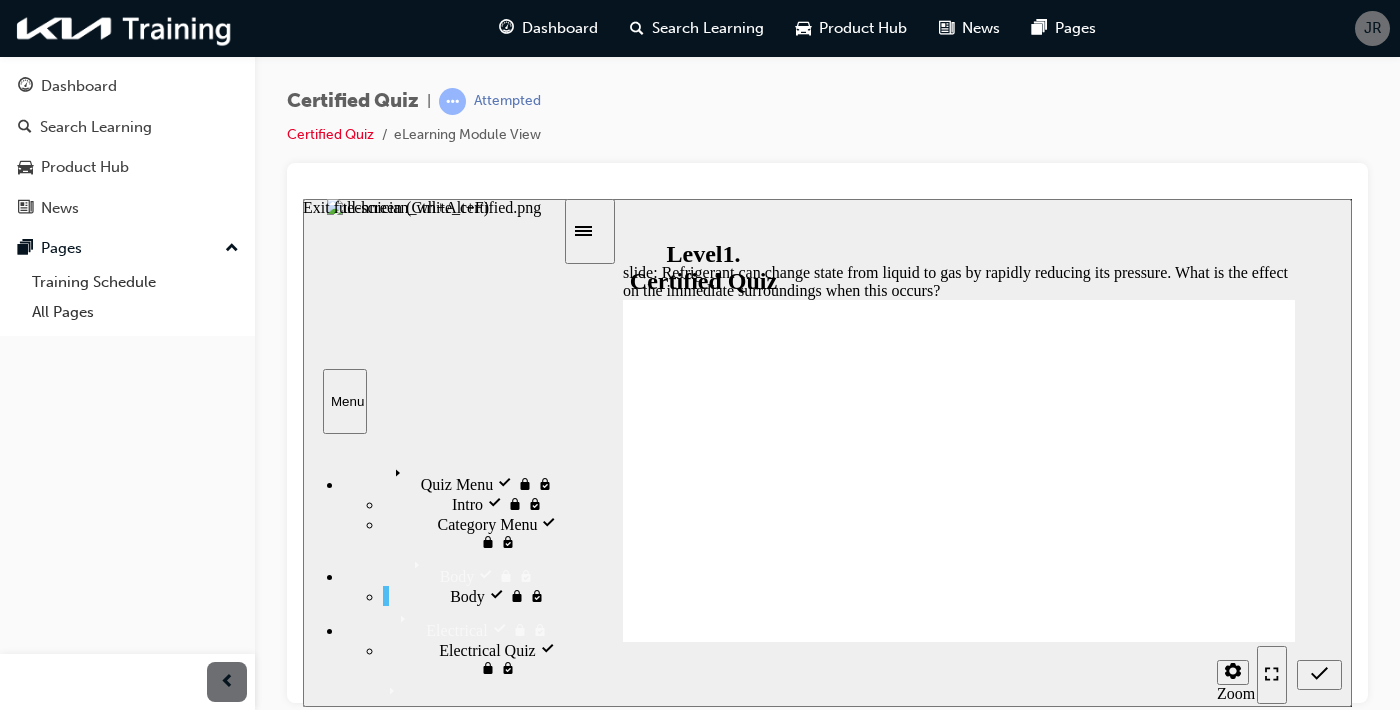 scroll, scrollTop: 65, scrollLeft: 0, axis: vertical 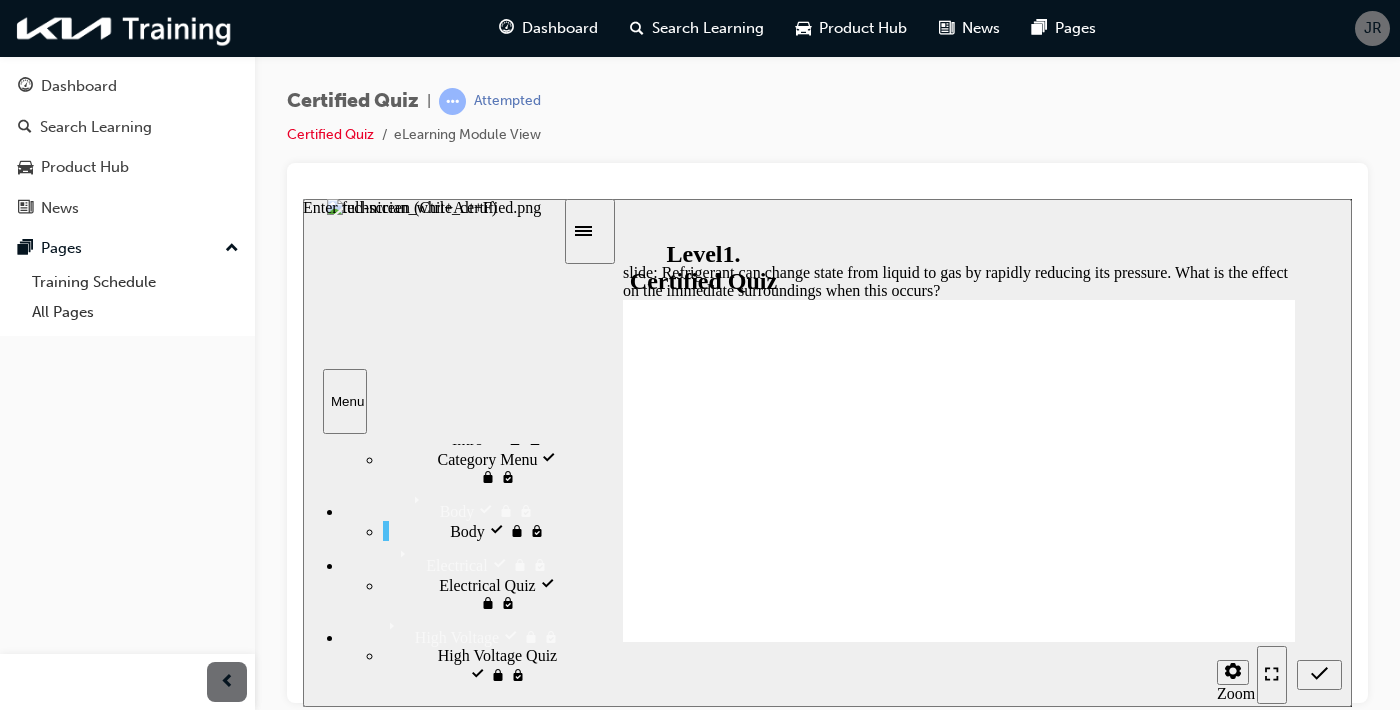 click on "Electrical
Electrical" at bounding box center [453, 557] 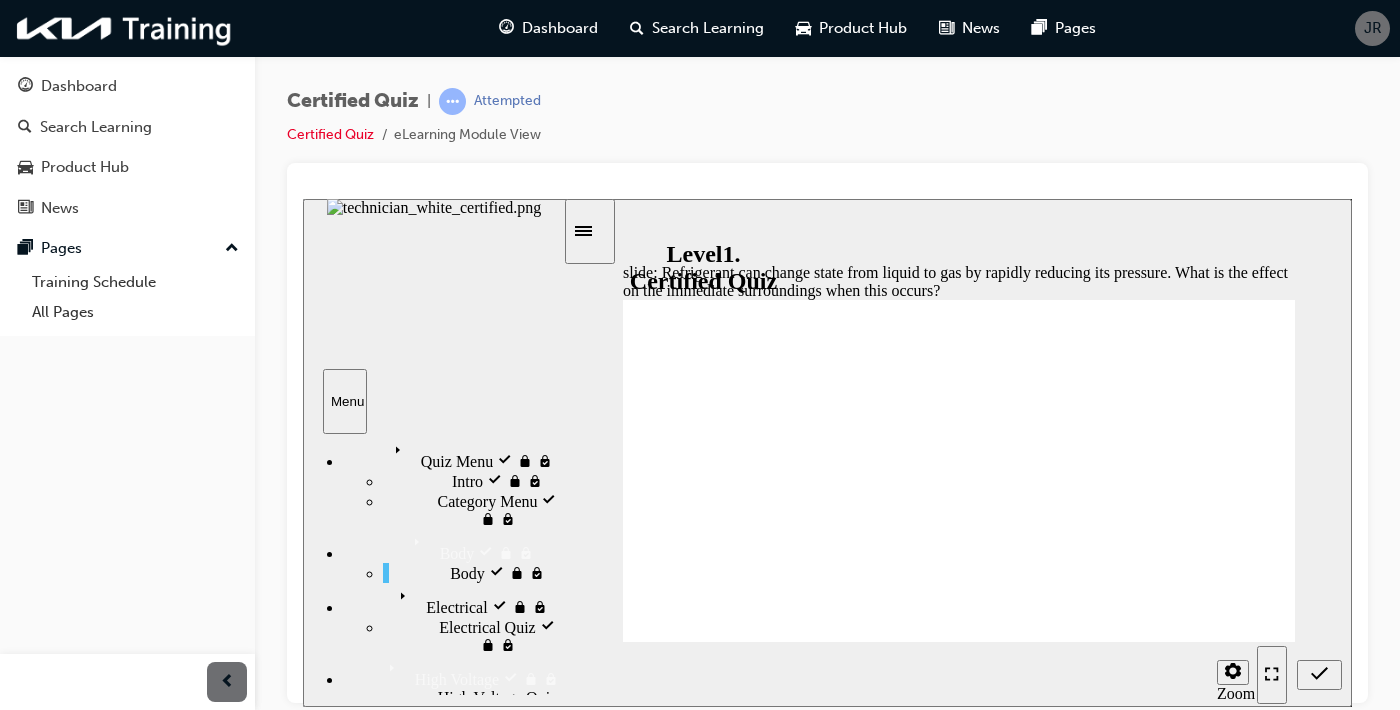 scroll, scrollTop: 0, scrollLeft: 0, axis: both 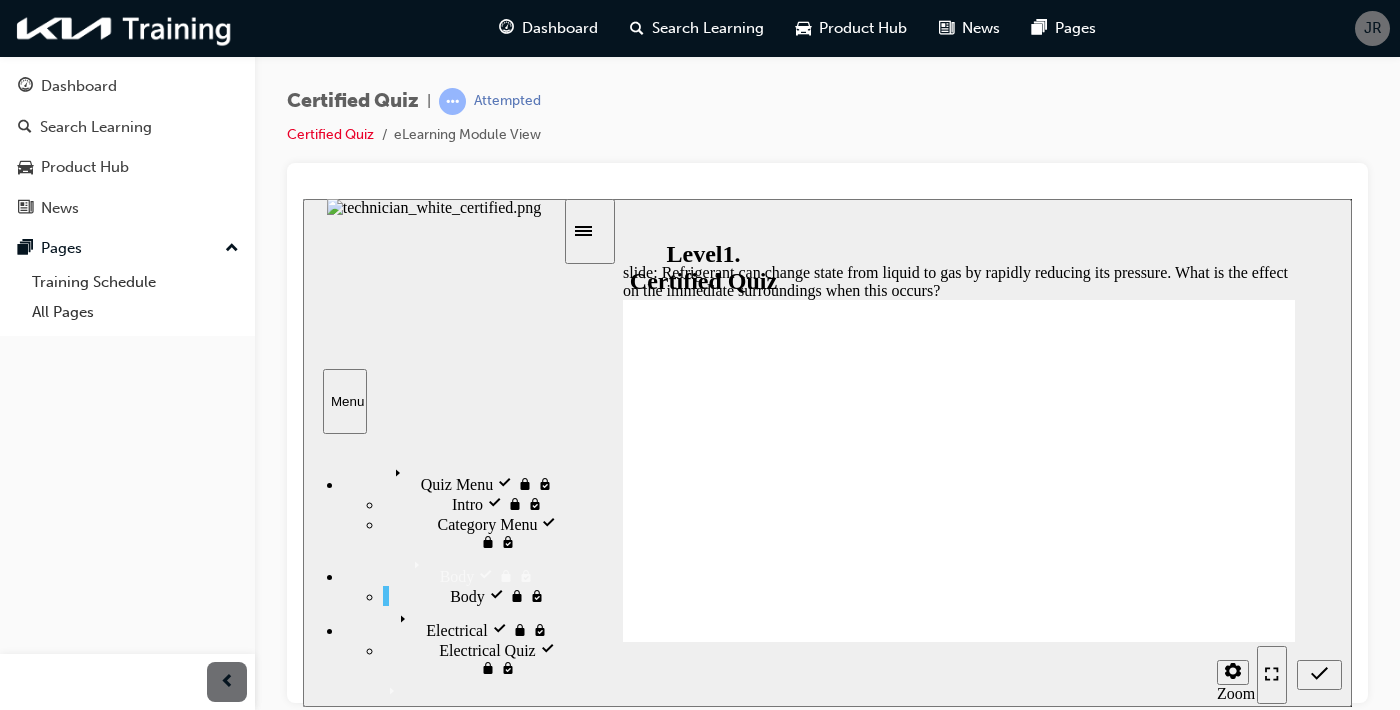 radio on "true" 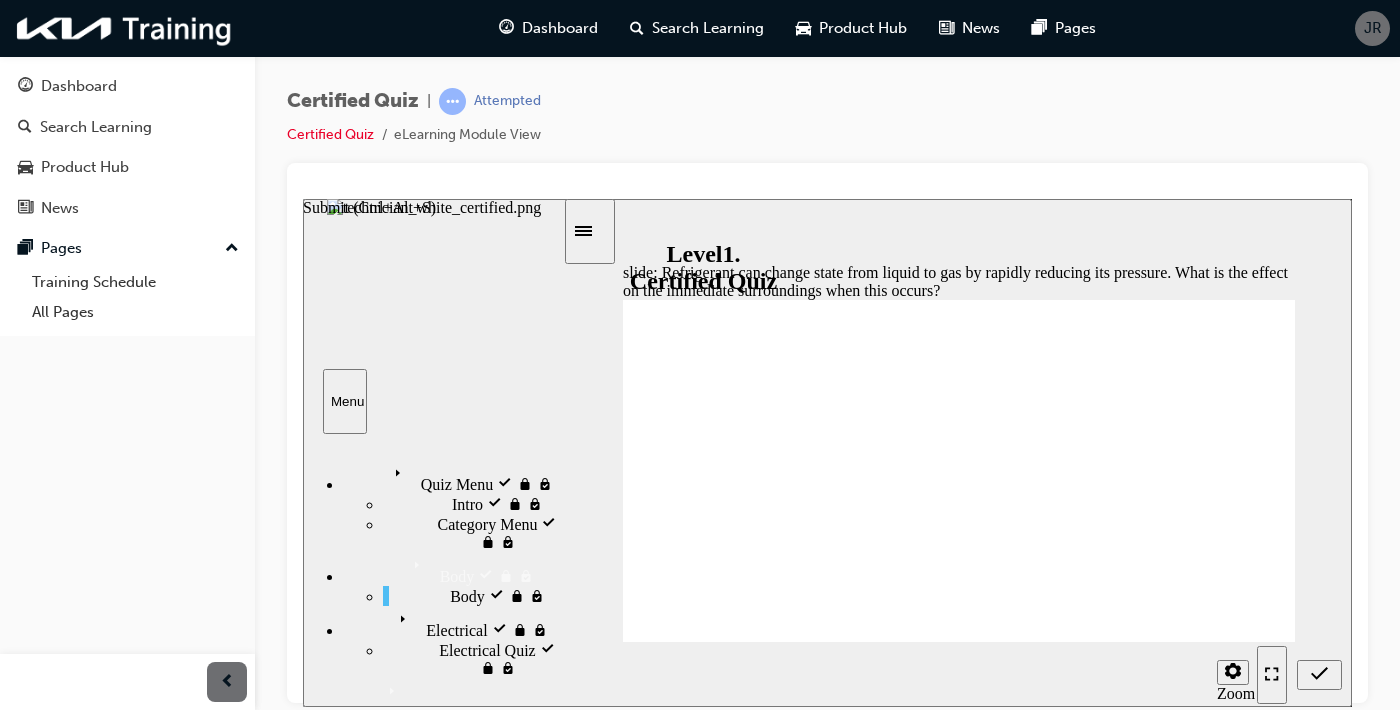 click at bounding box center [1319, 674] 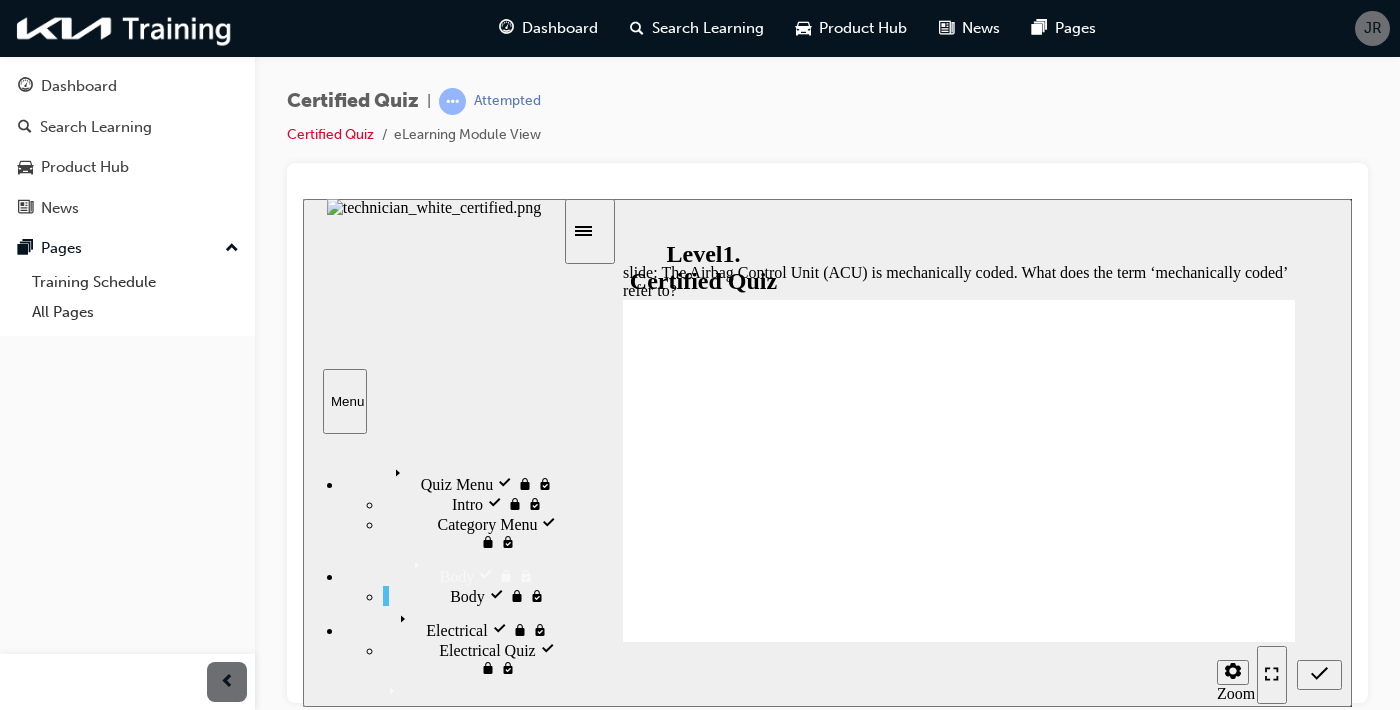 radio on "true" 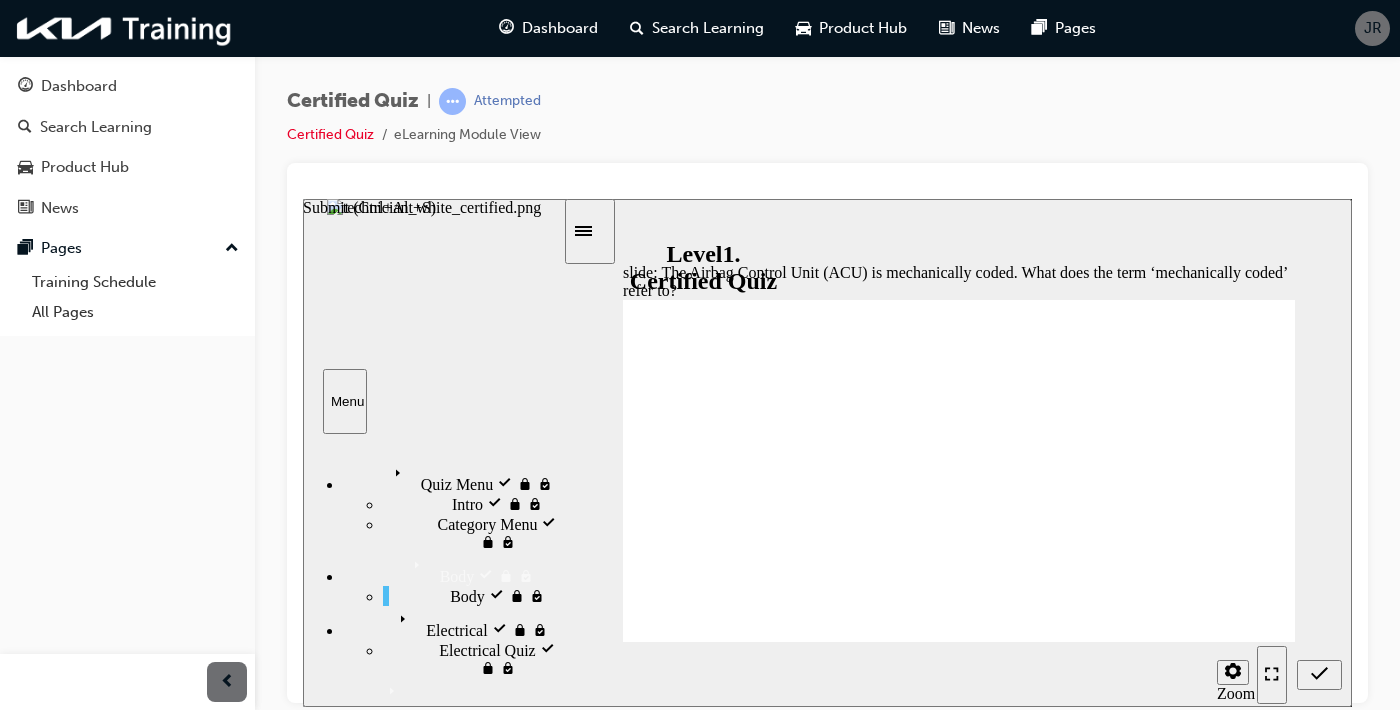 click 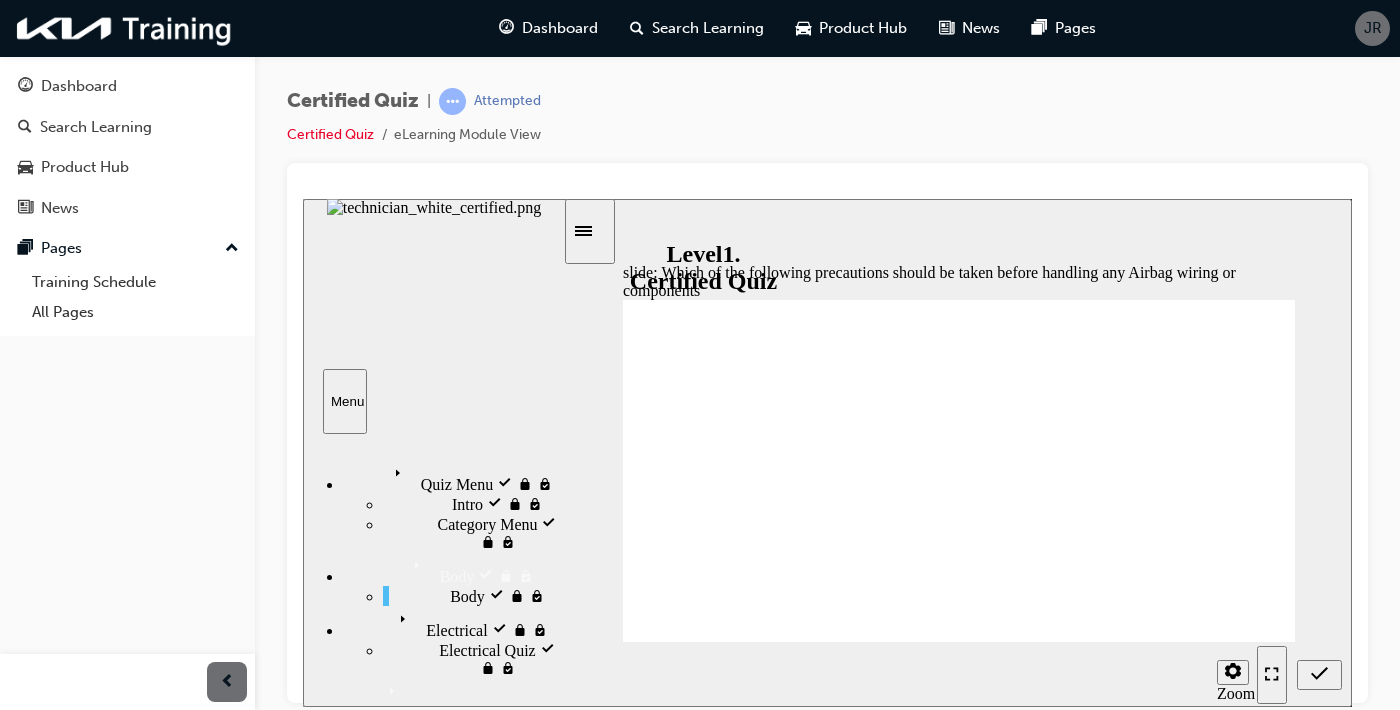 radio on "true" 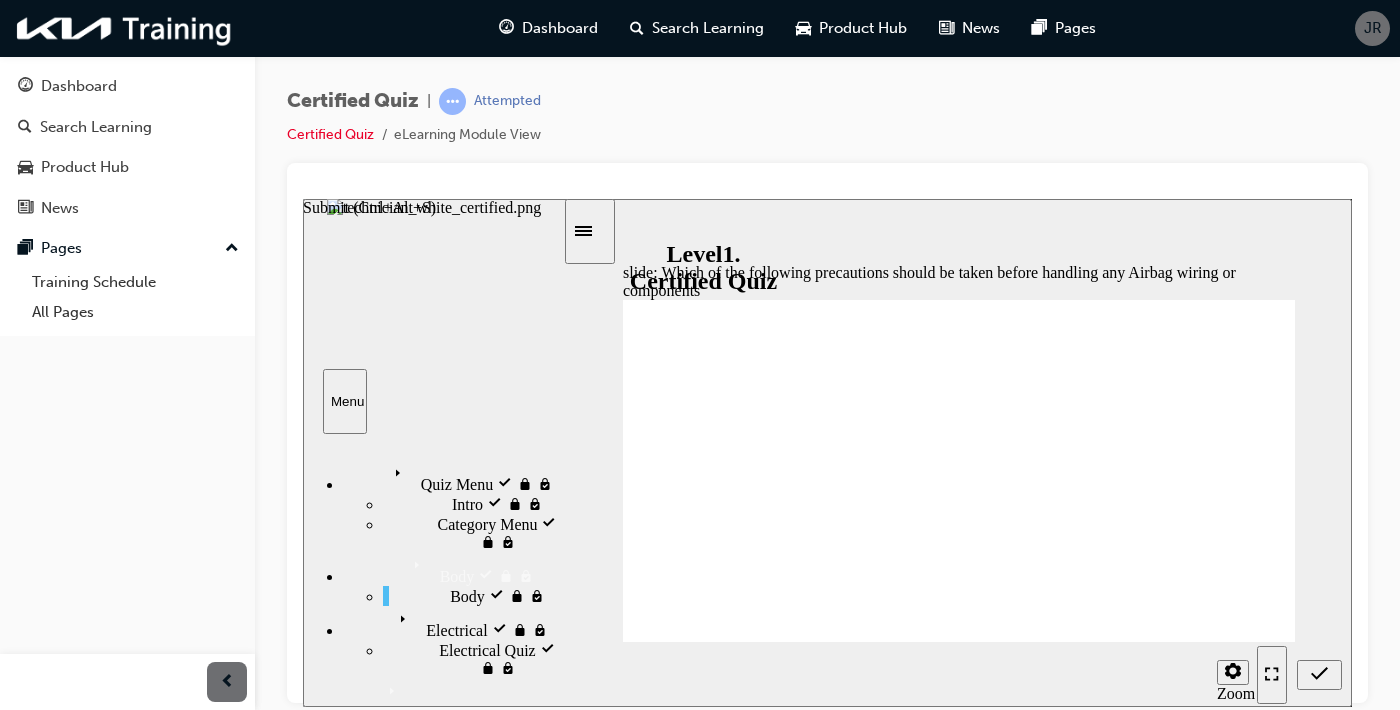 click 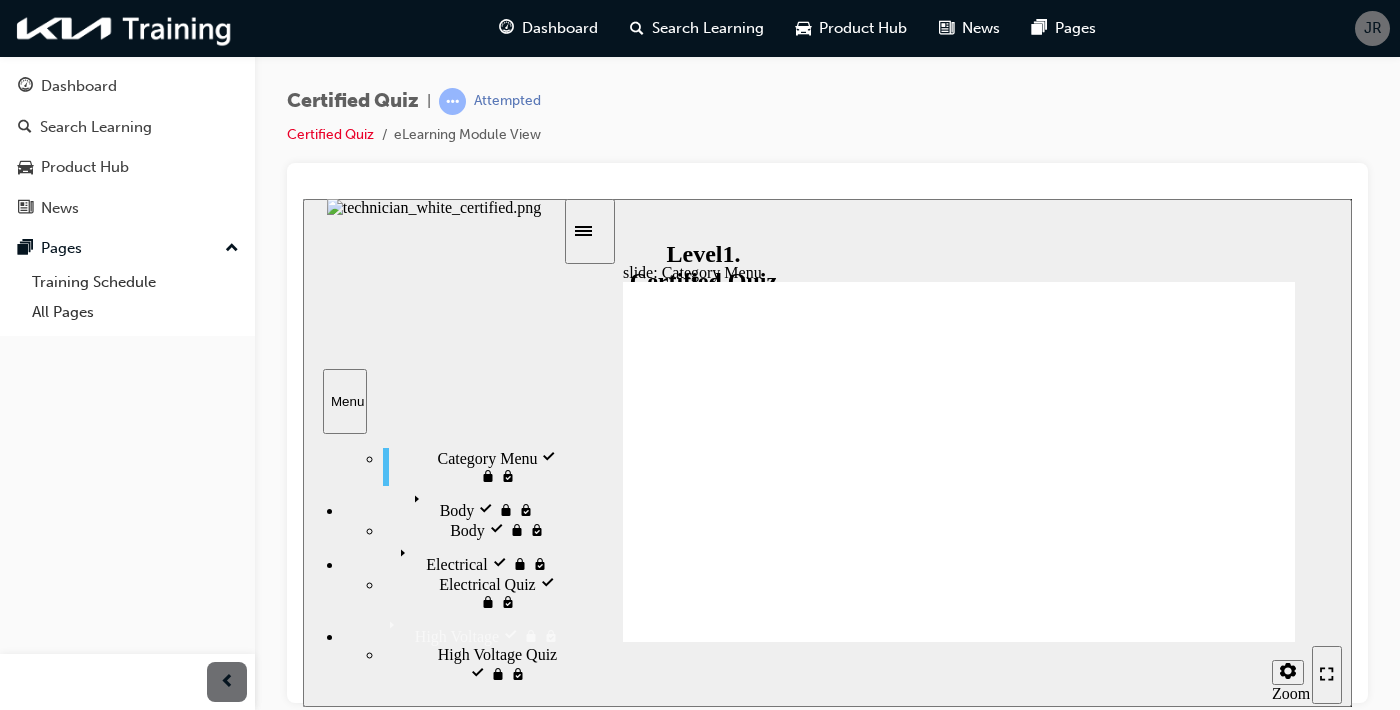scroll, scrollTop: 23, scrollLeft: 0, axis: vertical 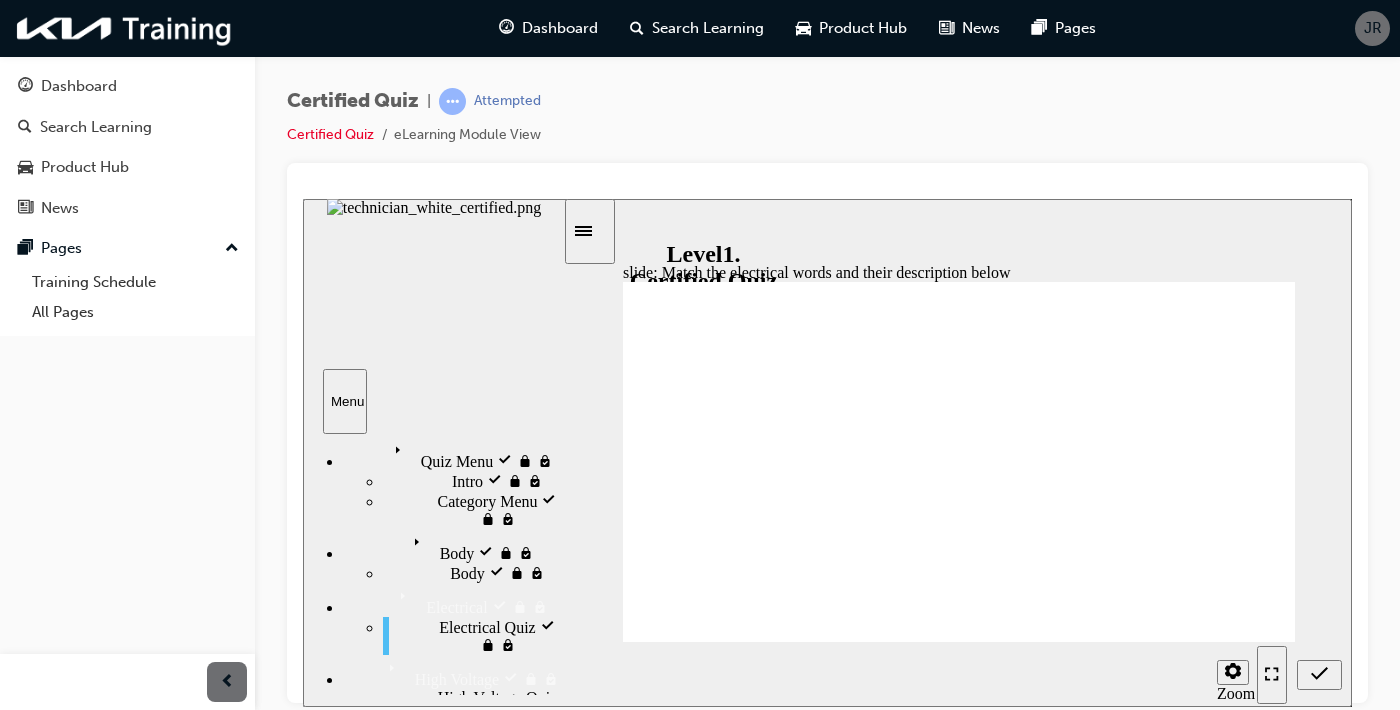 click on "Quiz Menu visited, locked
Quiz Menu" at bounding box center [453, 453] 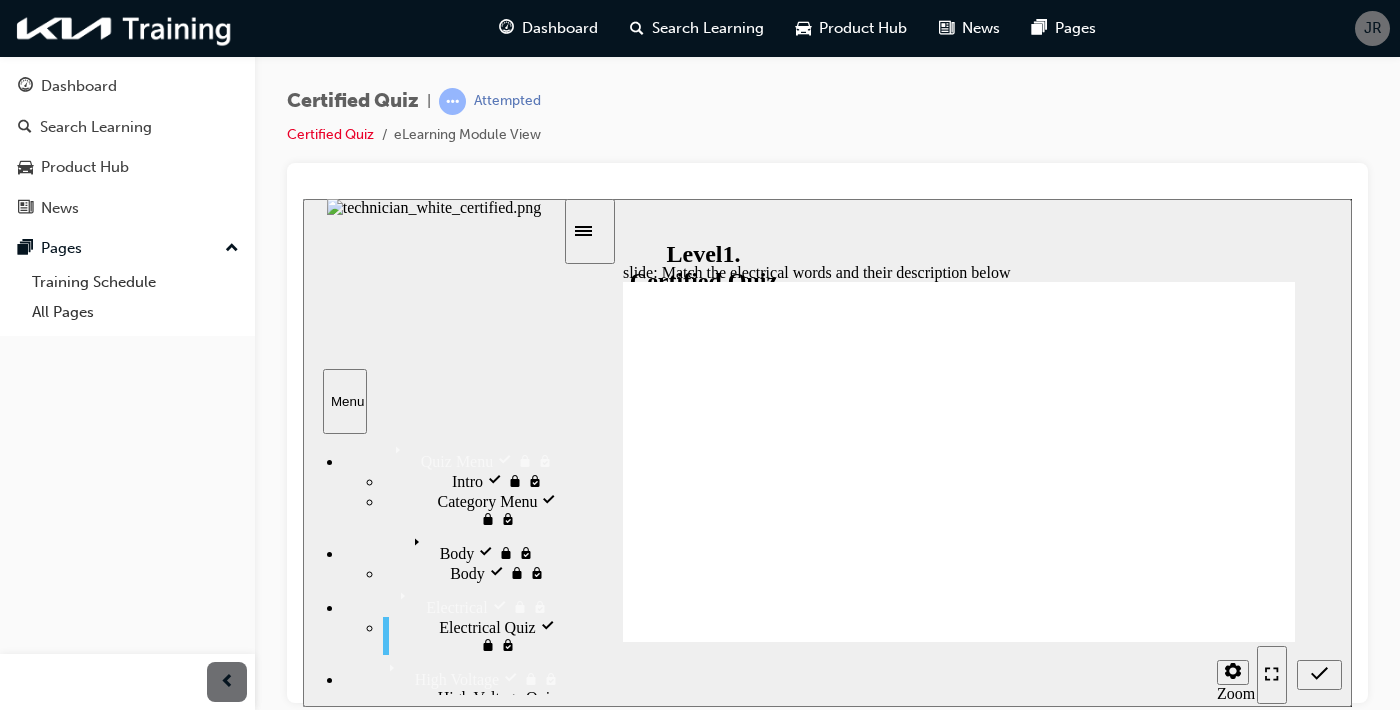 scroll, scrollTop: 0, scrollLeft: 0, axis: both 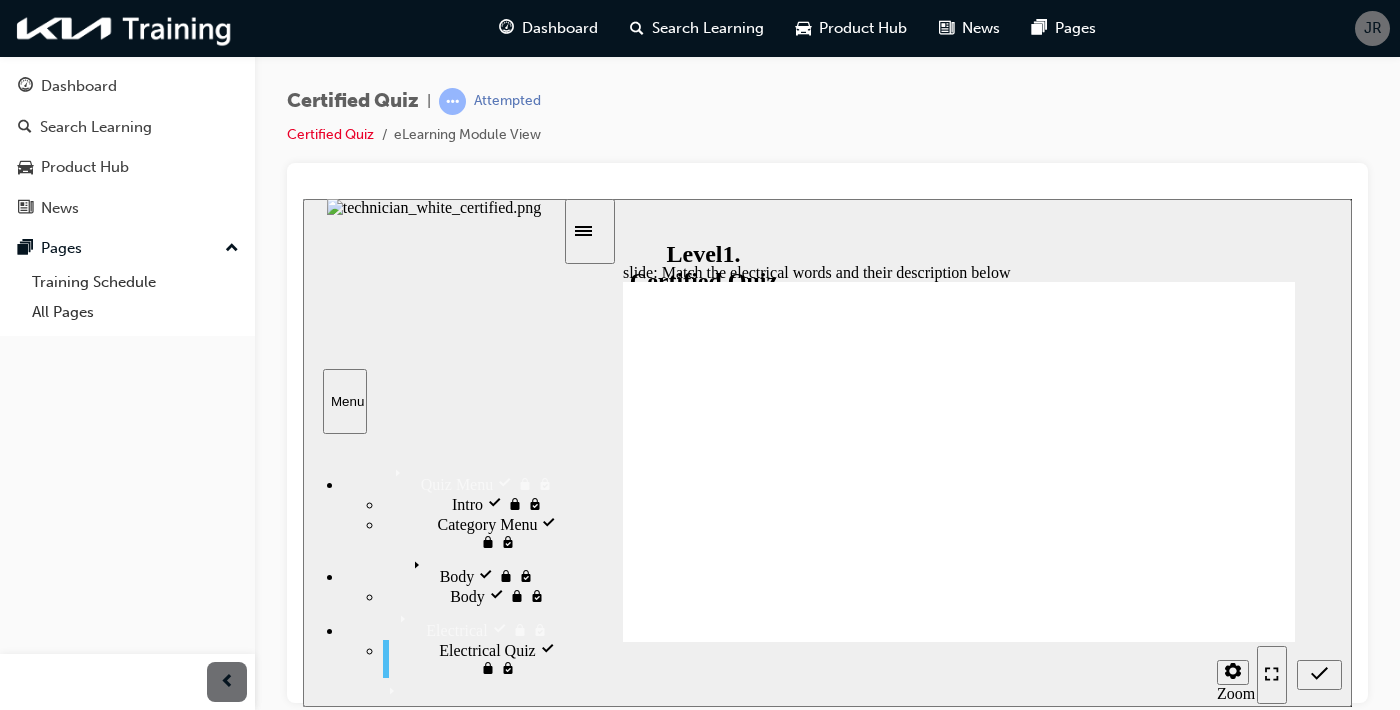 click on "Category Menu
Category Menu" at bounding box center (473, 532) 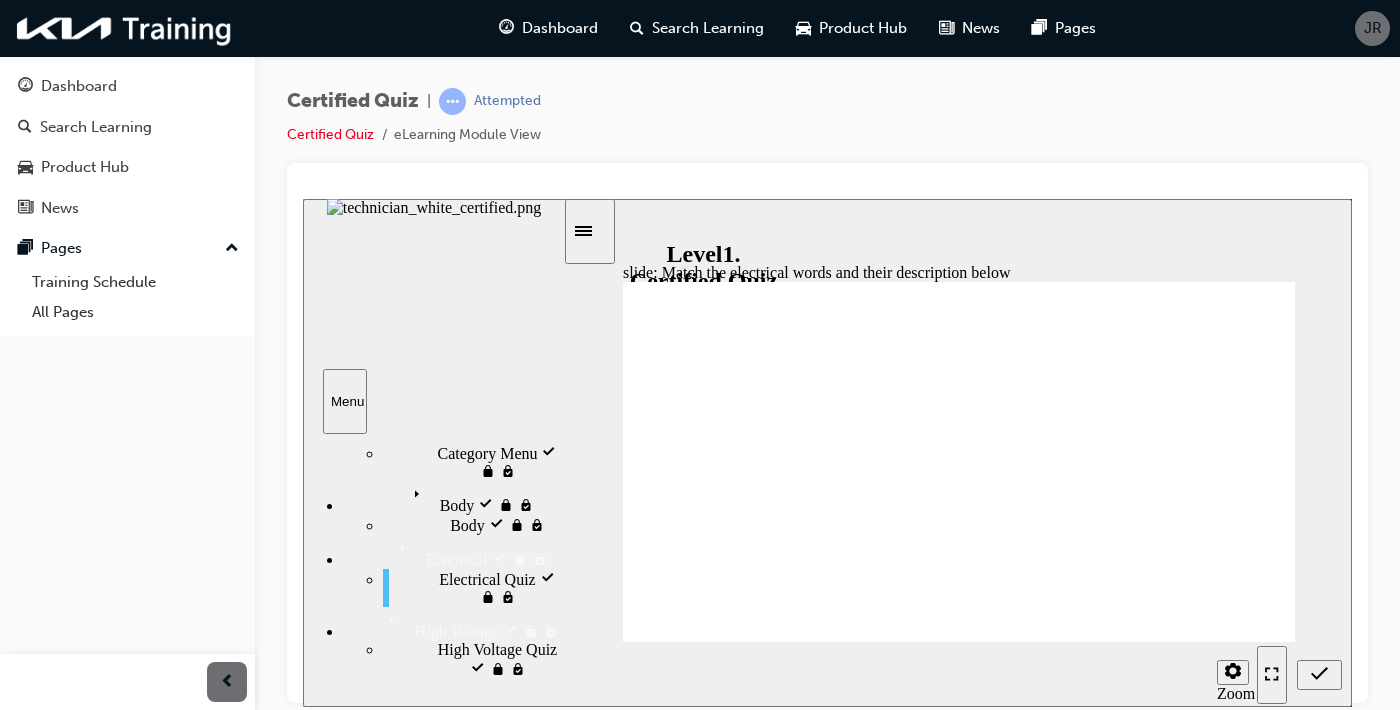 scroll, scrollTop: 0, scrollLeft: 0, axis: both 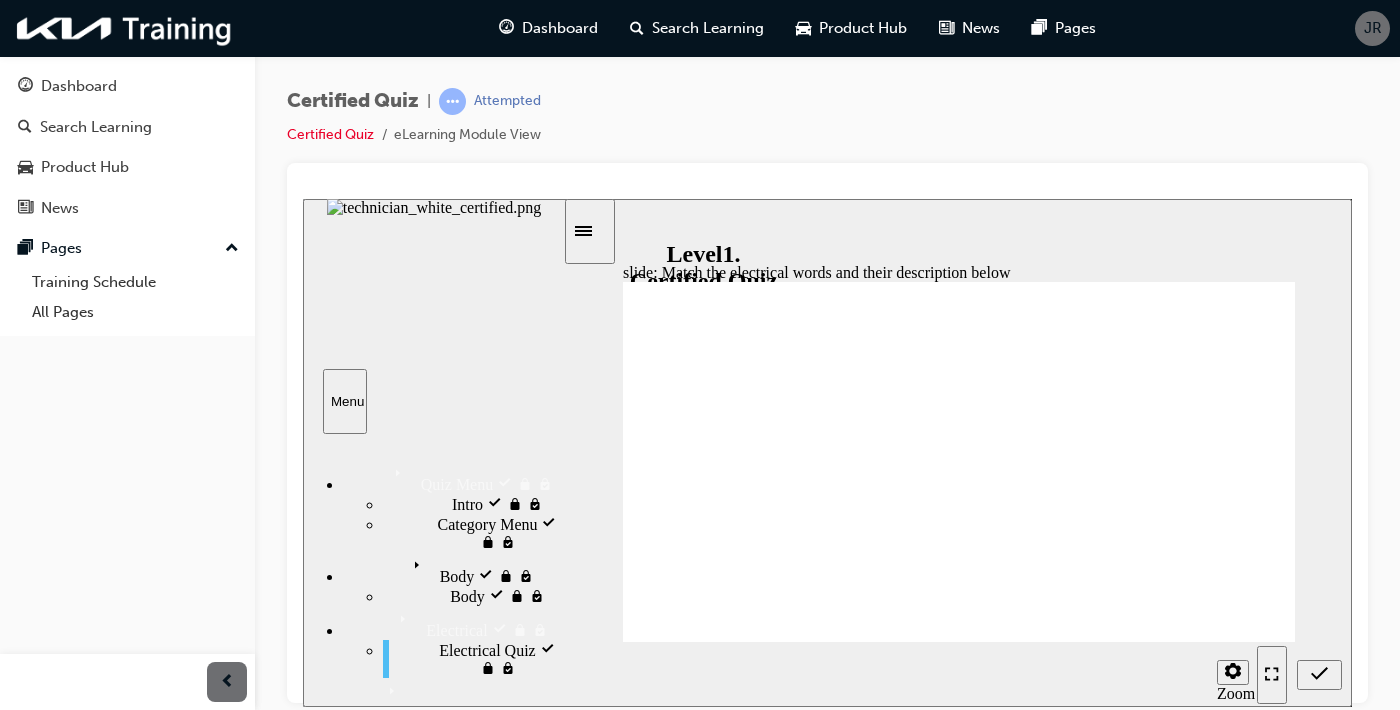 click 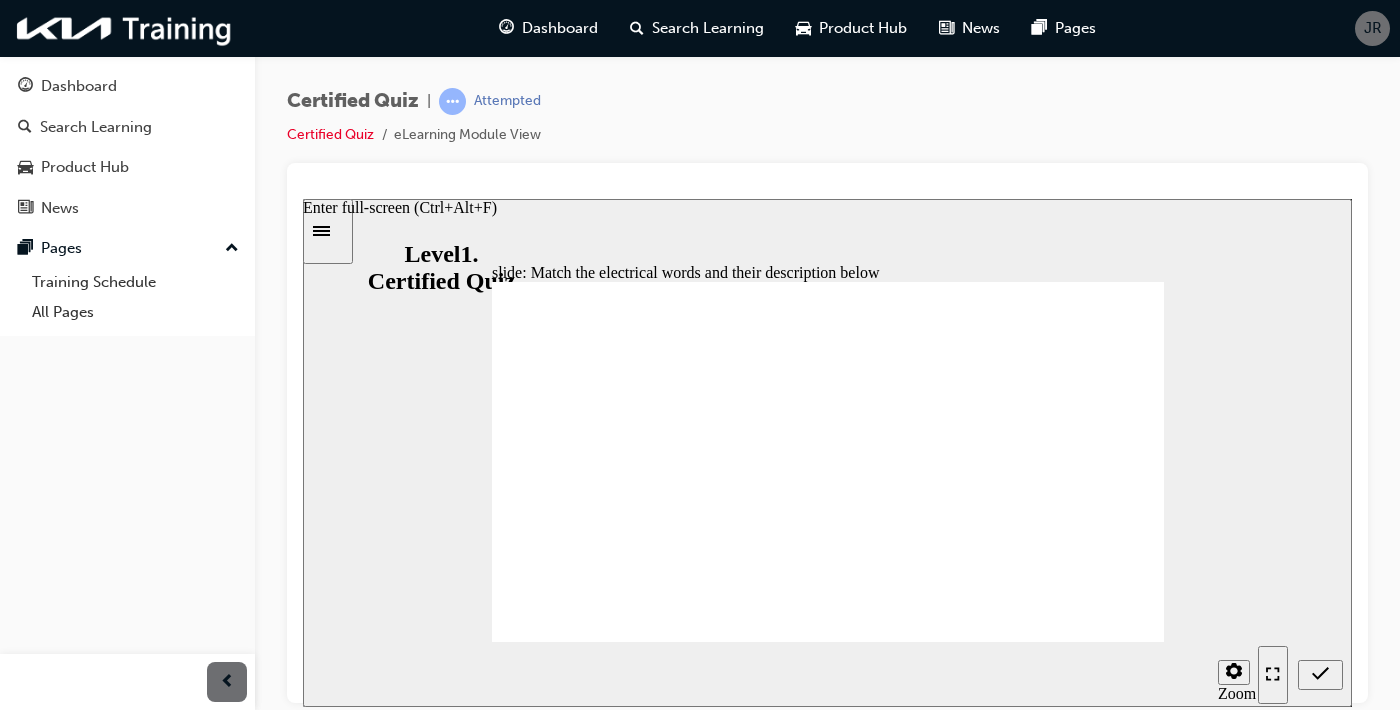 click 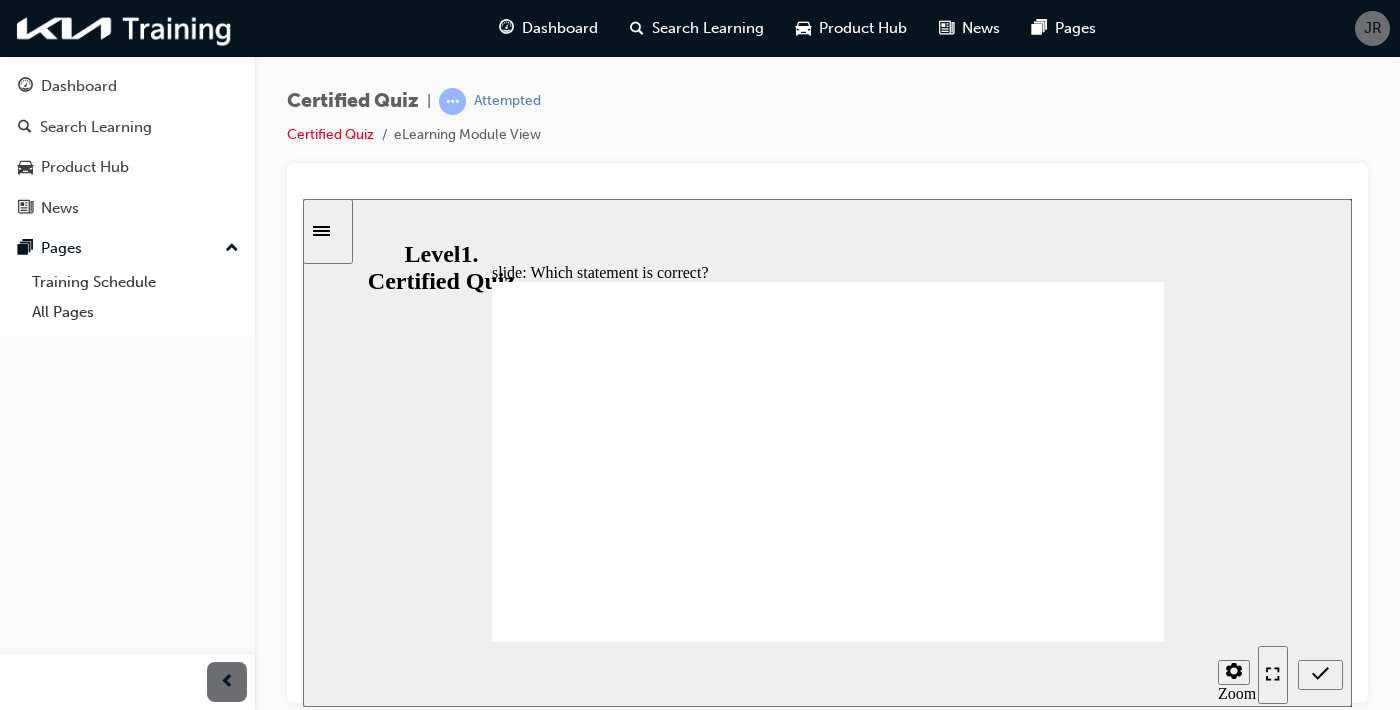 radio on "true" 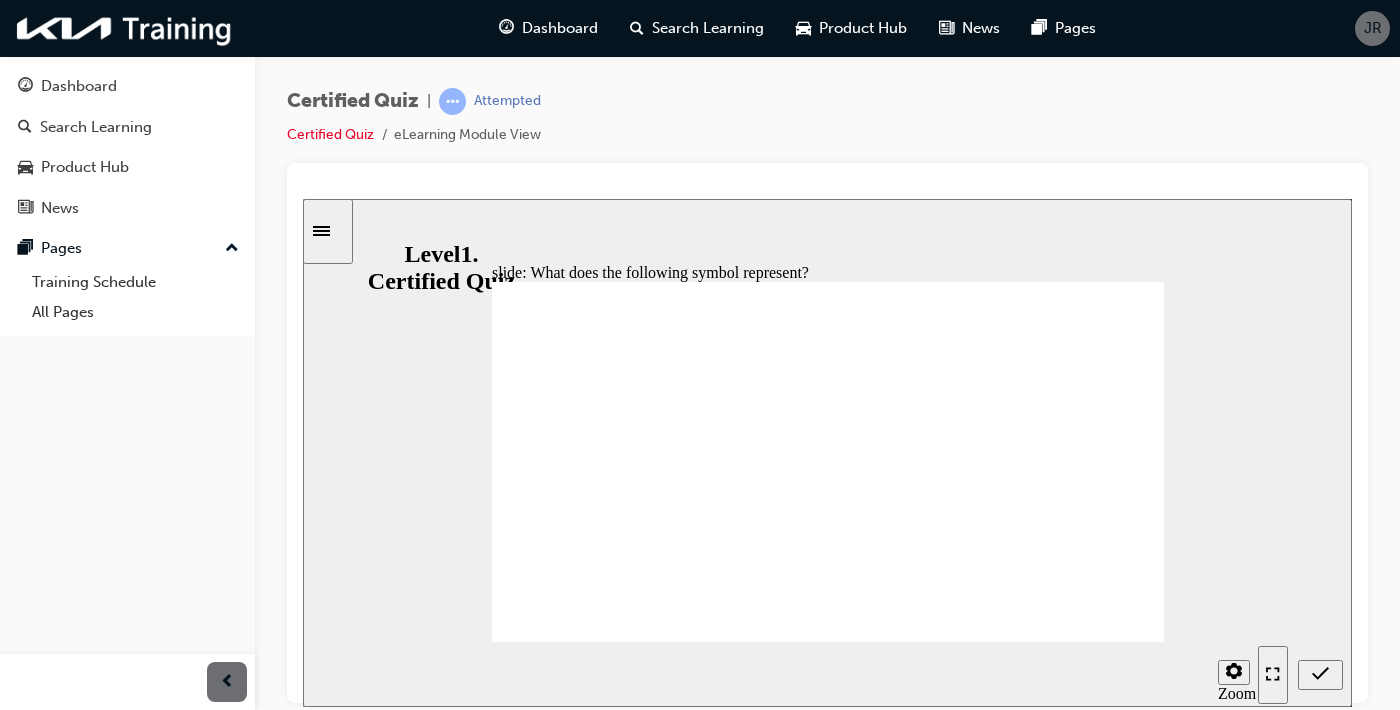 radio on "true" 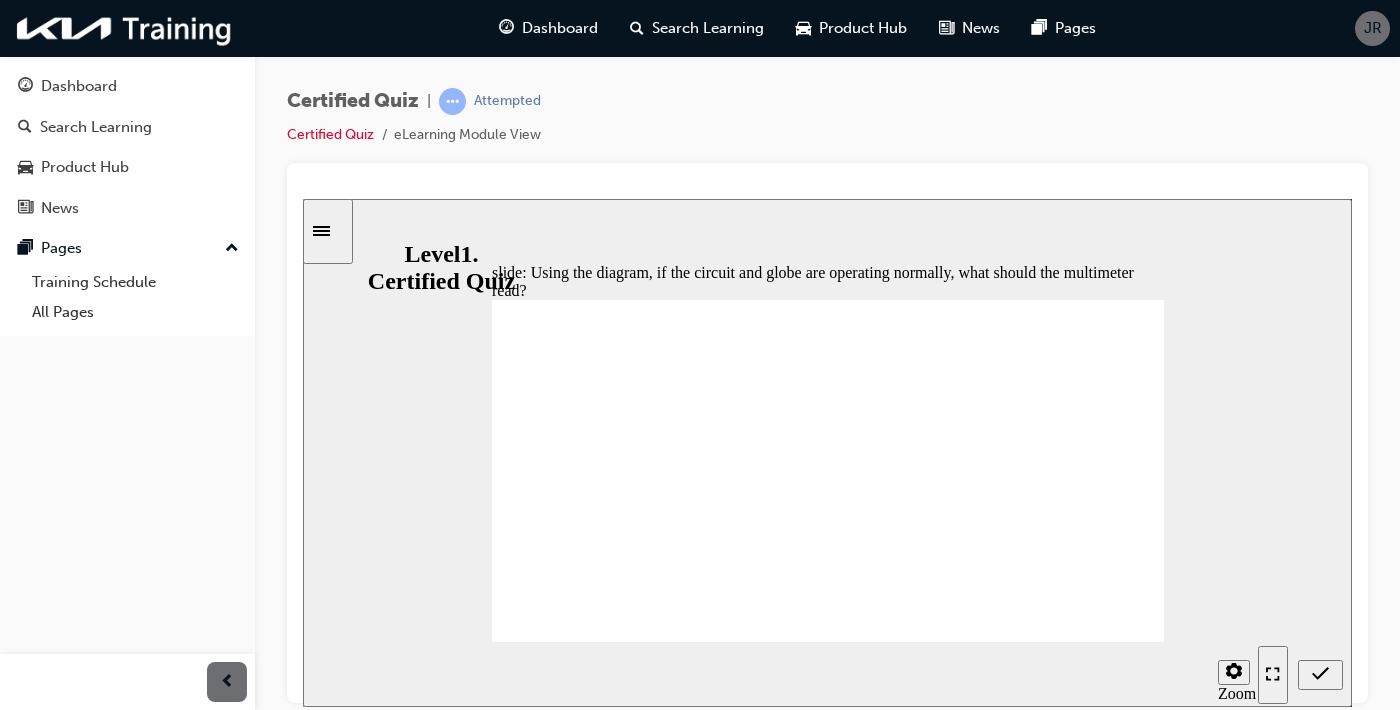radio on "true" 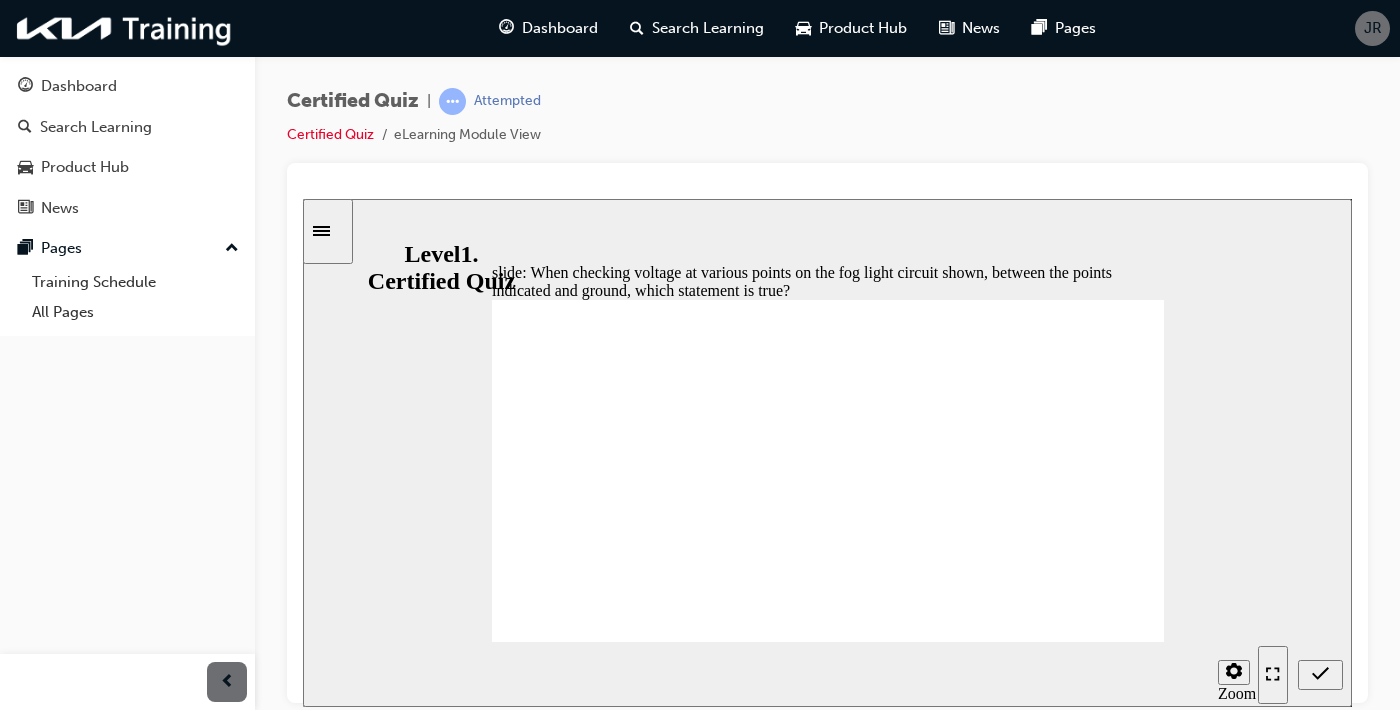 click 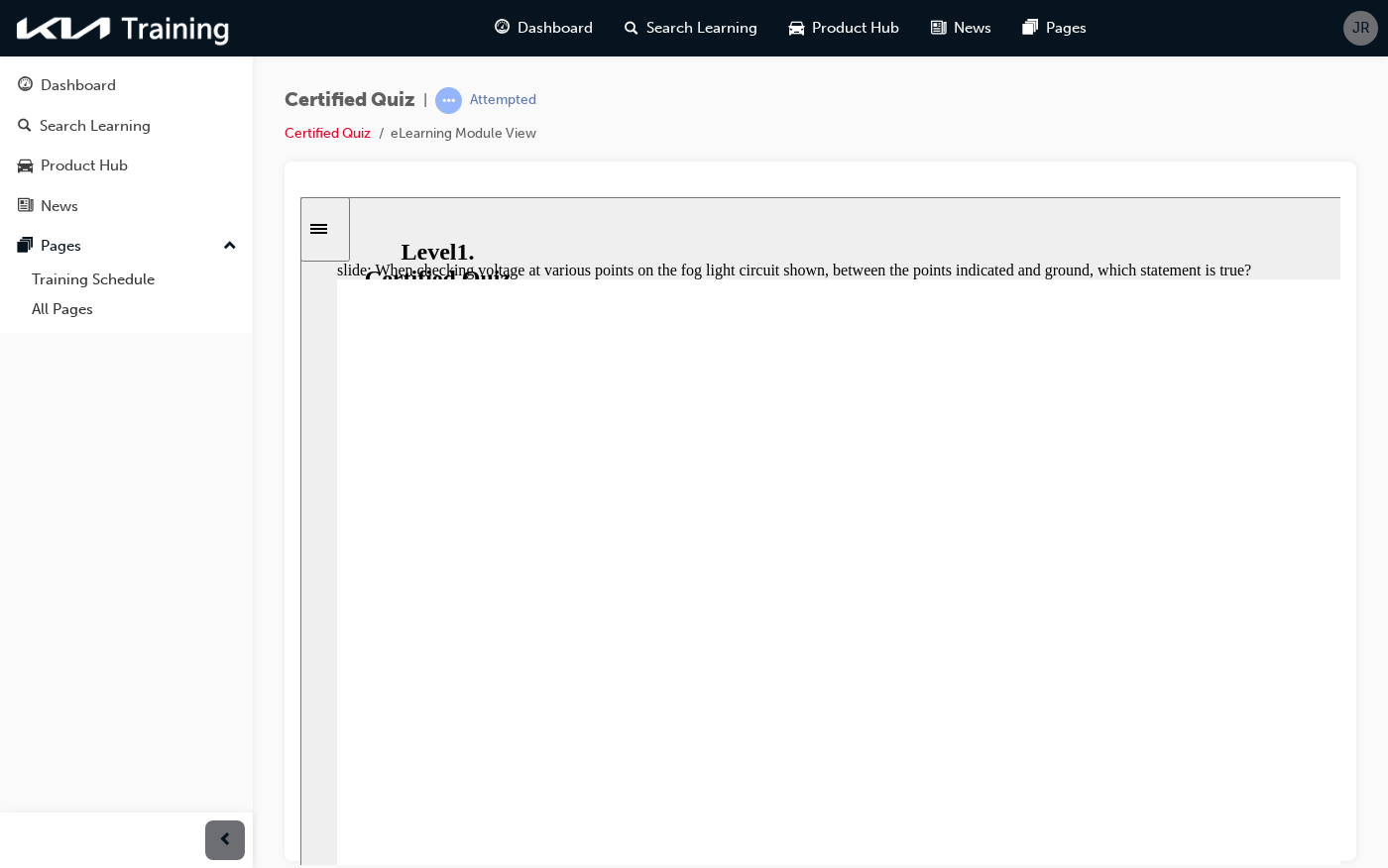 radio on "true" 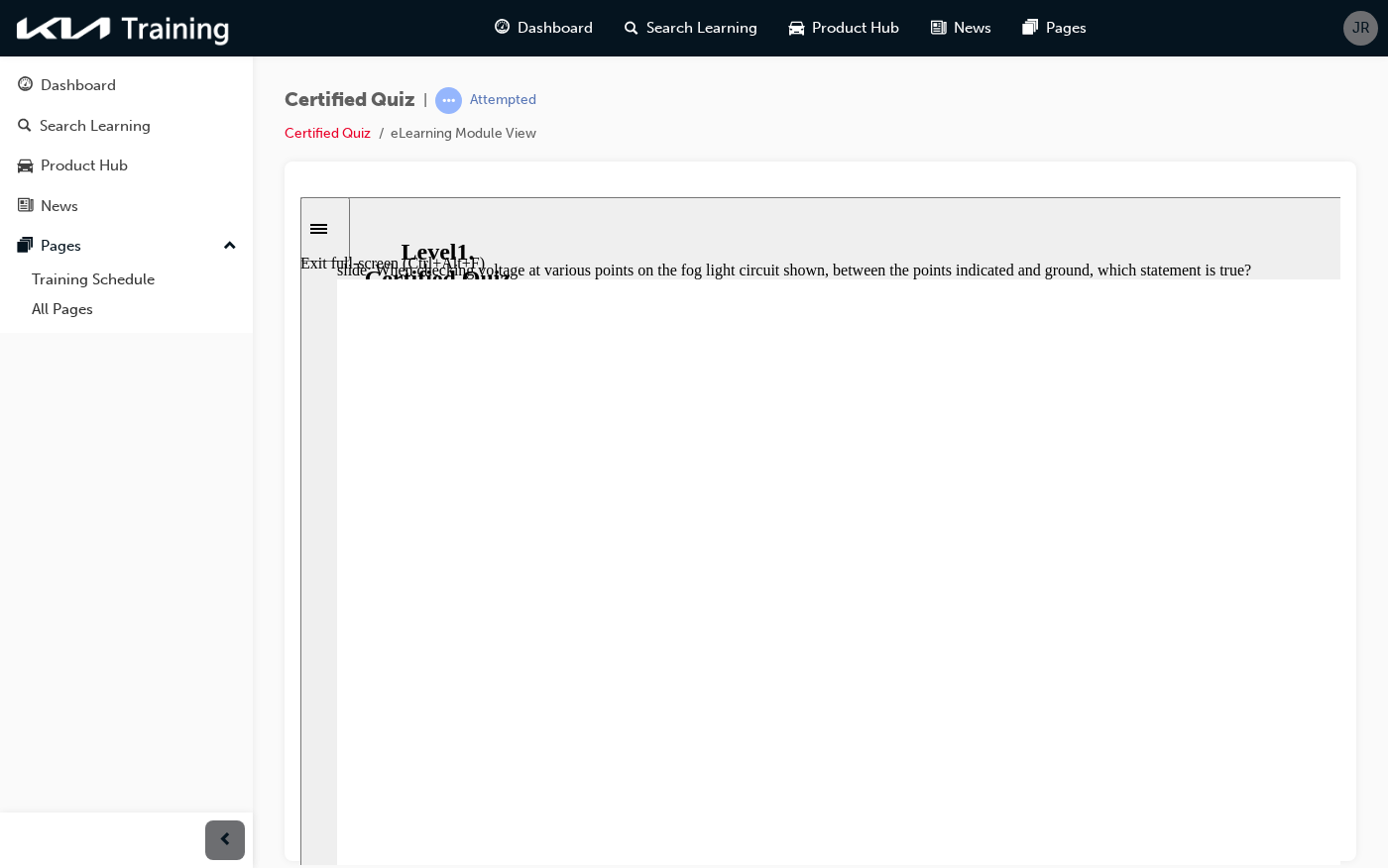 click 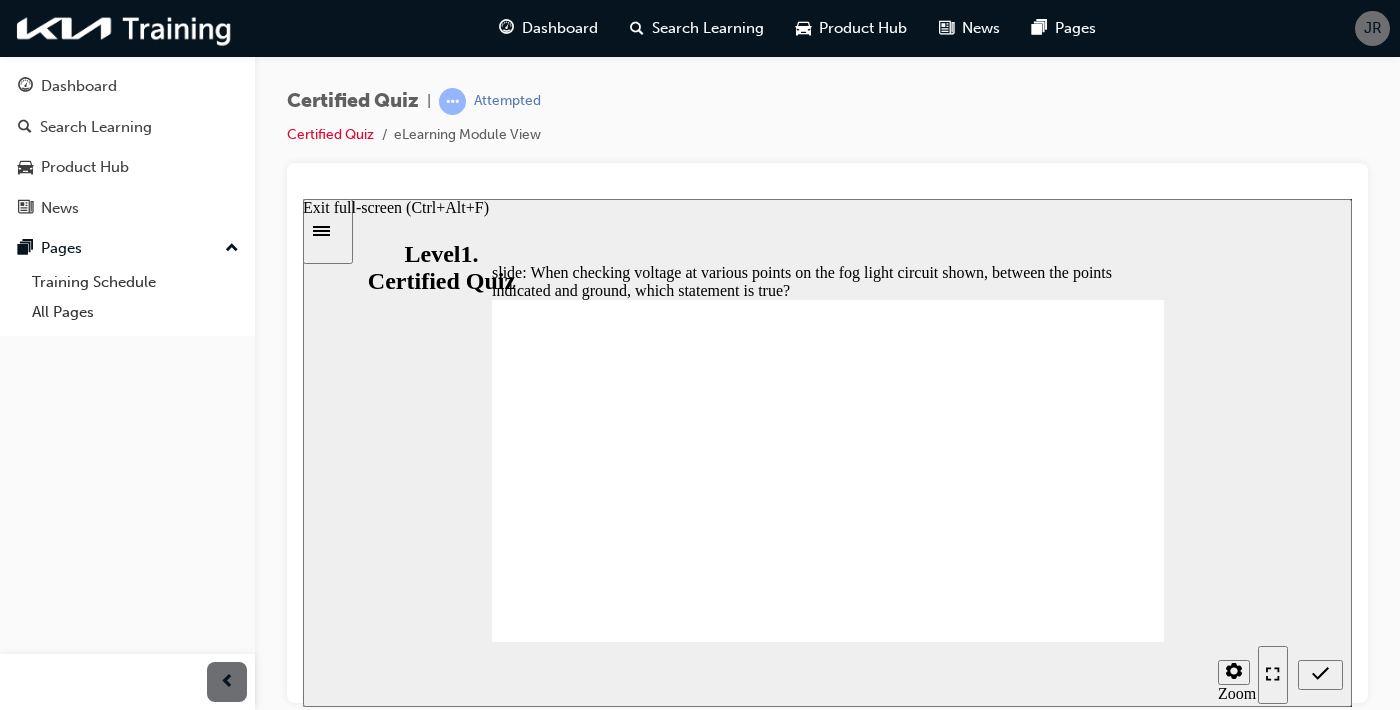click 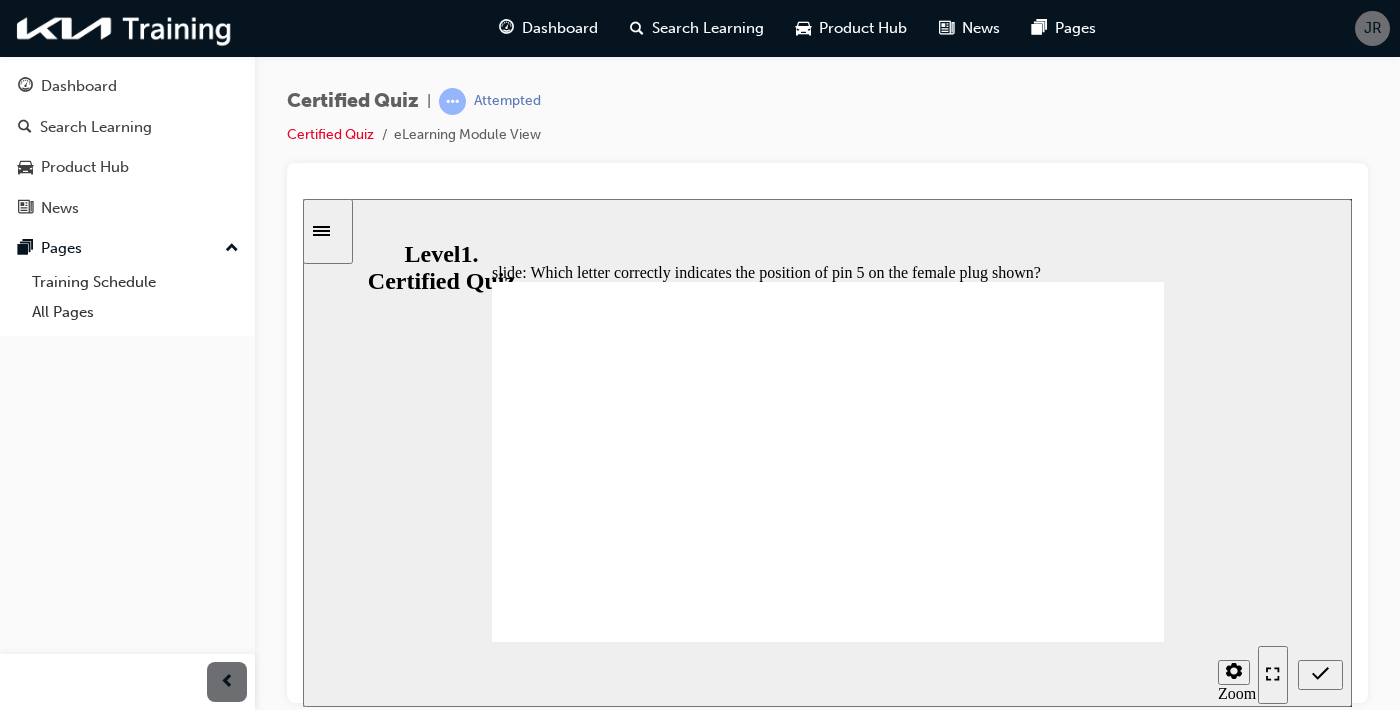radio on "true" 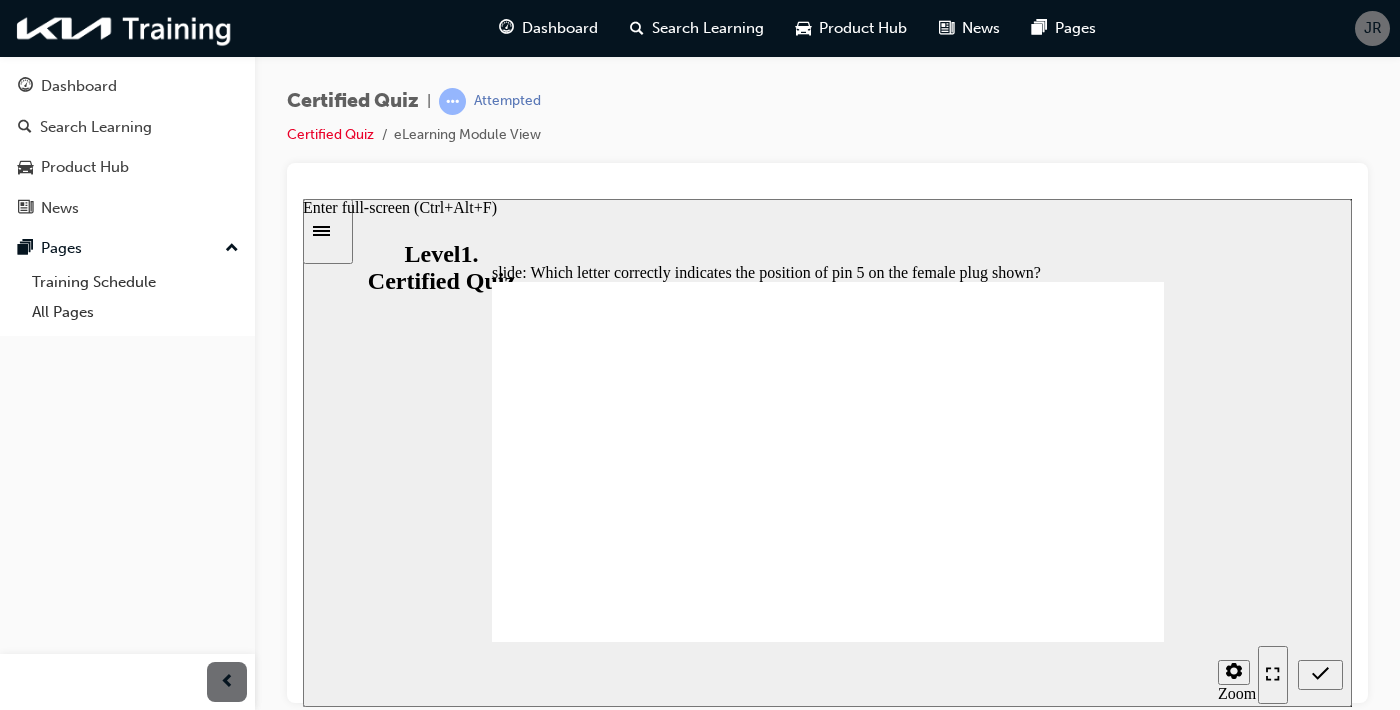 click at bounding box center [1320, 677] 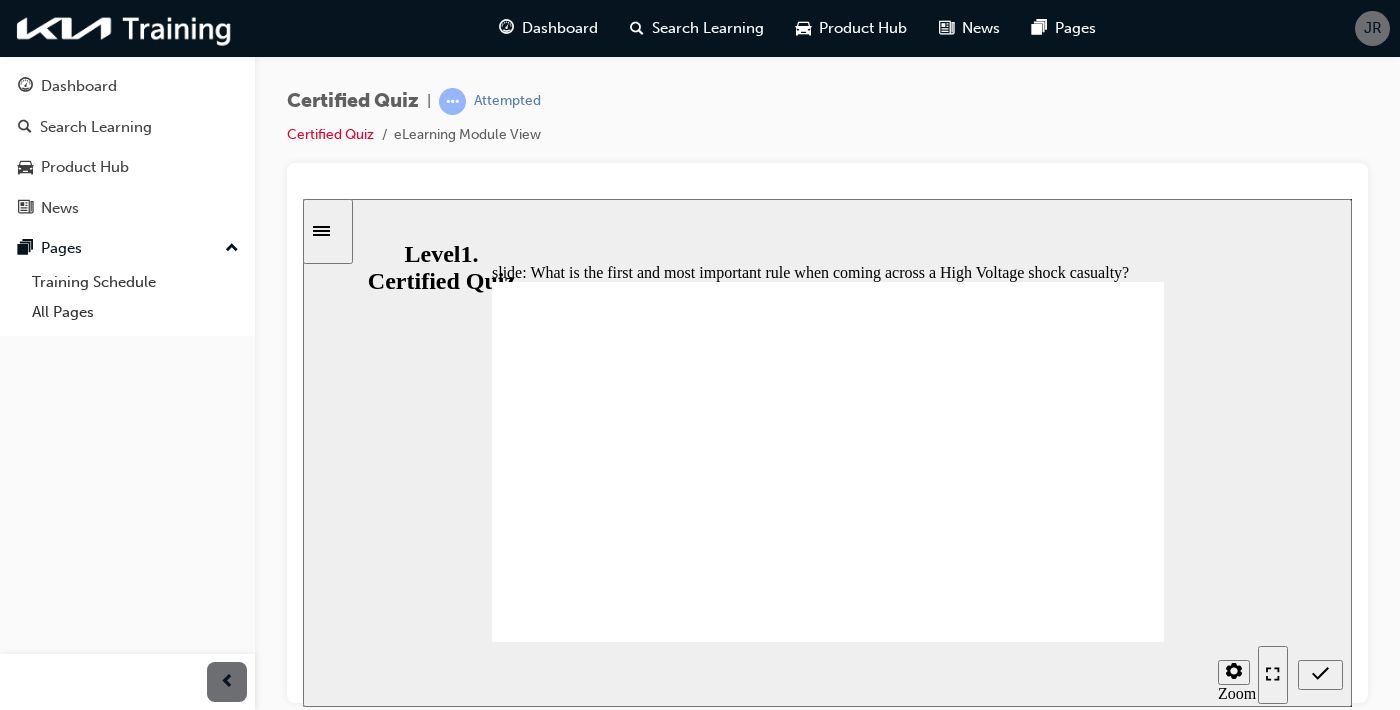 radio on "true" 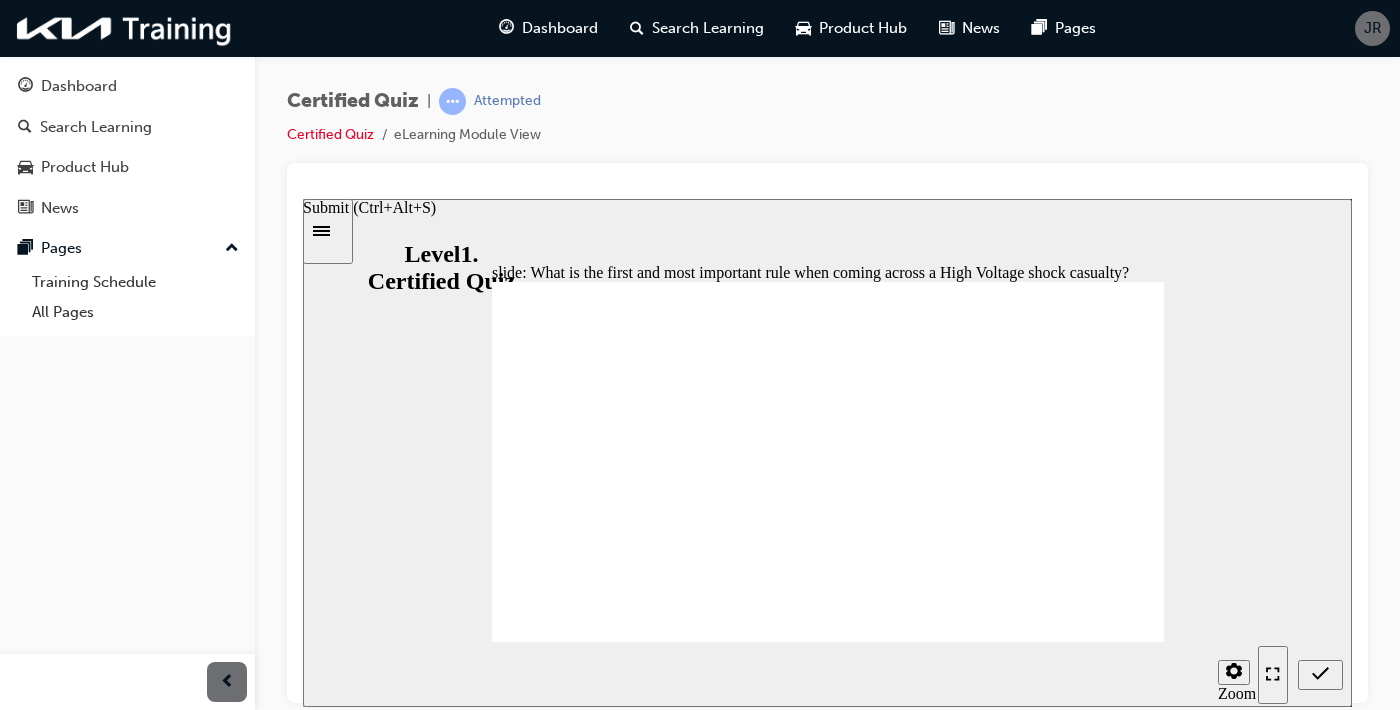 click 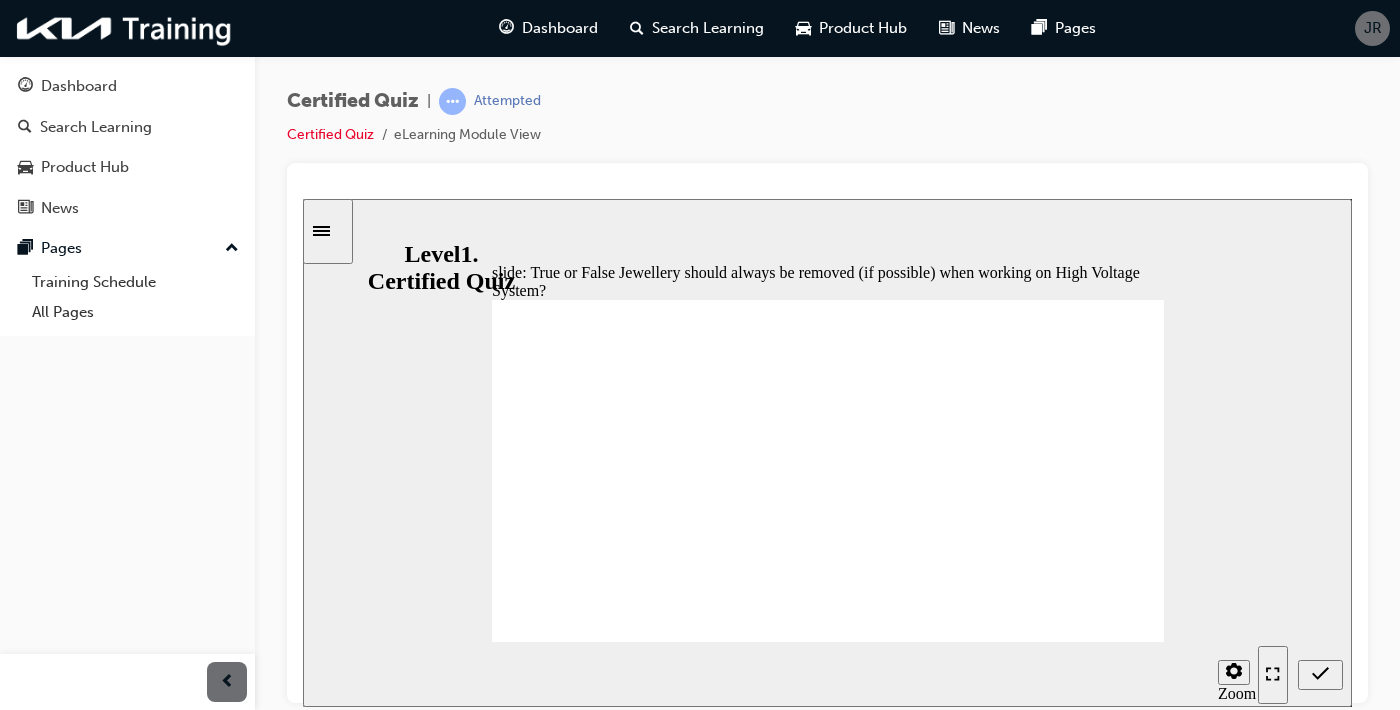 radio on "true" 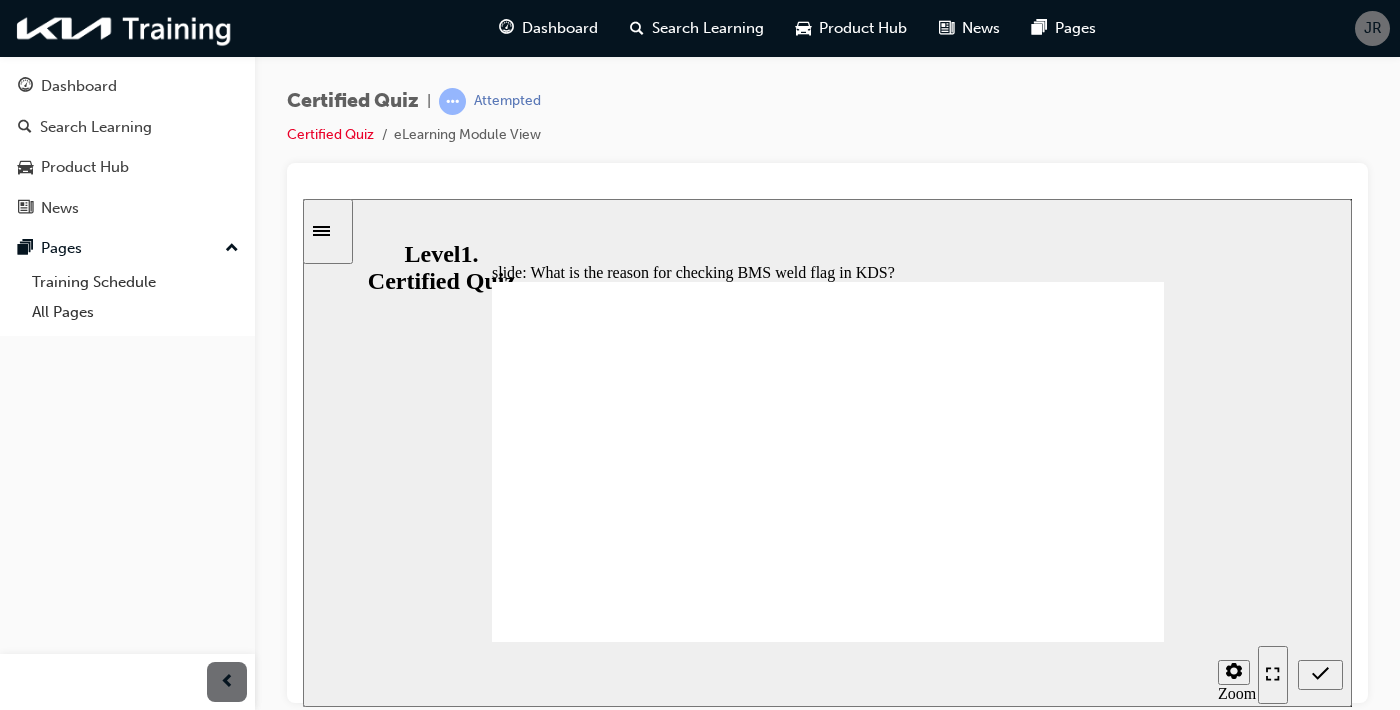 radio on "true" 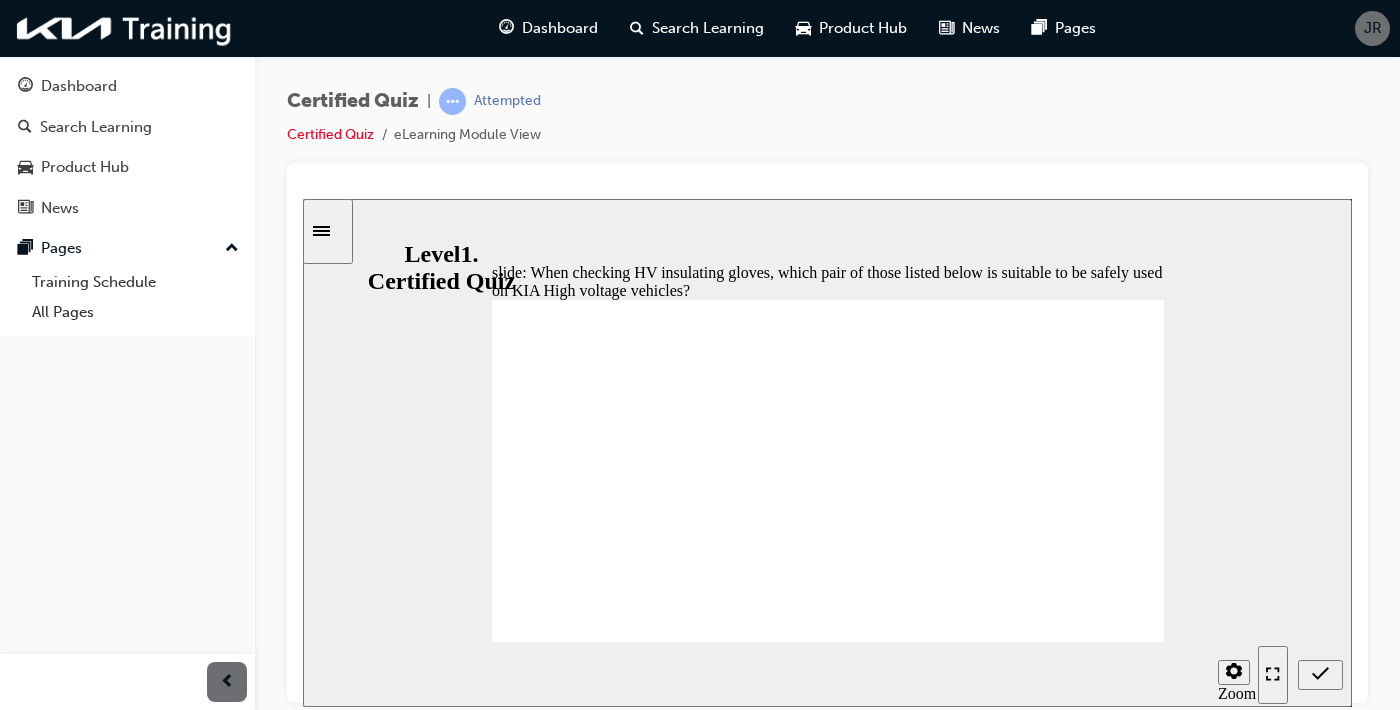 radio on "true" 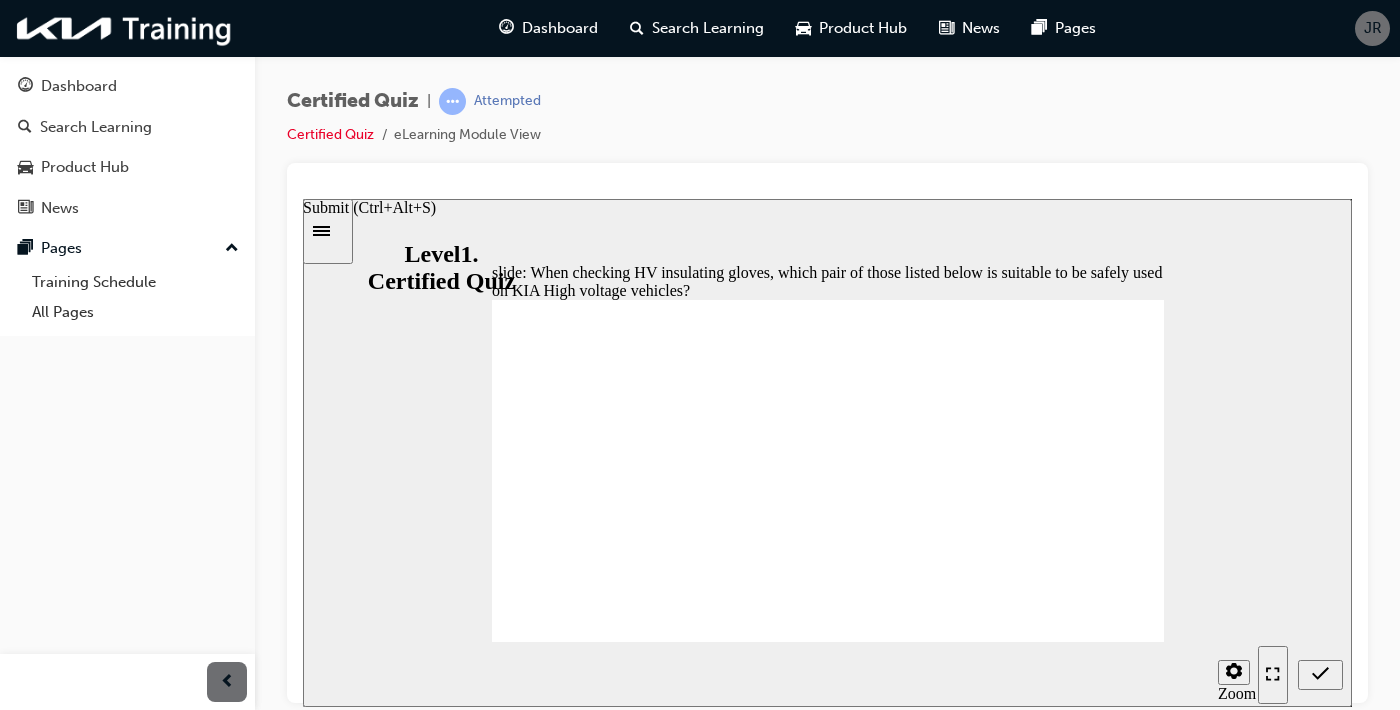 click 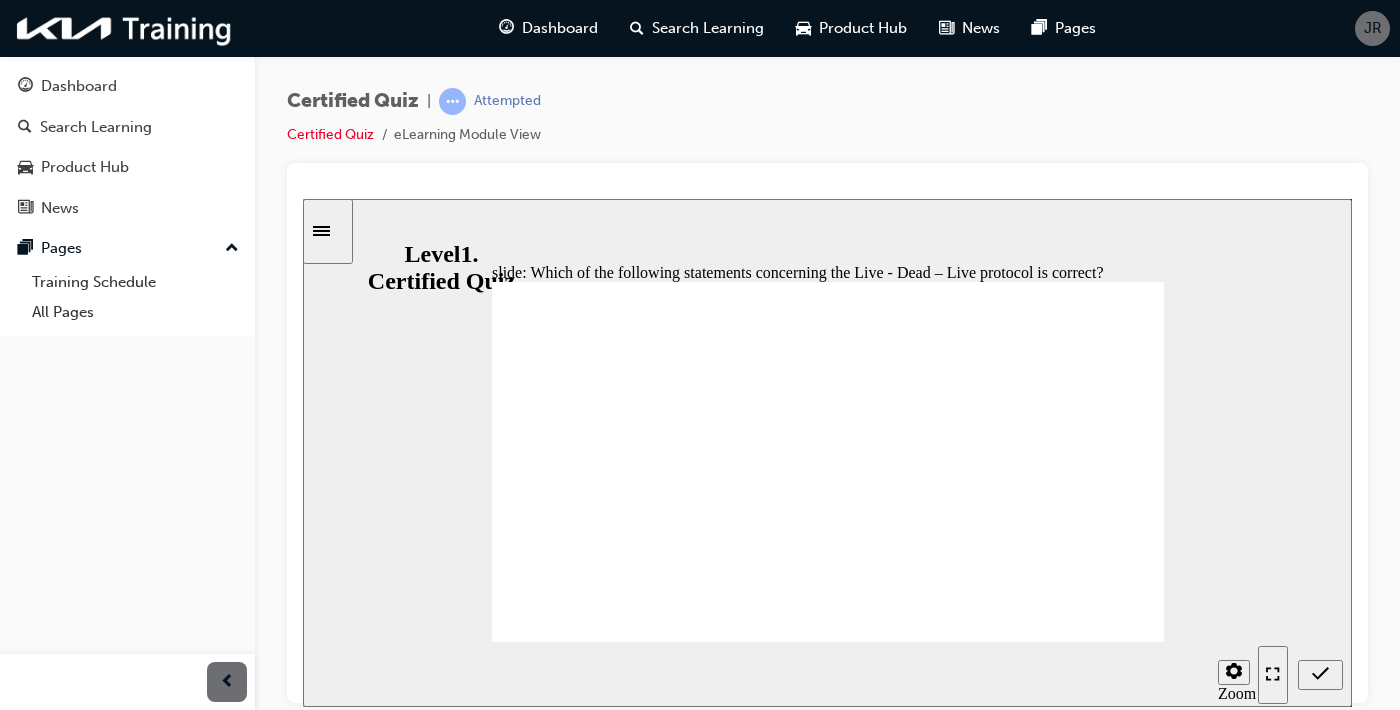 radio on "true" 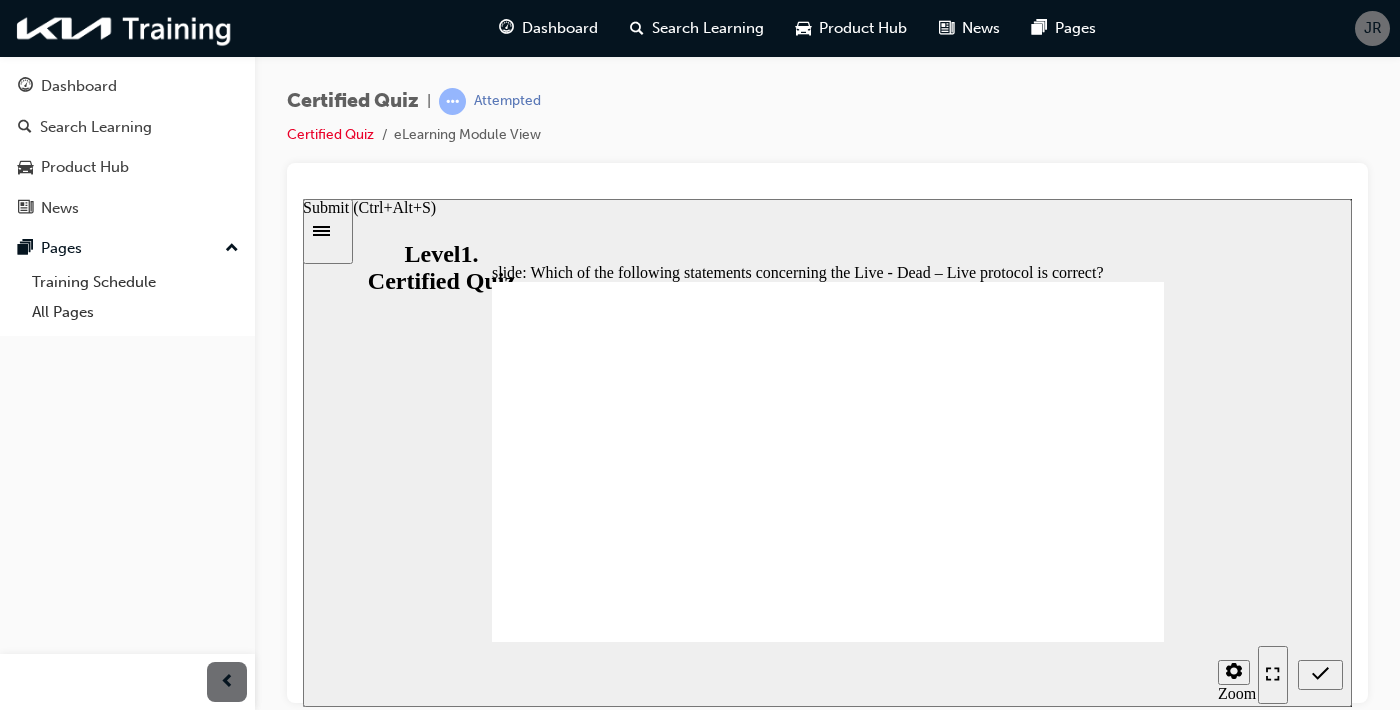 click 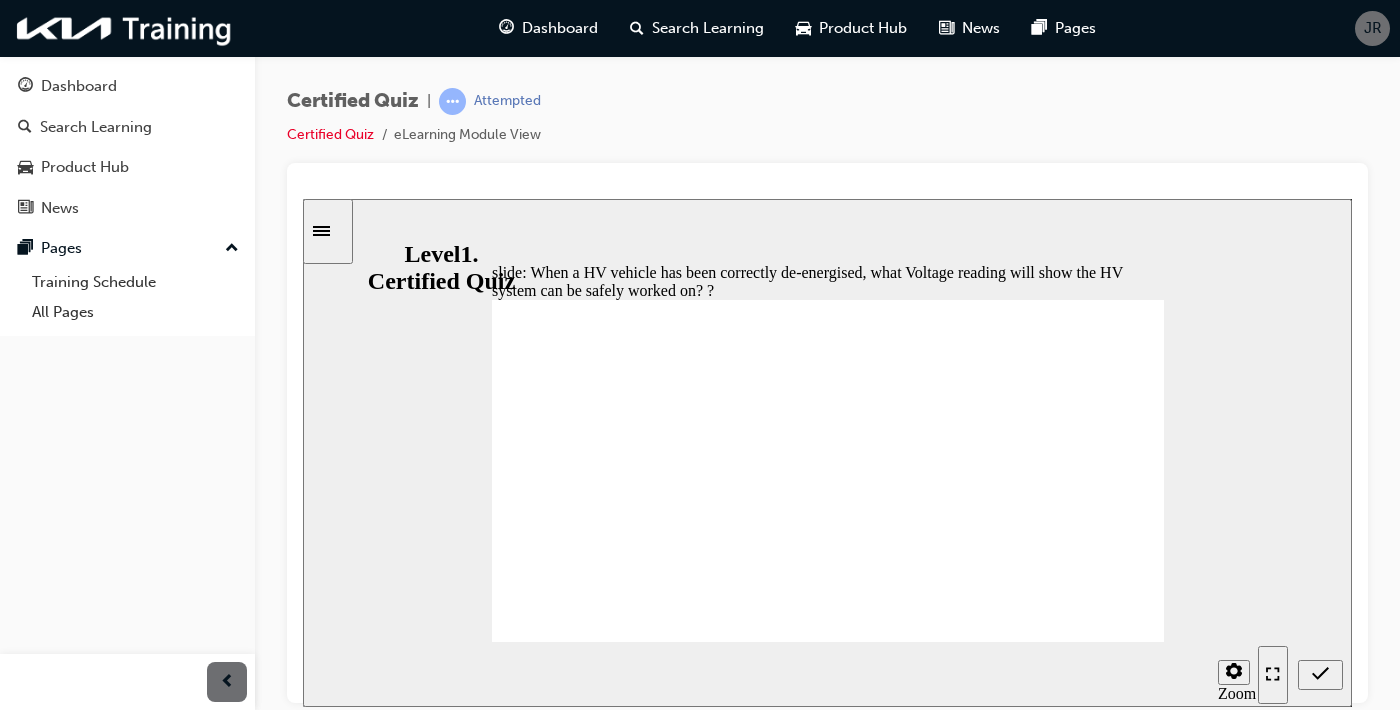 radio on "true" 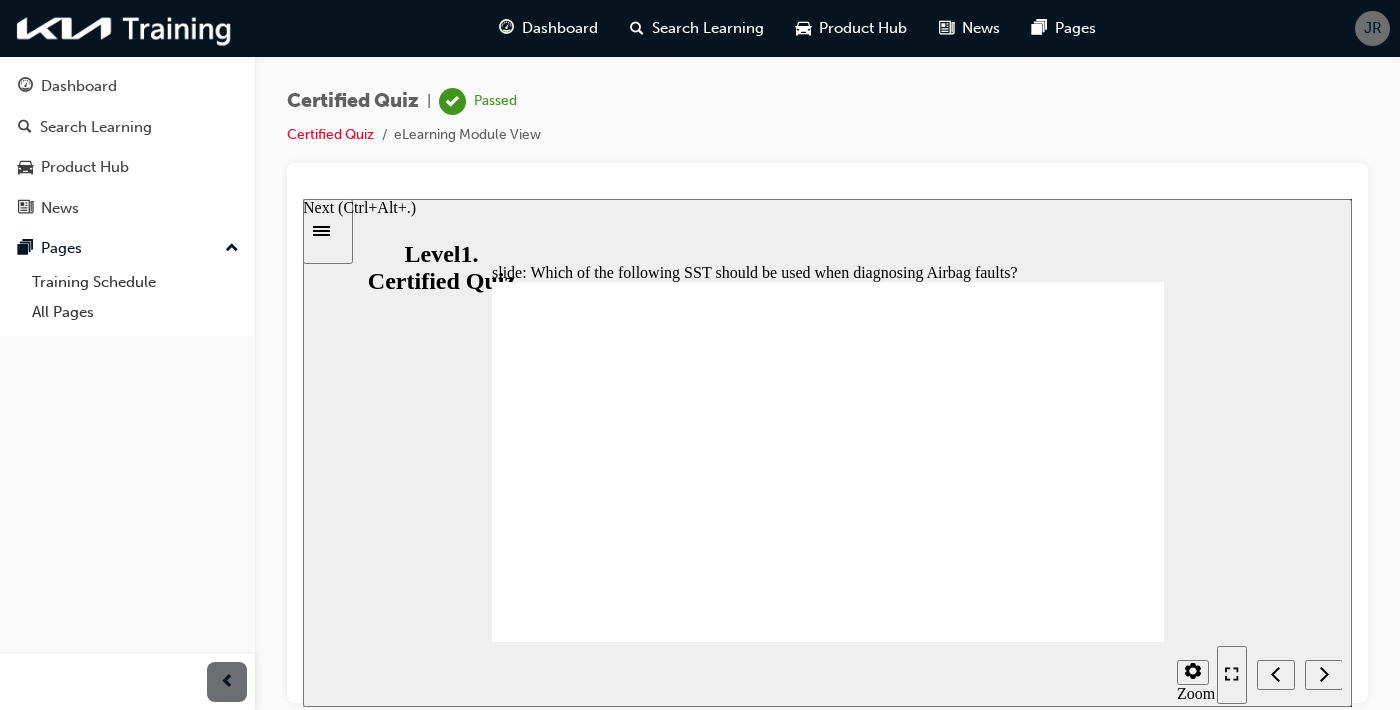 click at bounding box center (1324, 674) 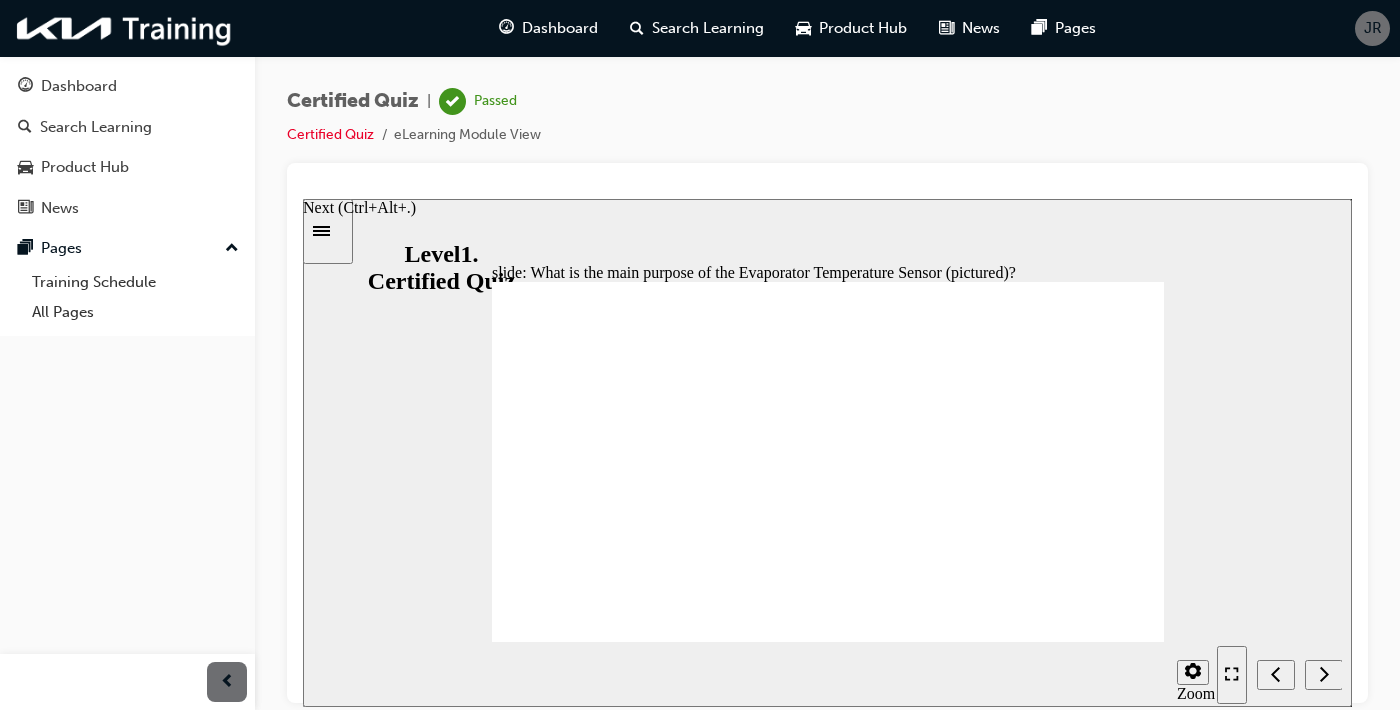 click 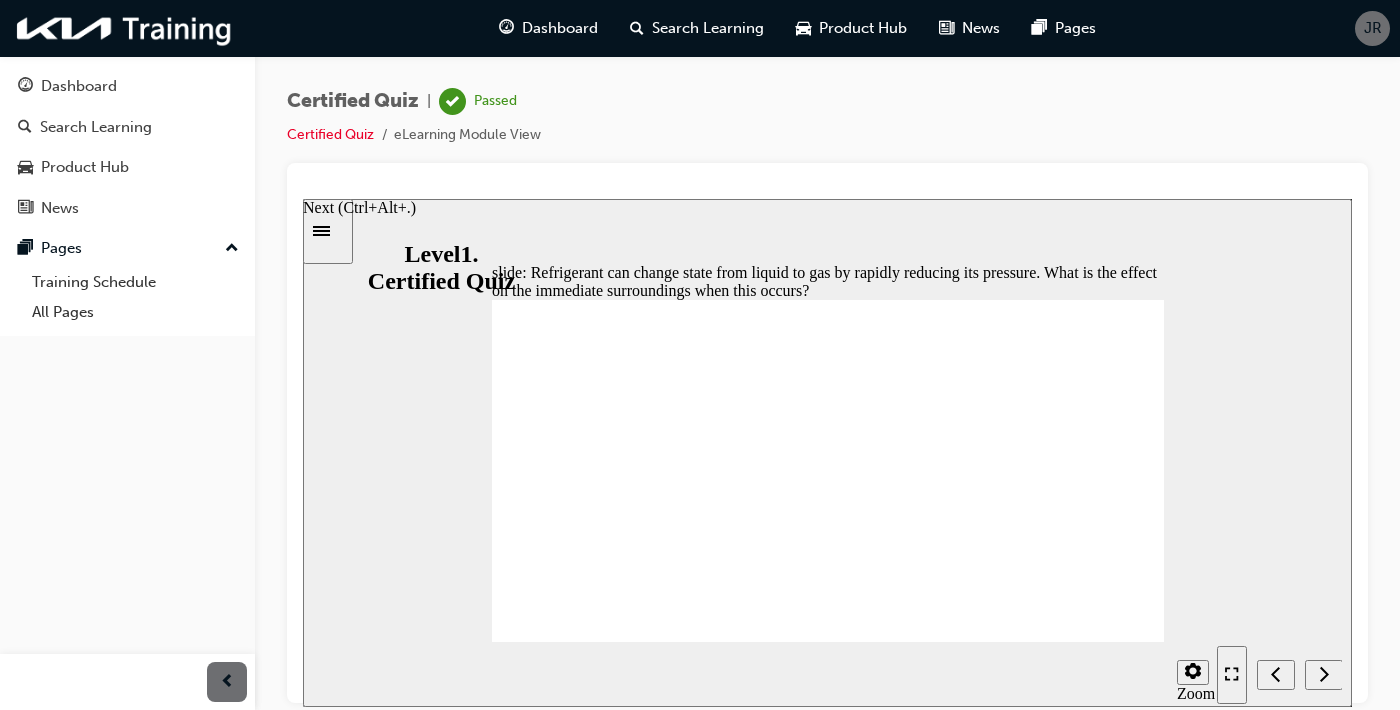 click 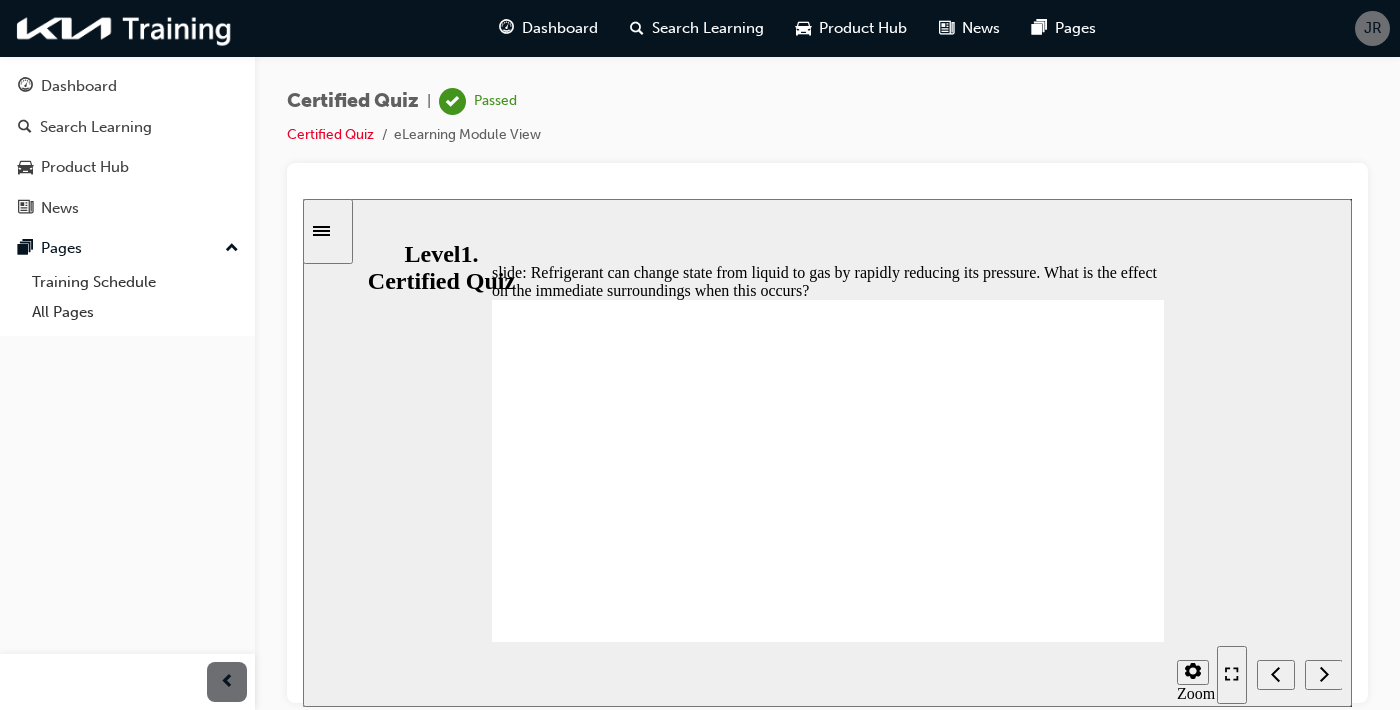 click 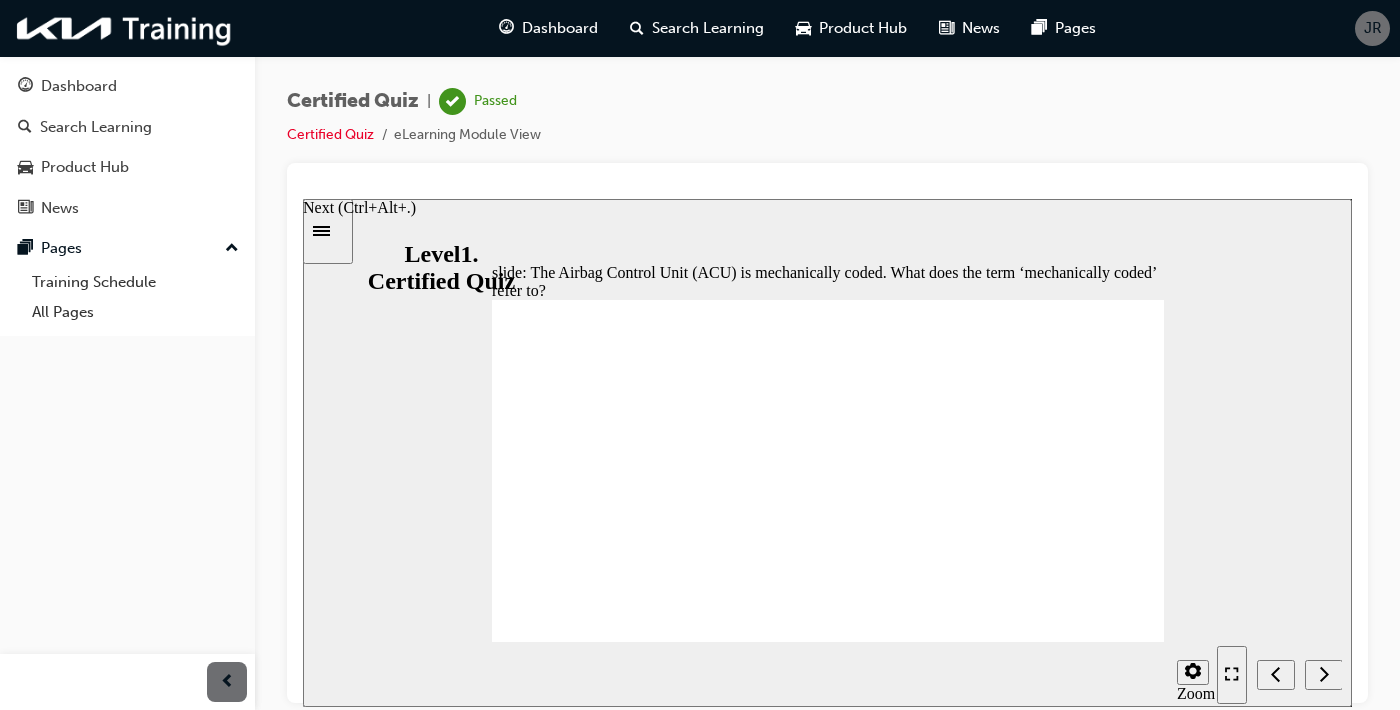 click at bounding box center (1324, 674) 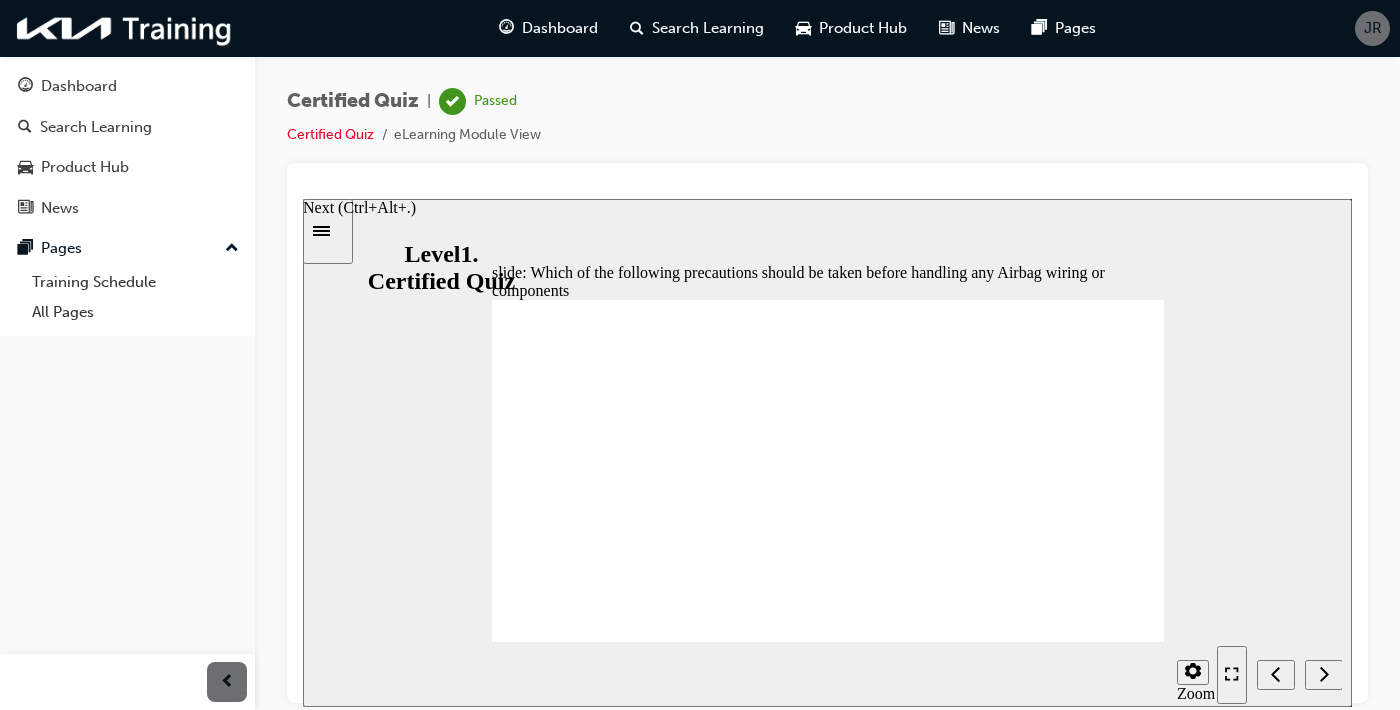 click 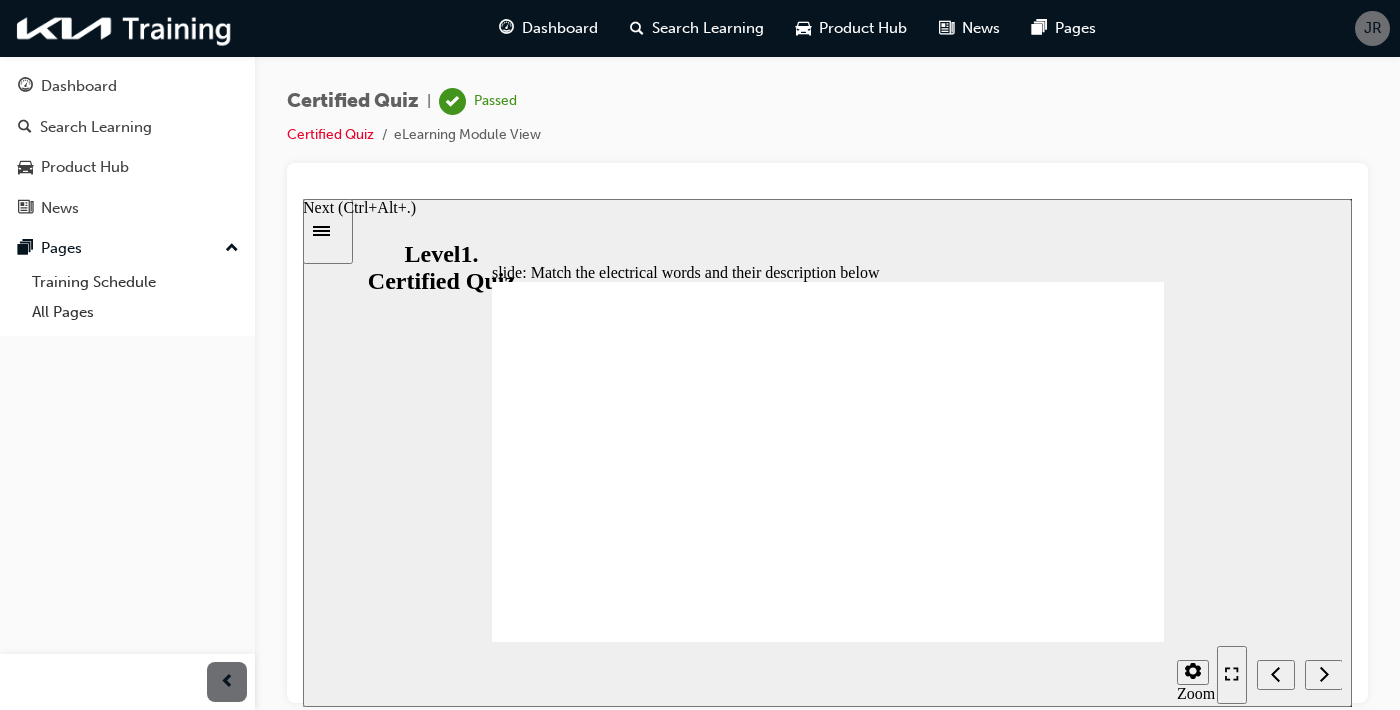 click 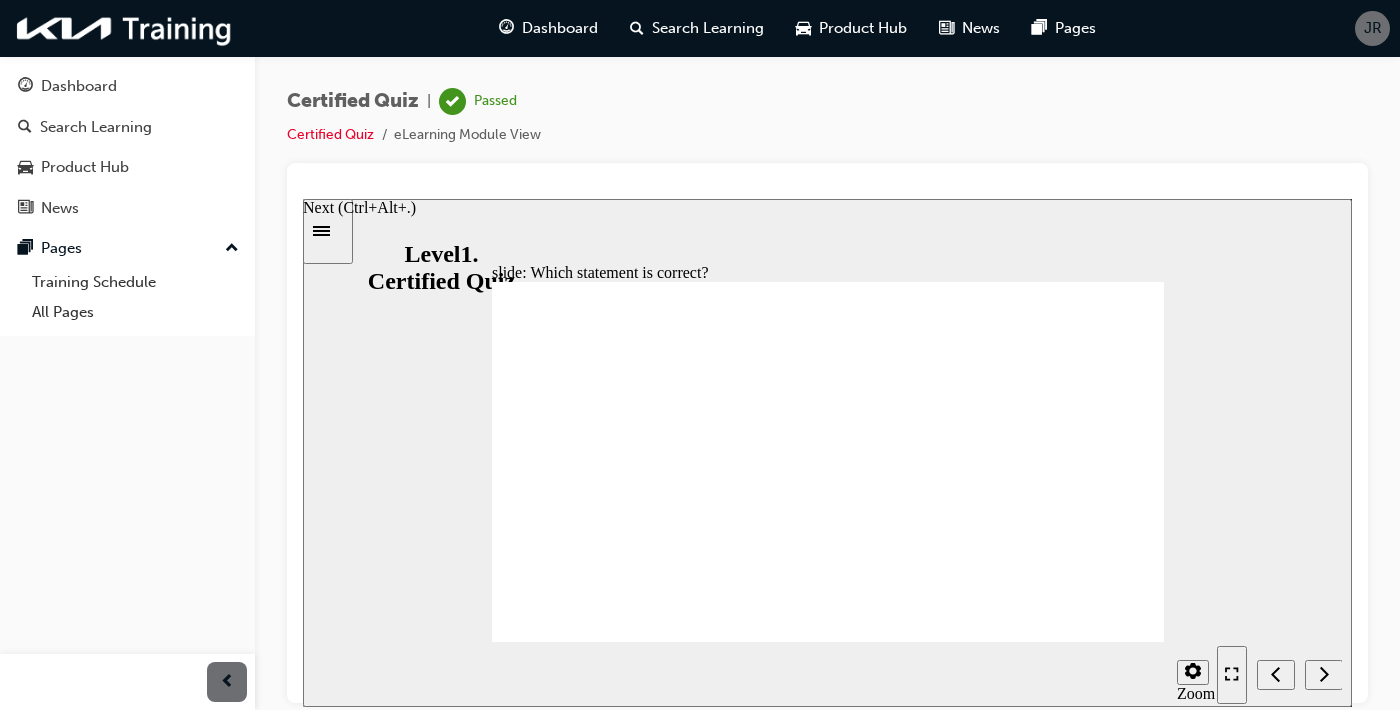 click at bounding box center [1324, 674] 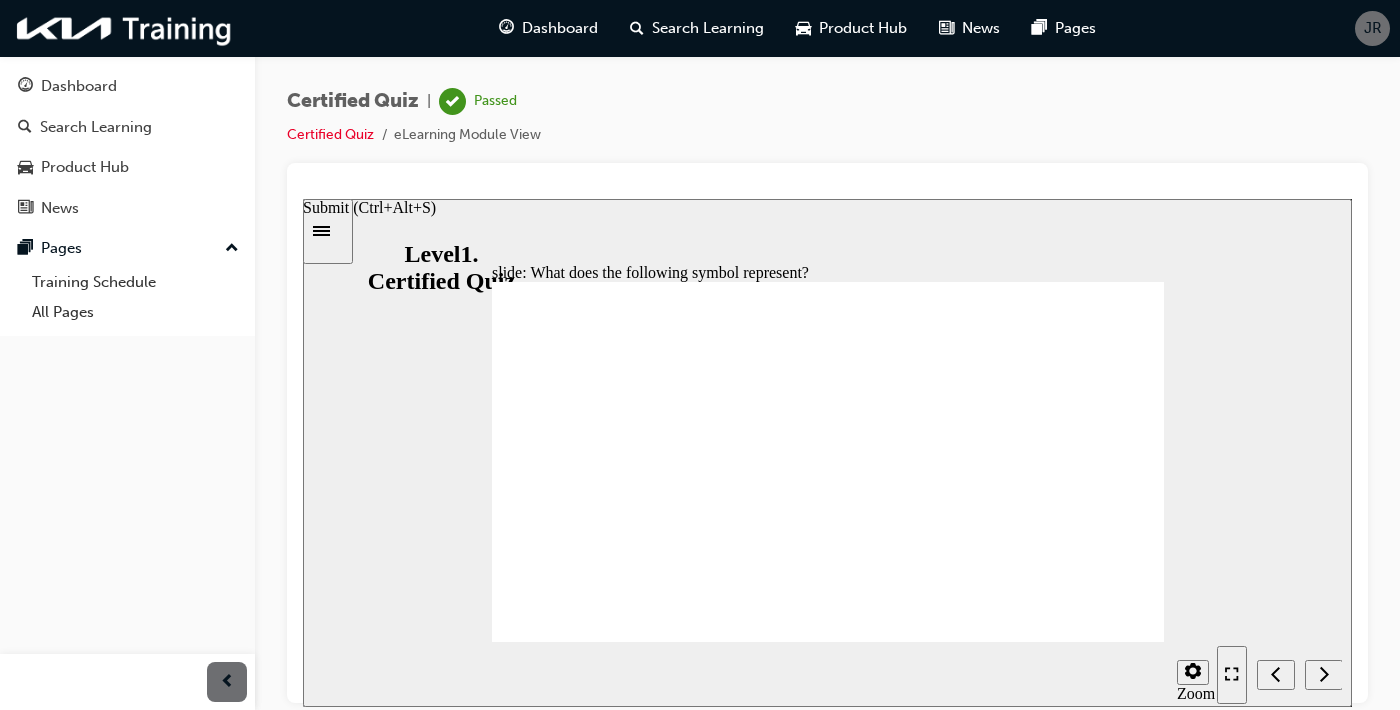 click 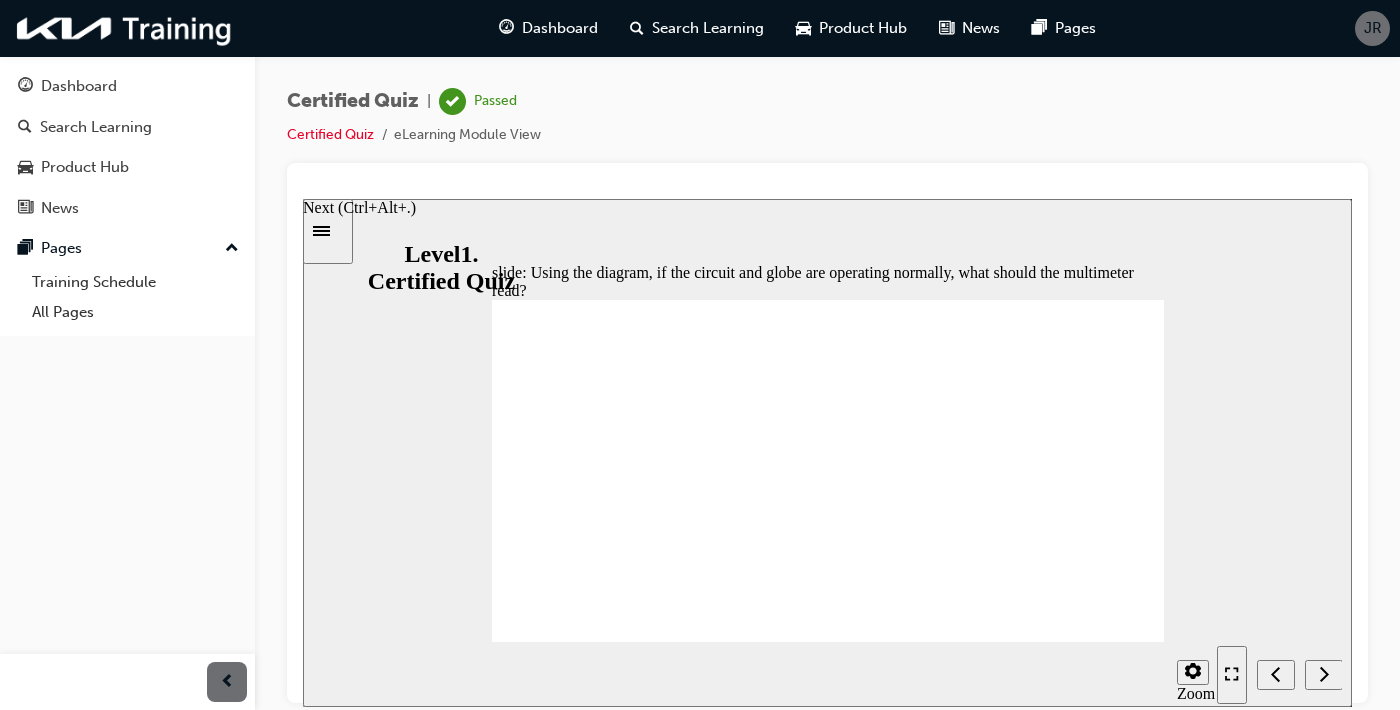 click at bounding box center [1324, 674] 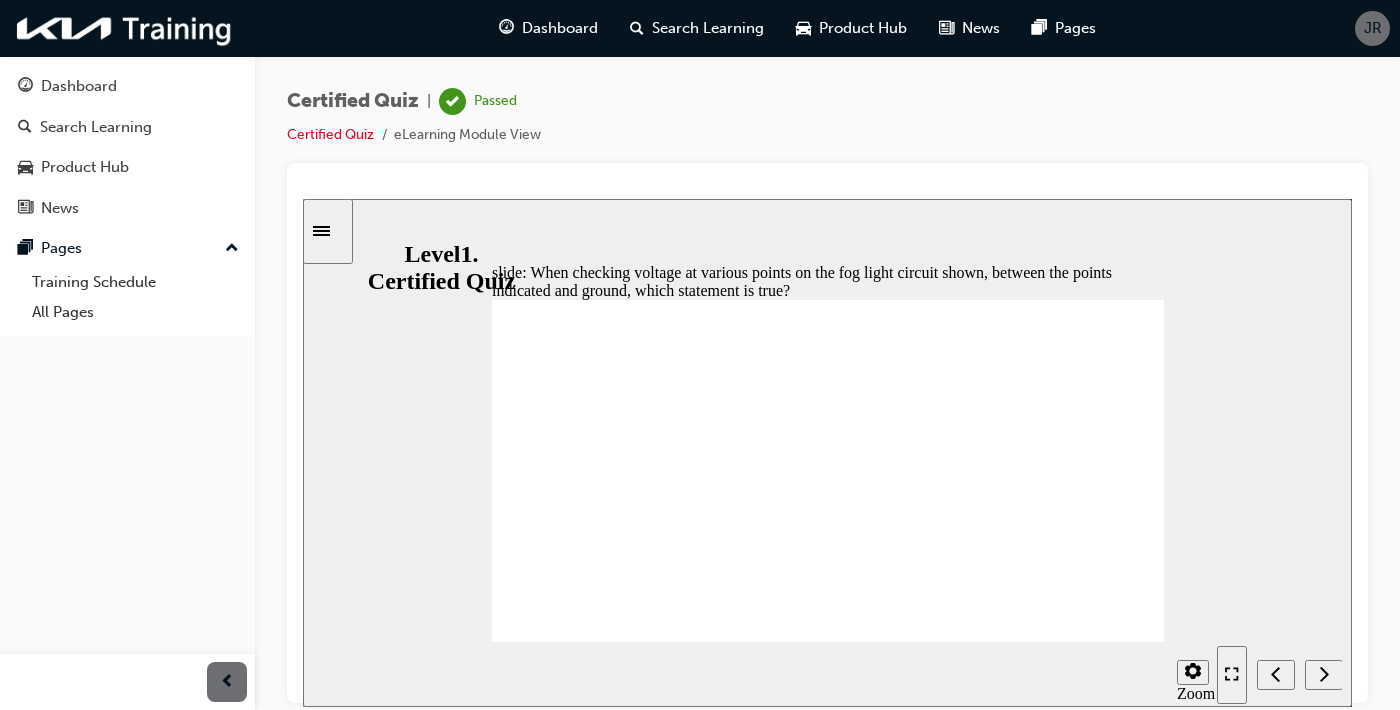 click at bounding box center (1324, 674) 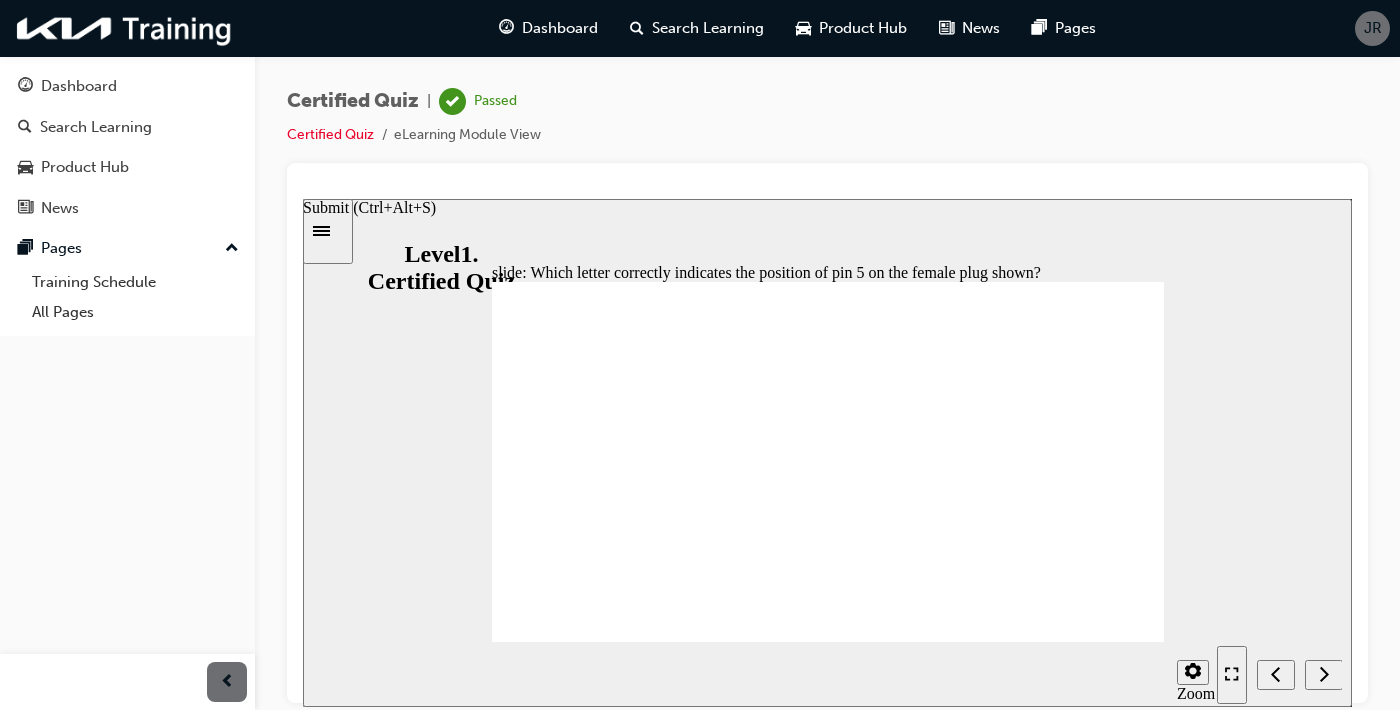 click at bounding box center [1324, 674] 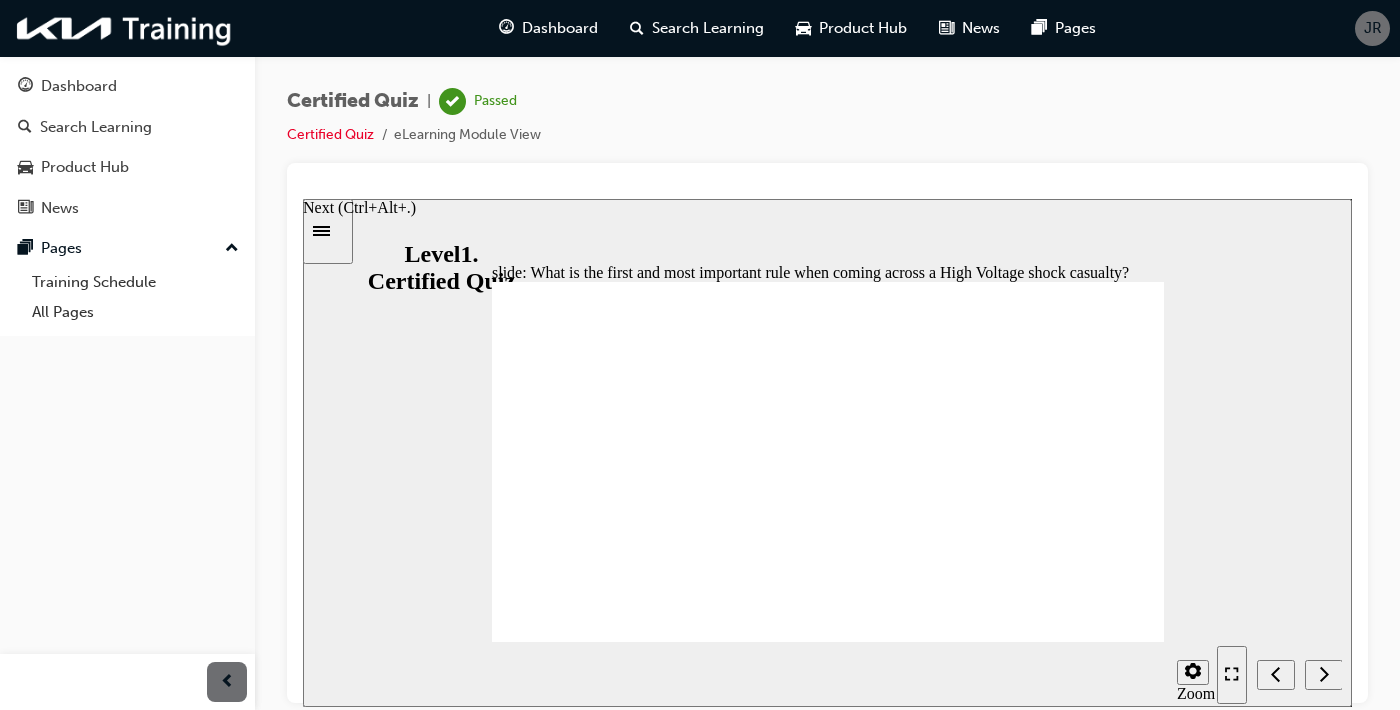 click at bounding box center [1324, 674] 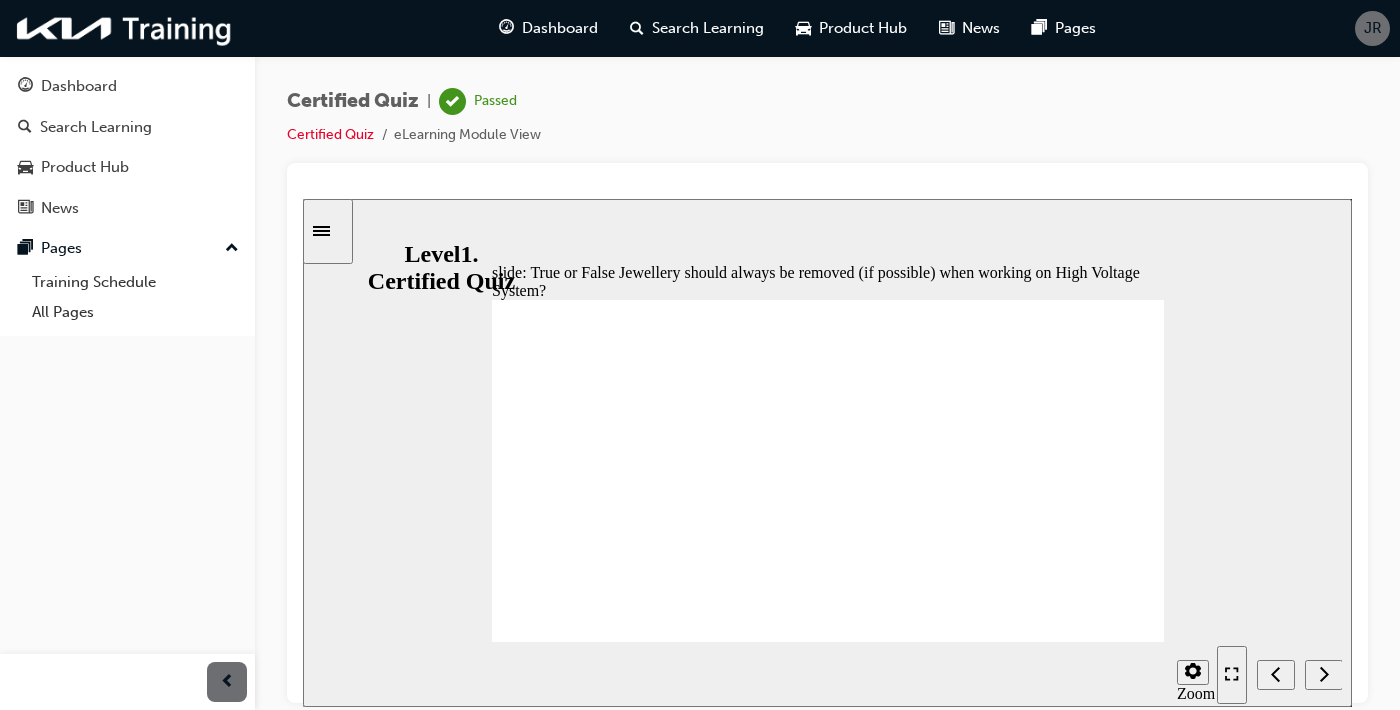 click at bounding box center (1324, 674) 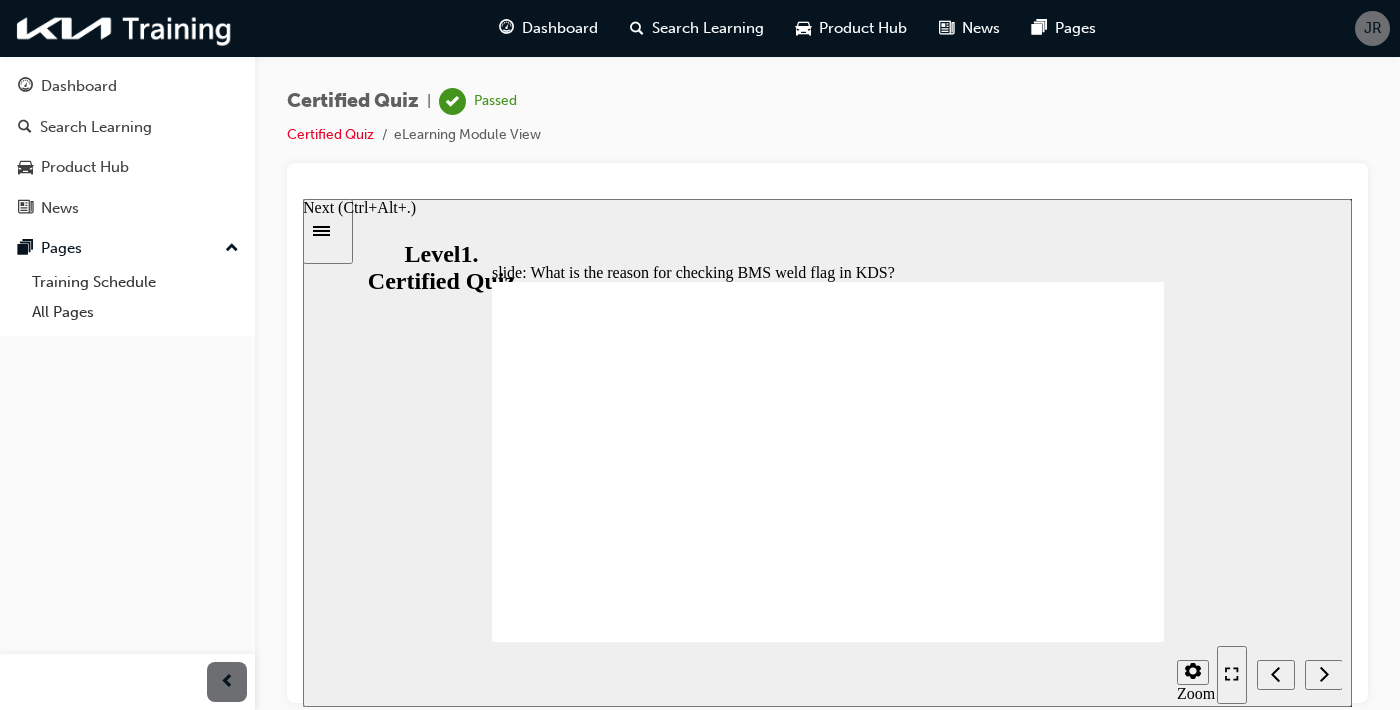 click at bounding box center [1324, 674] 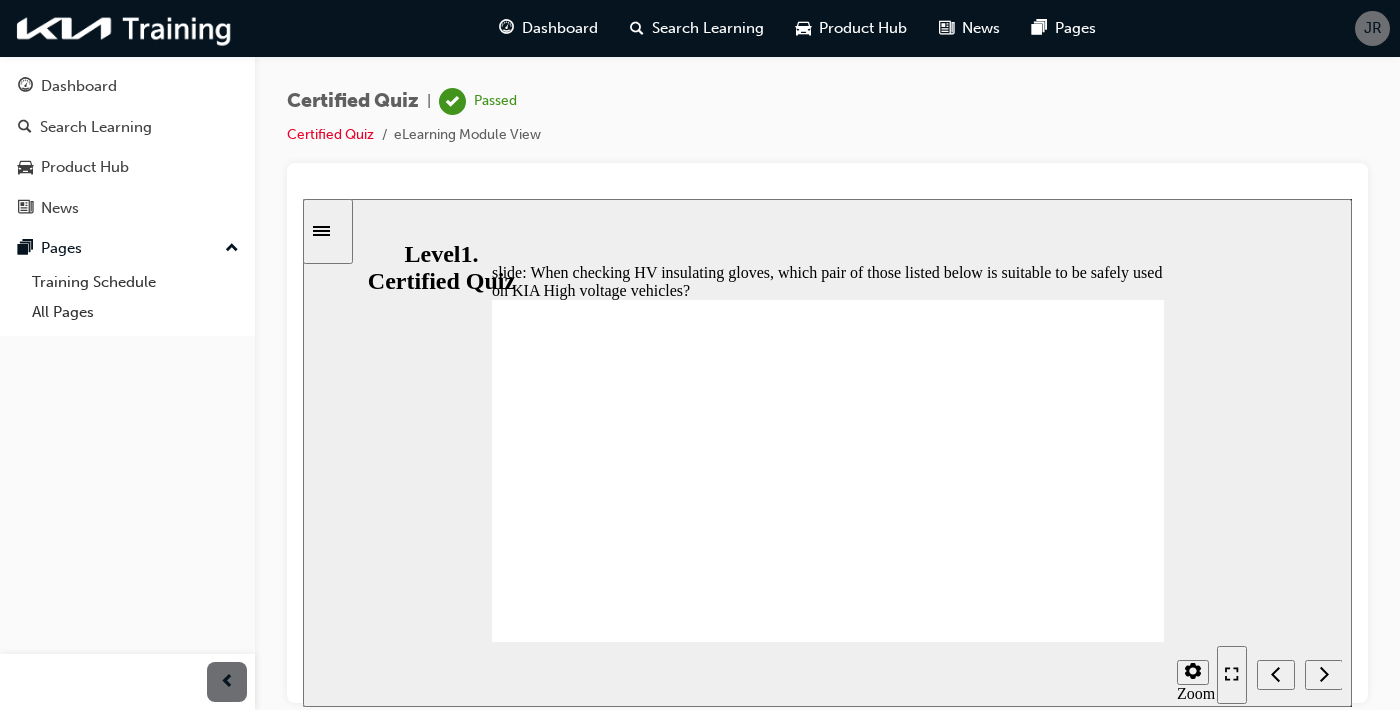 click 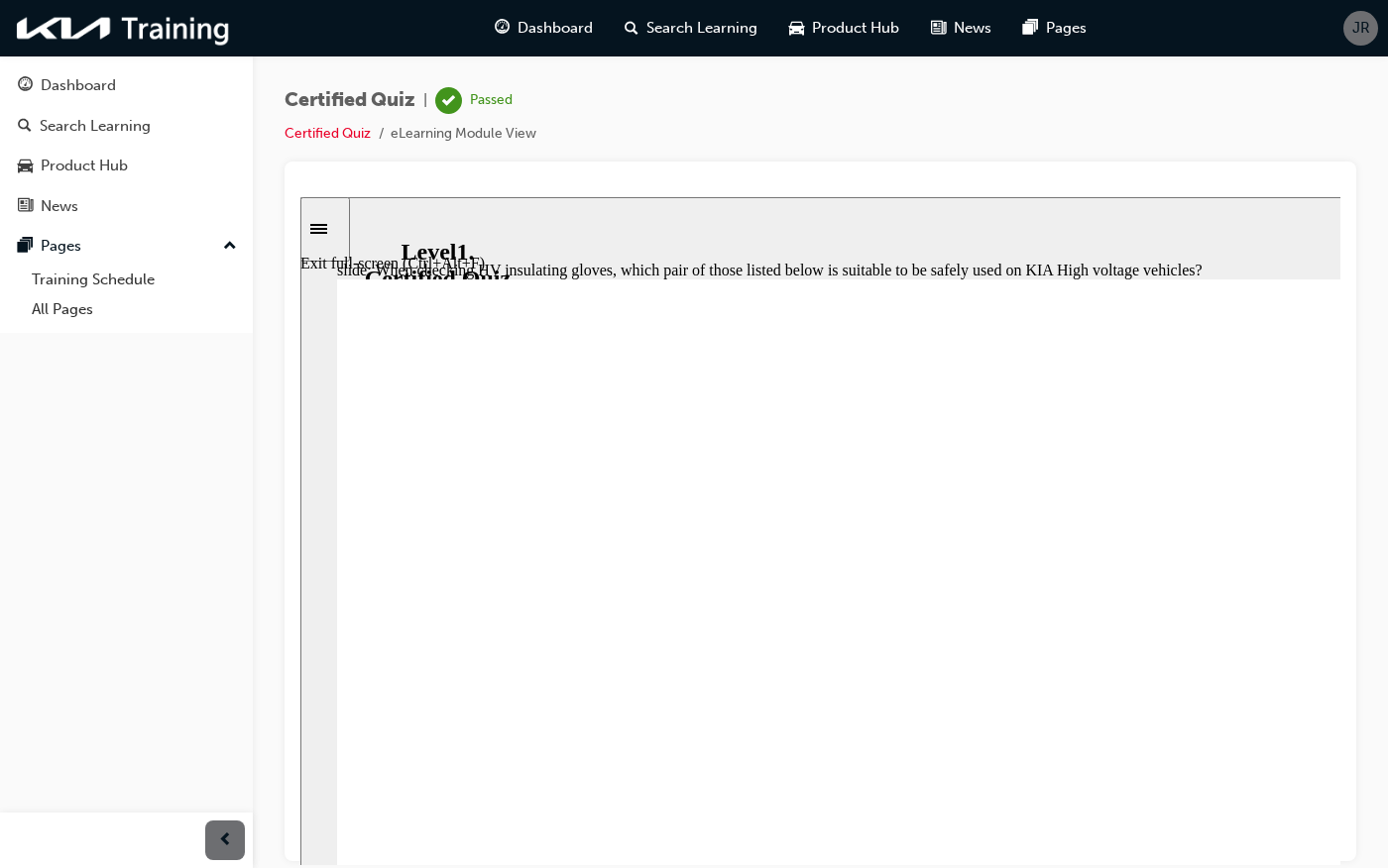 click at bounding box center (1616, 1031) 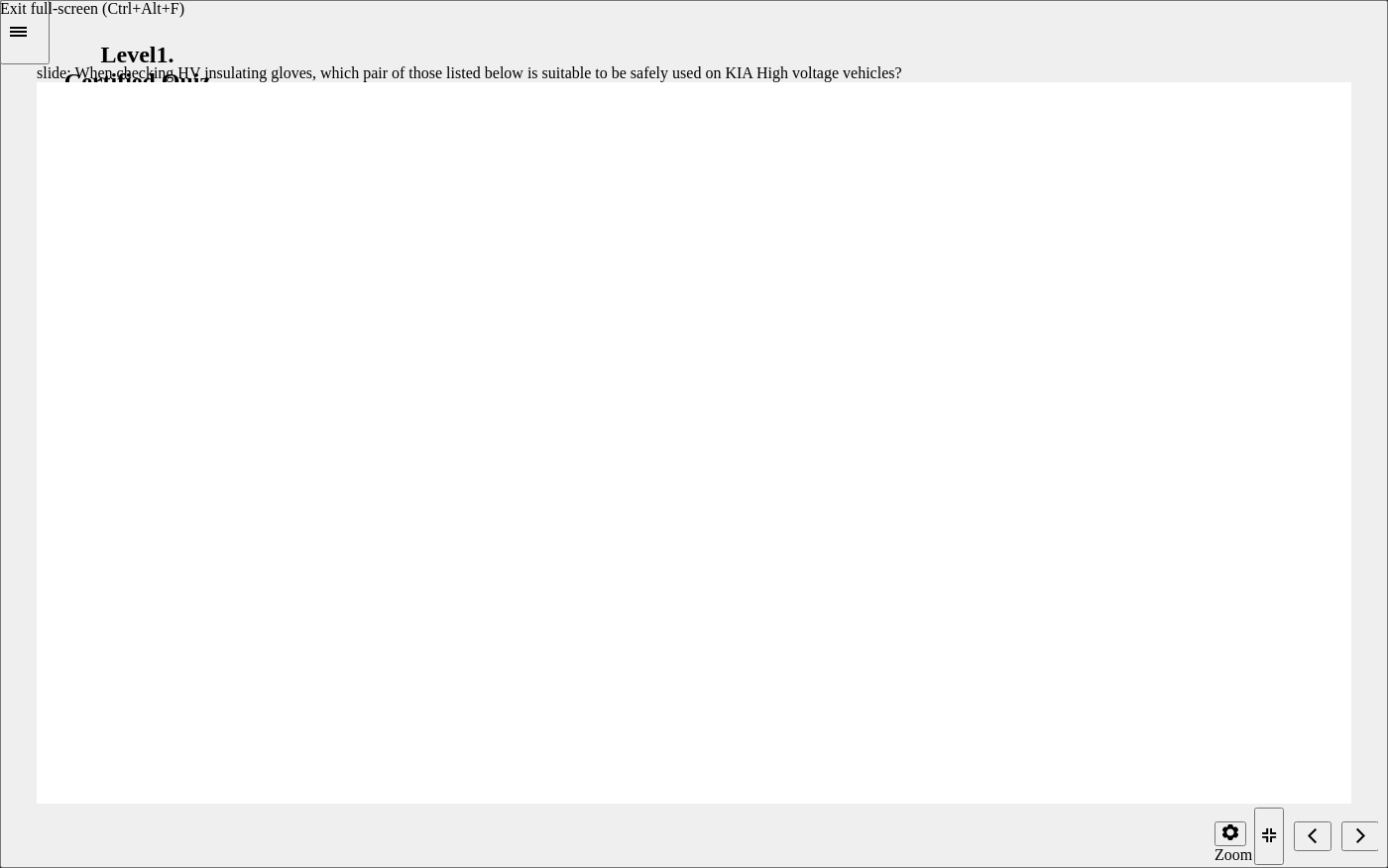 click at bounding box center (1316, 835) 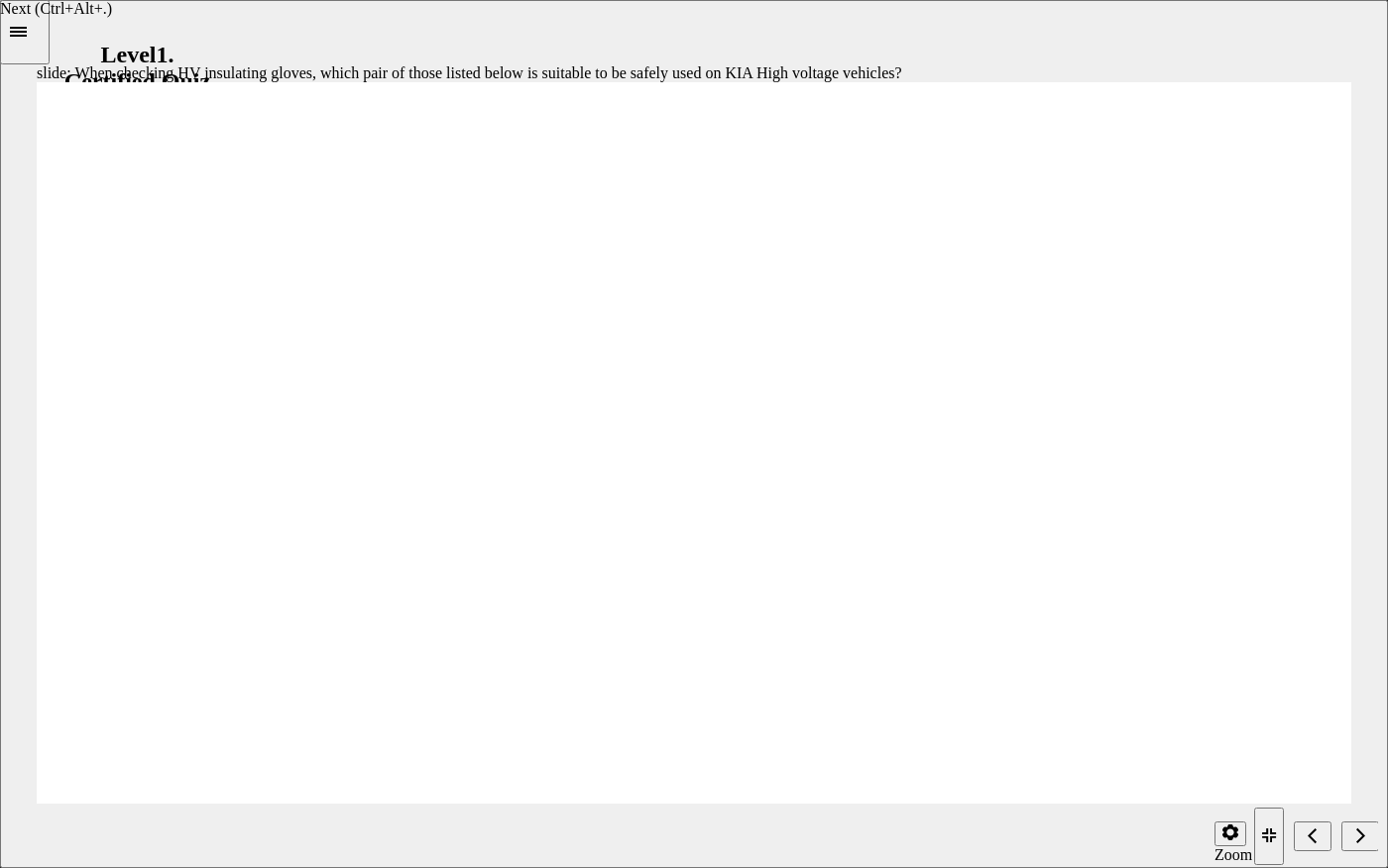 click at bounding box center [1360, 836] 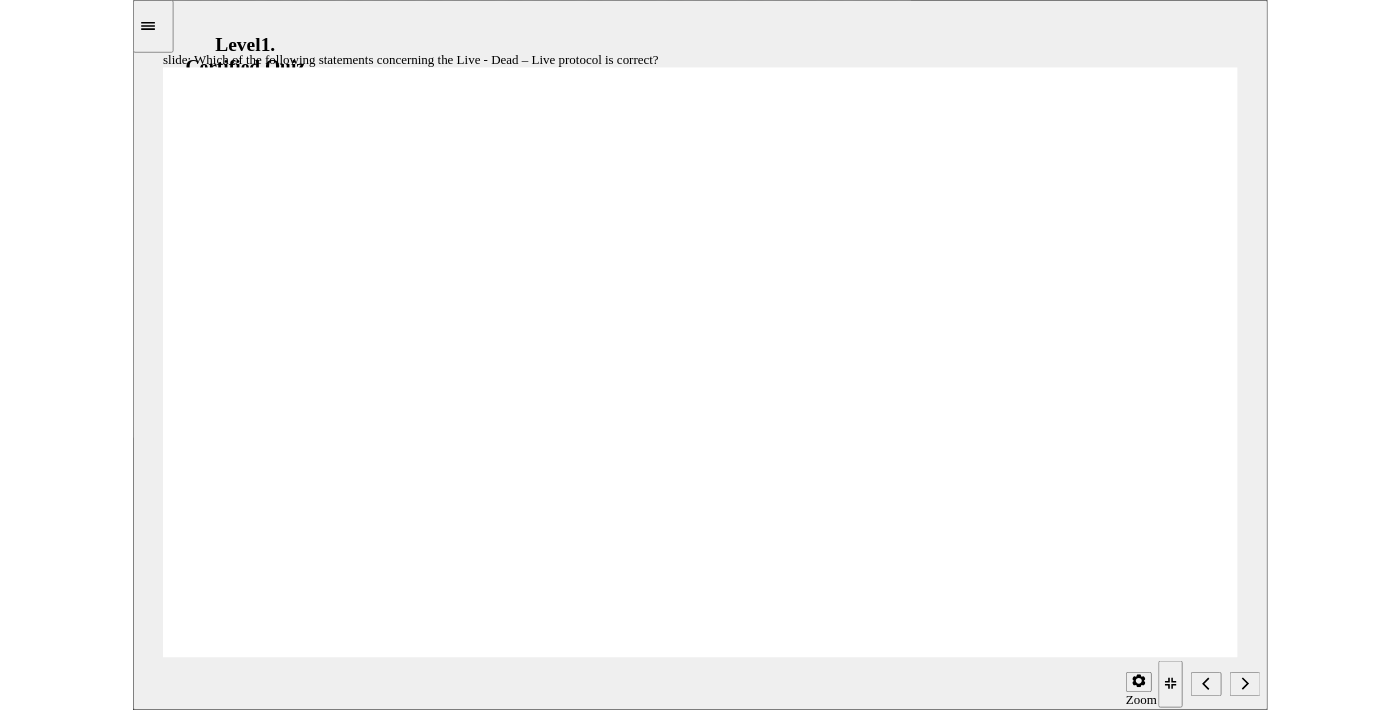 click 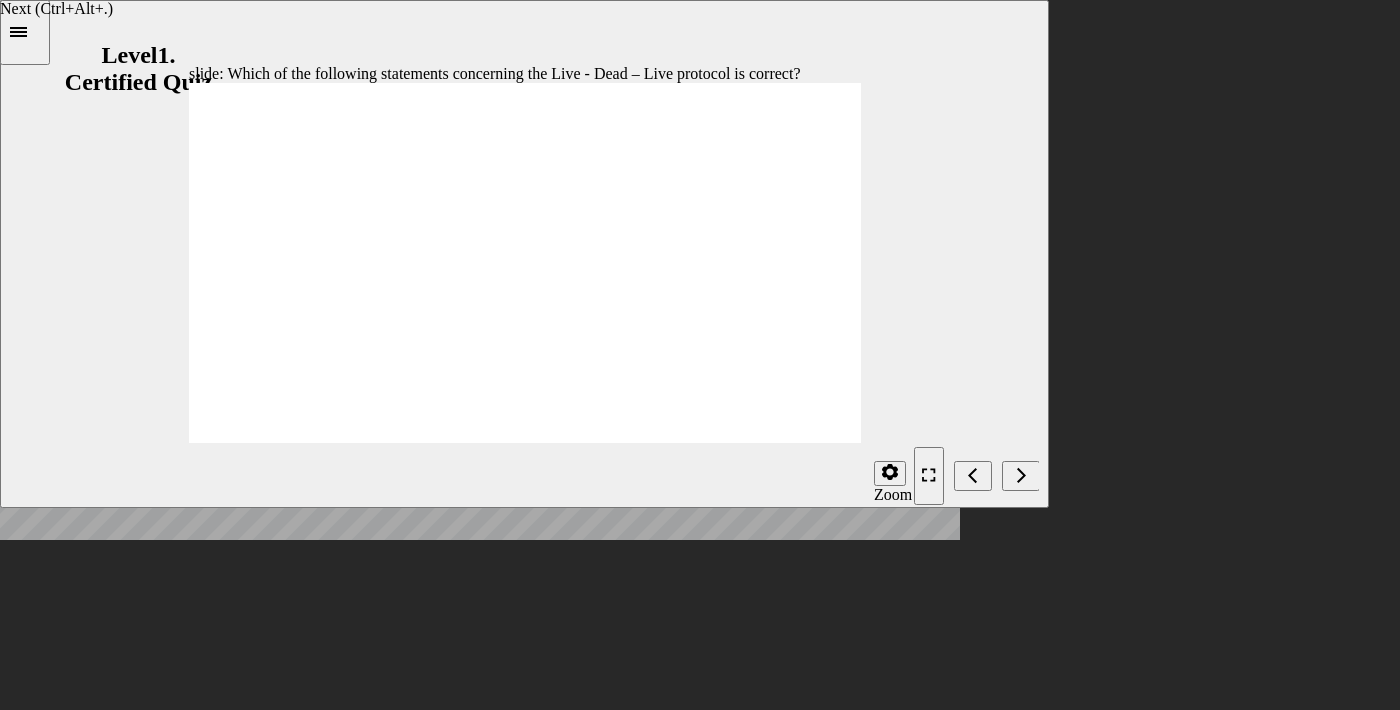 click at bounding box center [1021, 476] 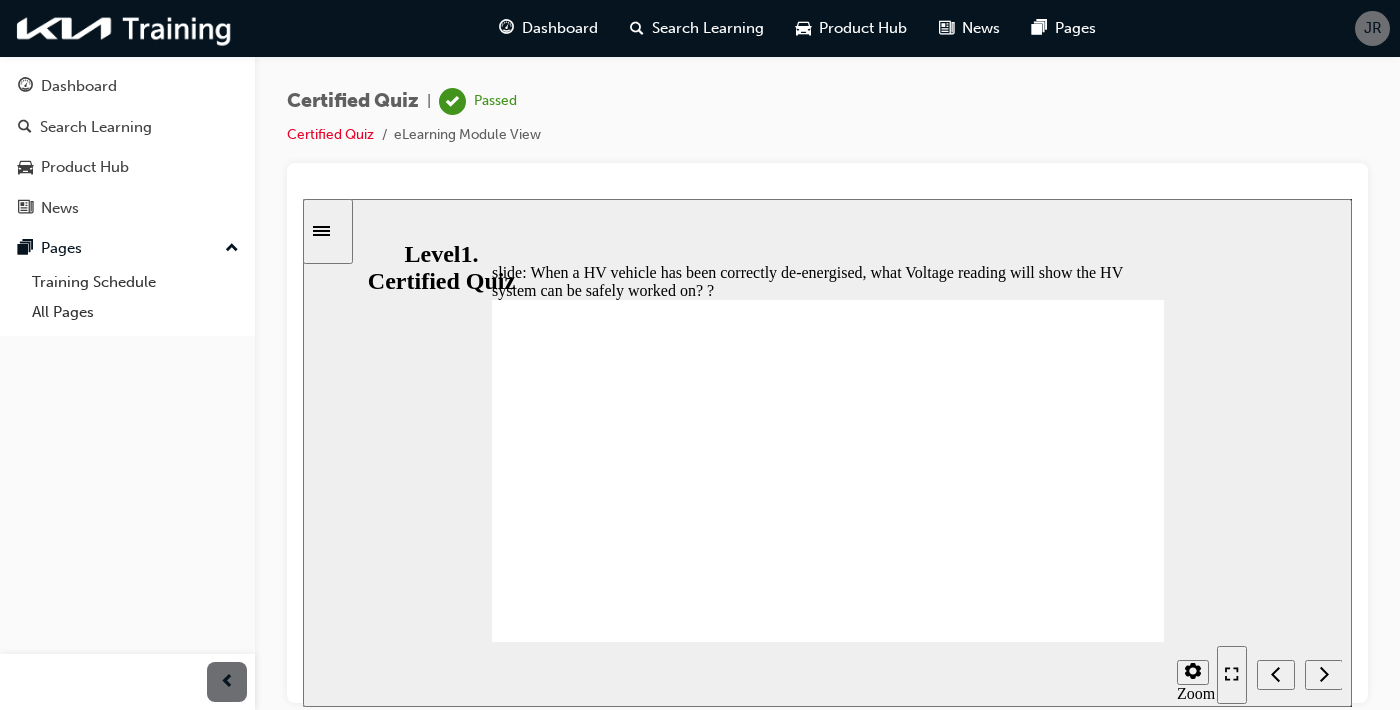 click 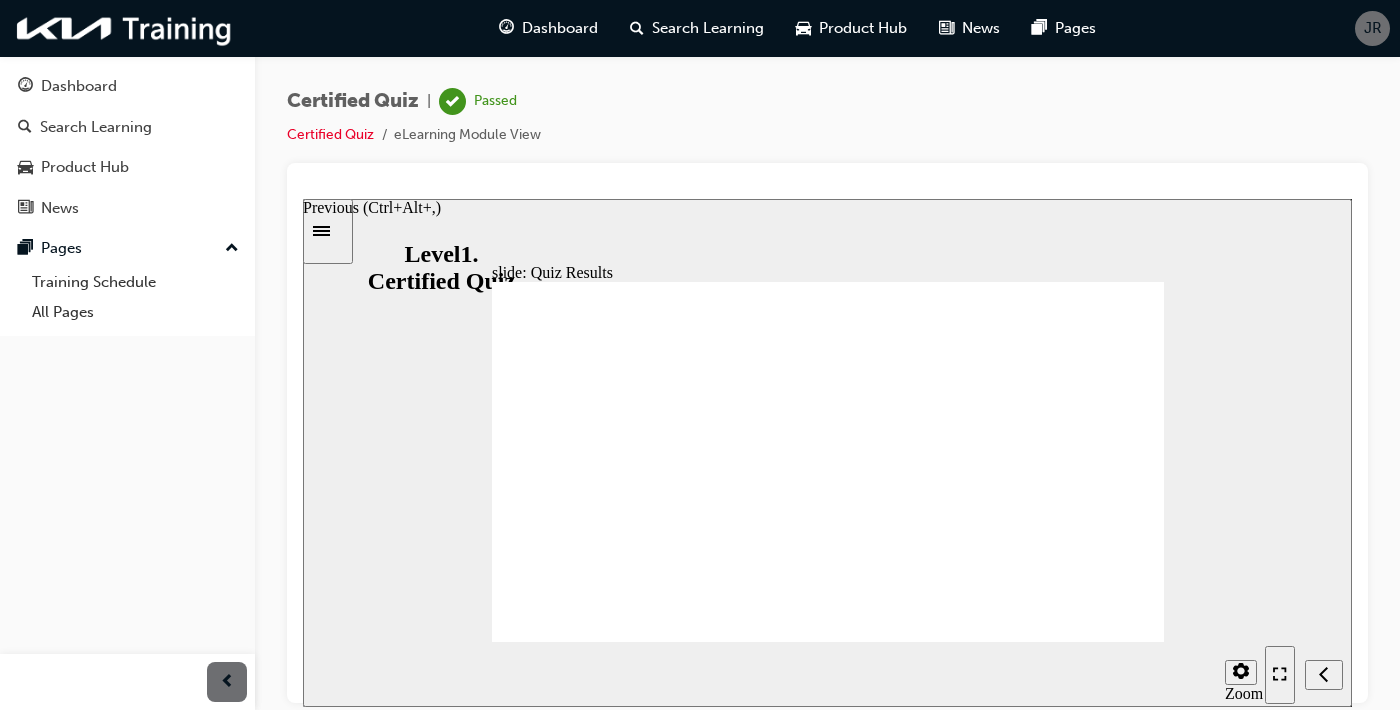 click at bounding box center [1304, 673] 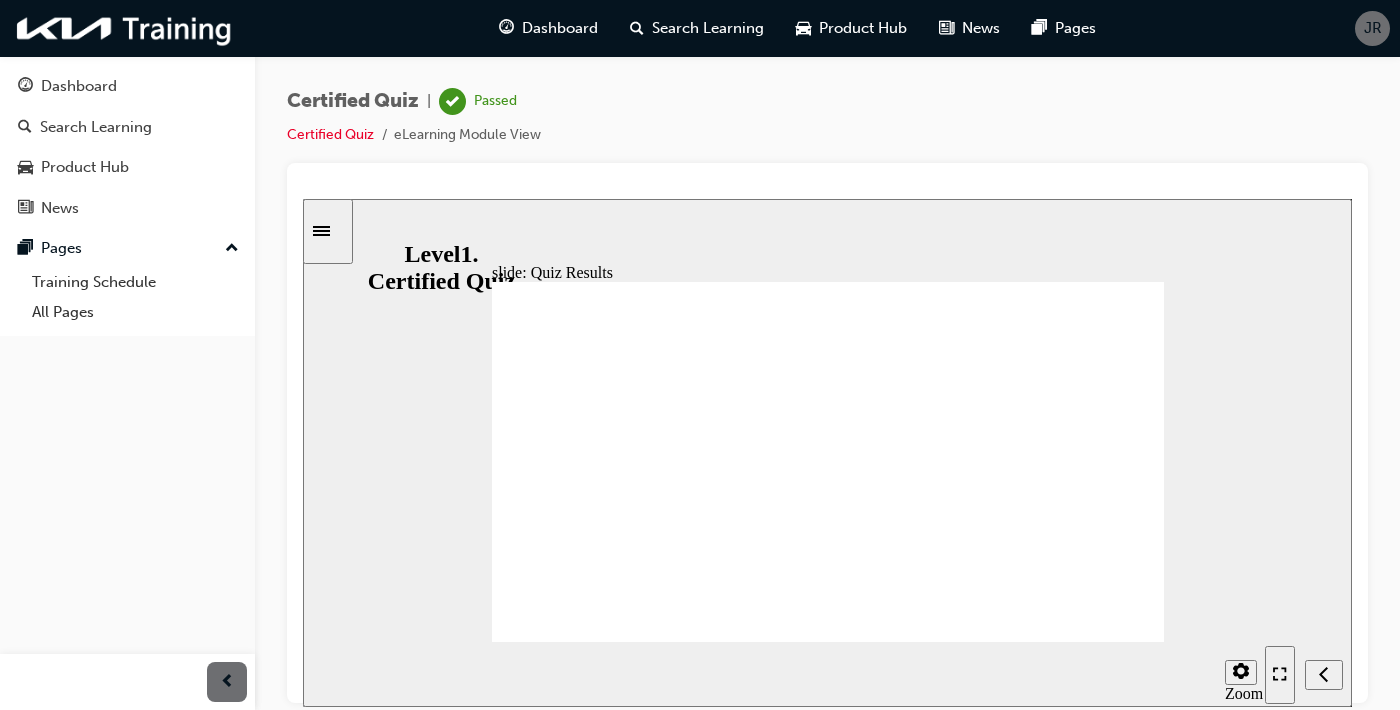 click at bounding box center (1304, 673) 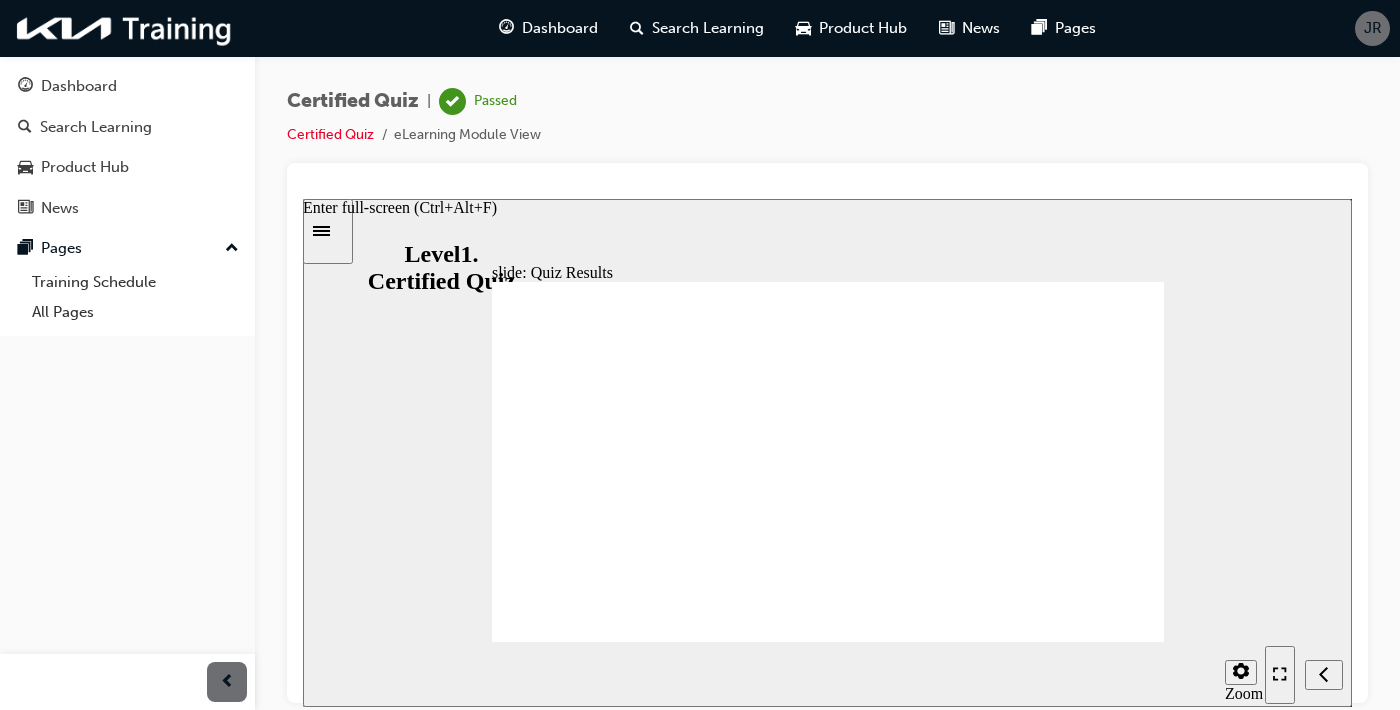 click at bounding box center [1304, 673] 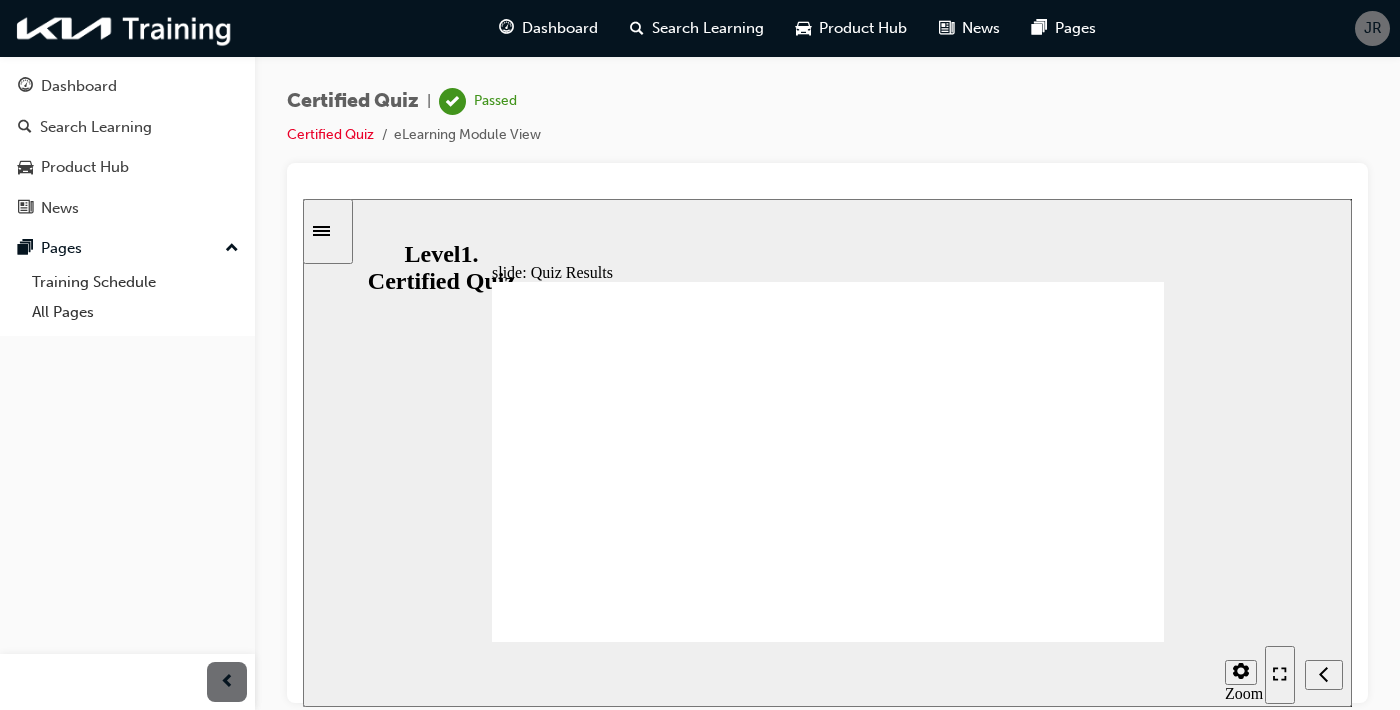 click at bounding box center (1304, 673) 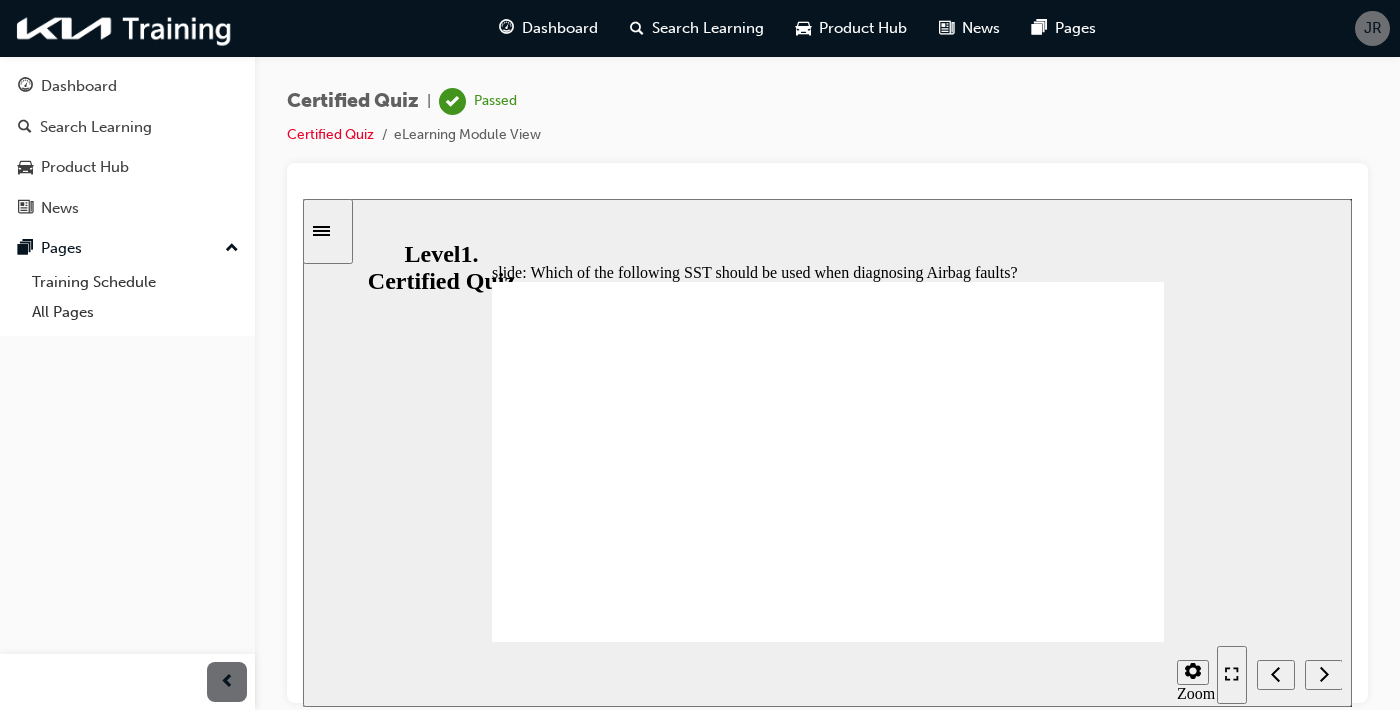 click at bounding box center [1324, 674] 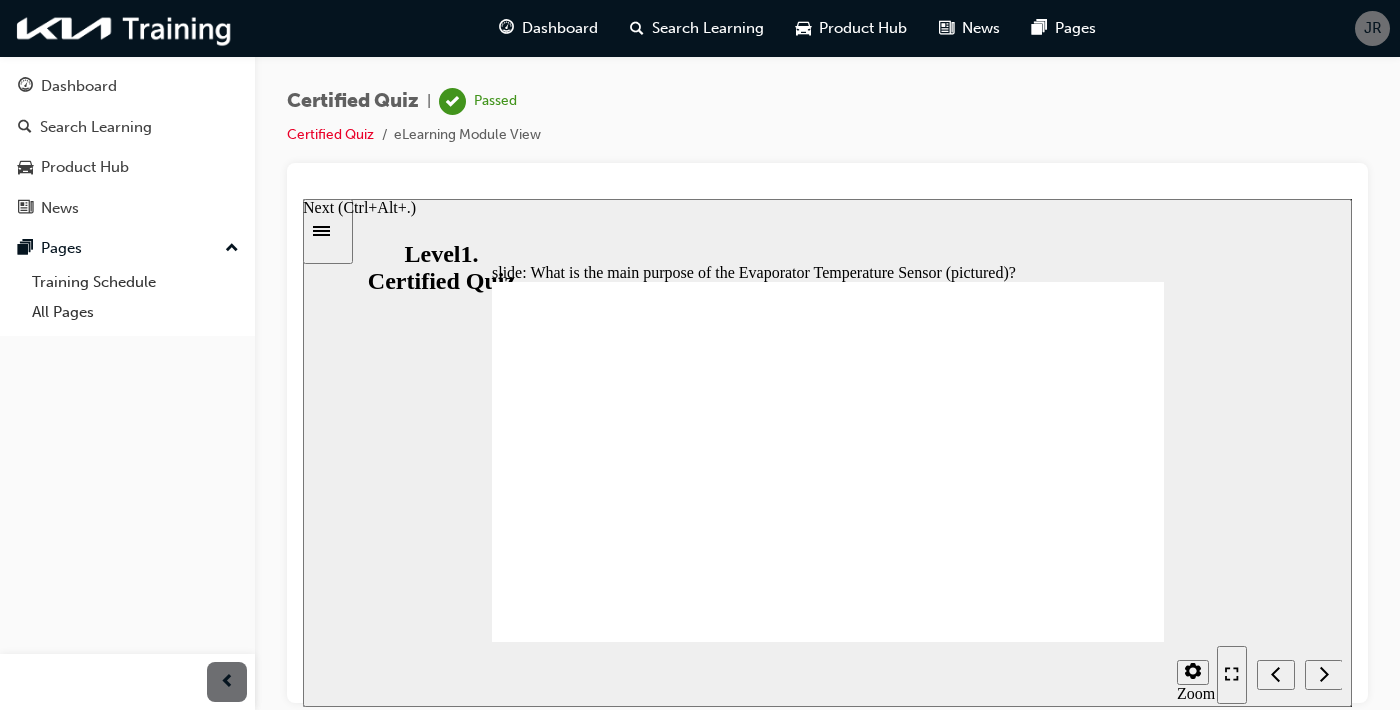 click 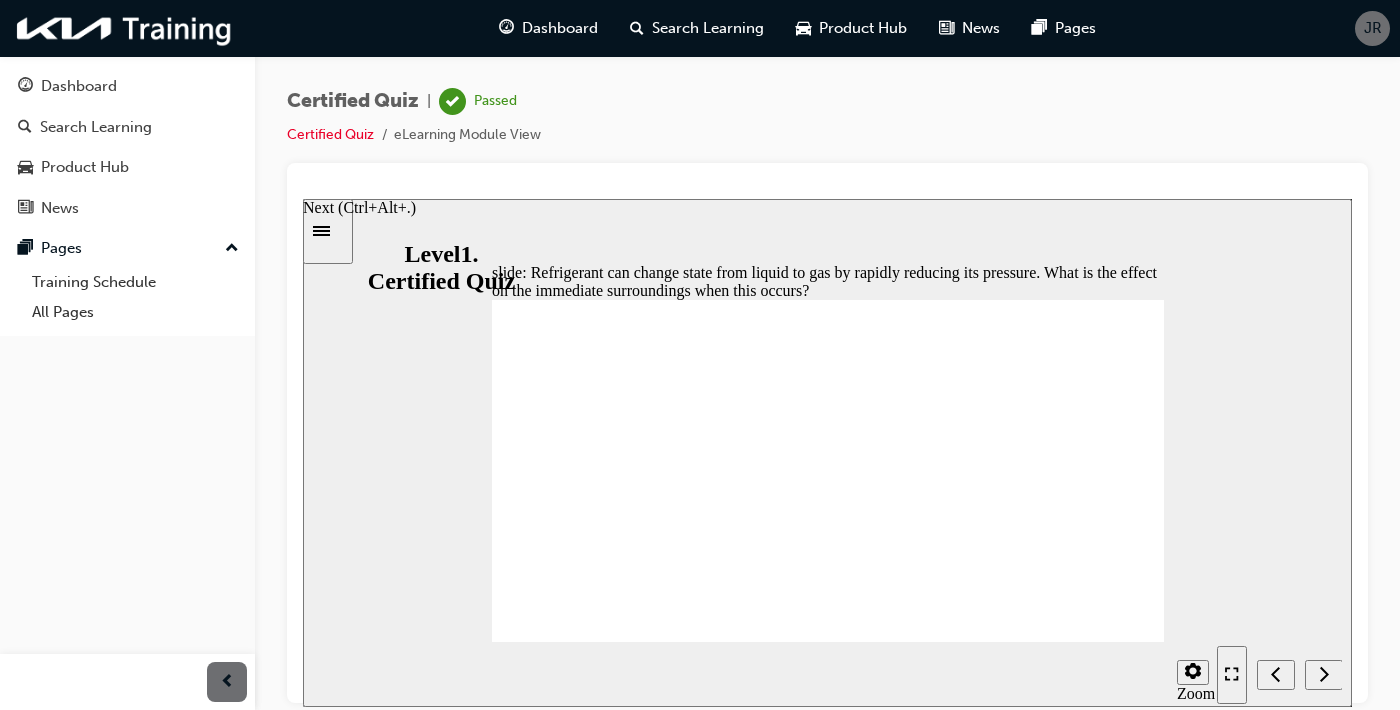 click at bounding box center [1324, 674] 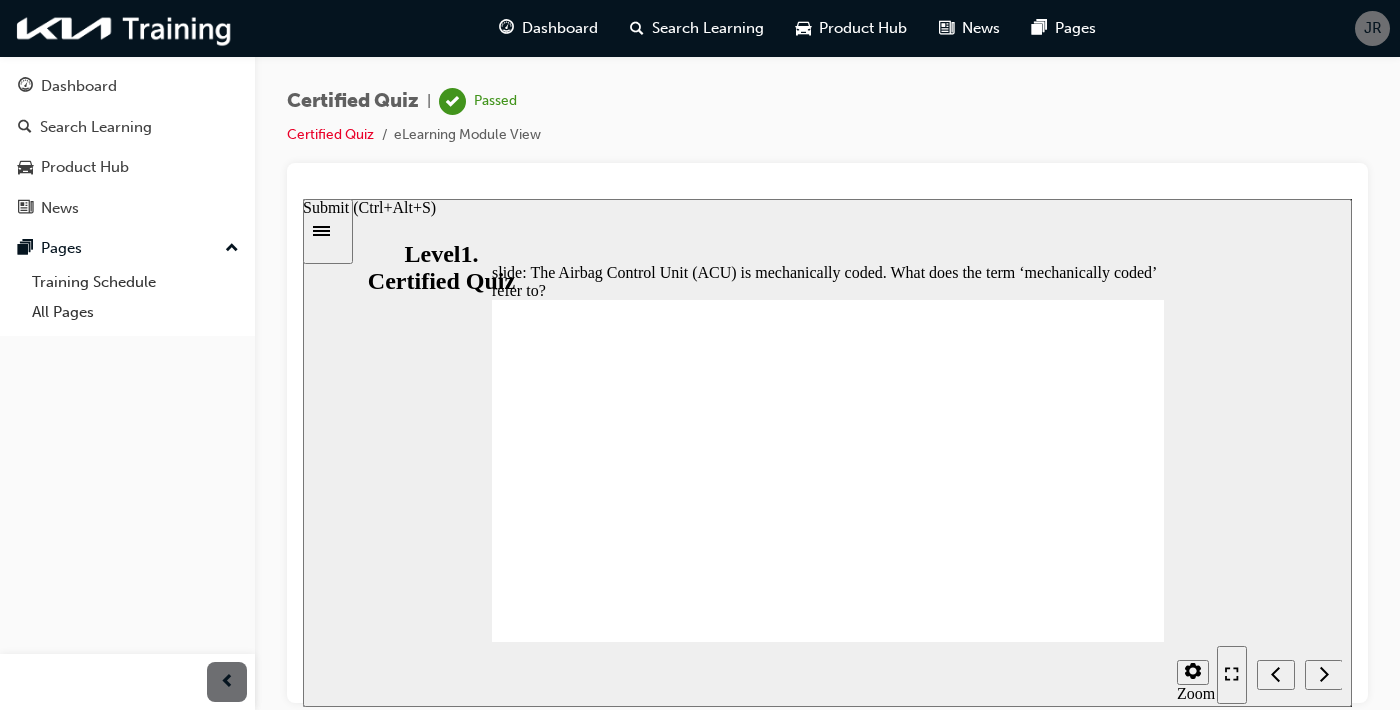 click 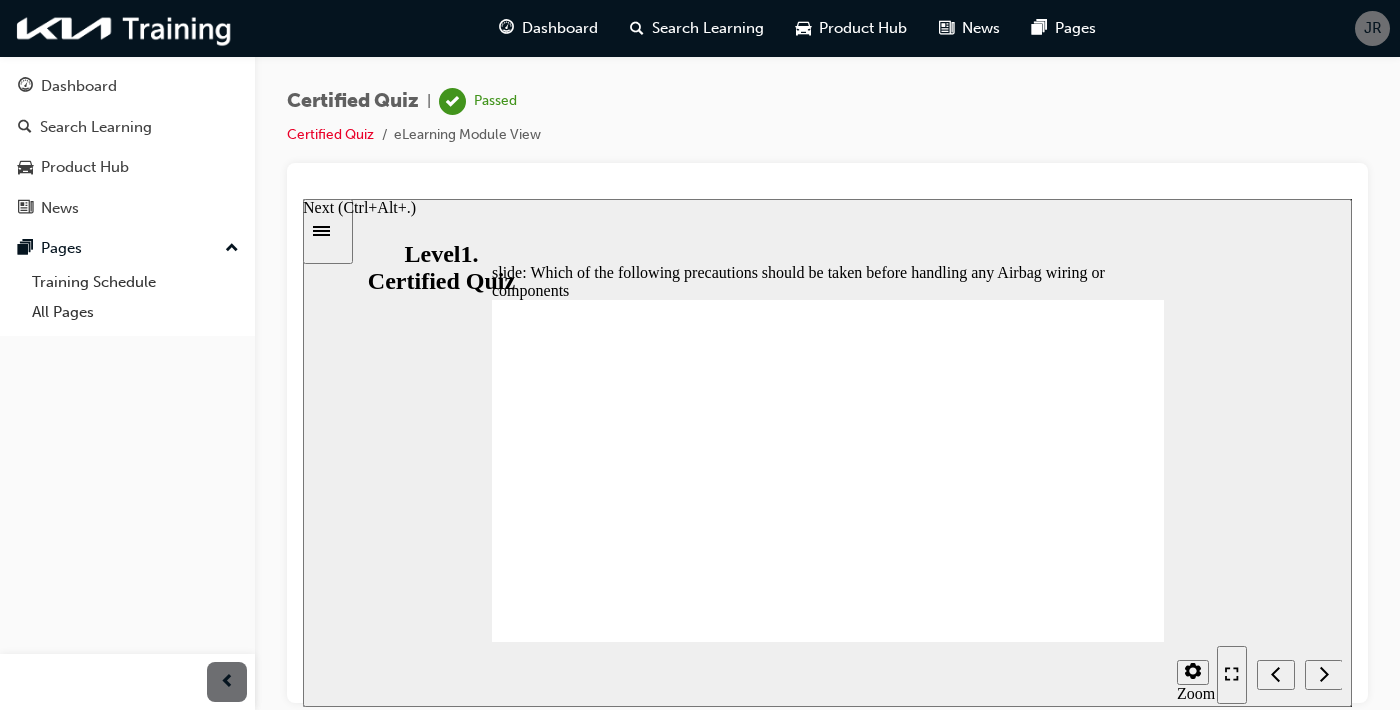 click at bounding box center (1324, 674) 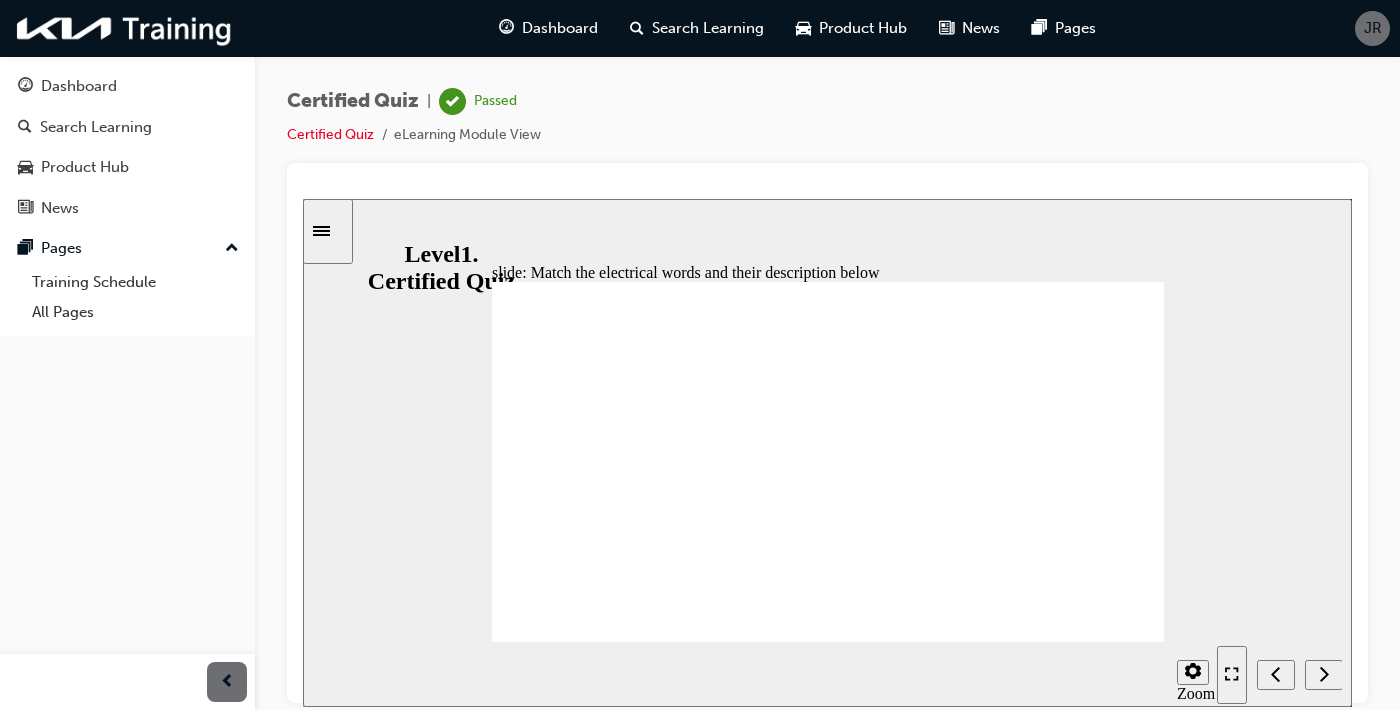 click at bounding box center (1324, 674) 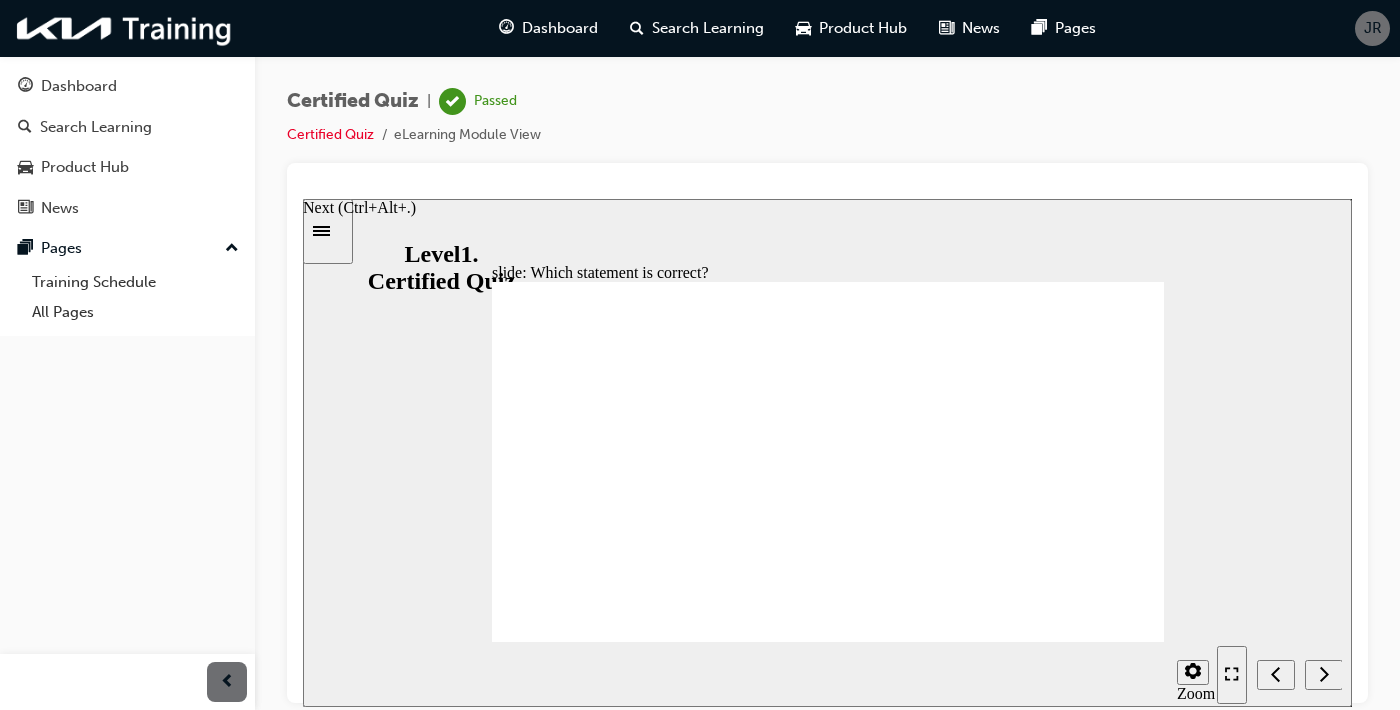 click at bounding box center [1324, 674] 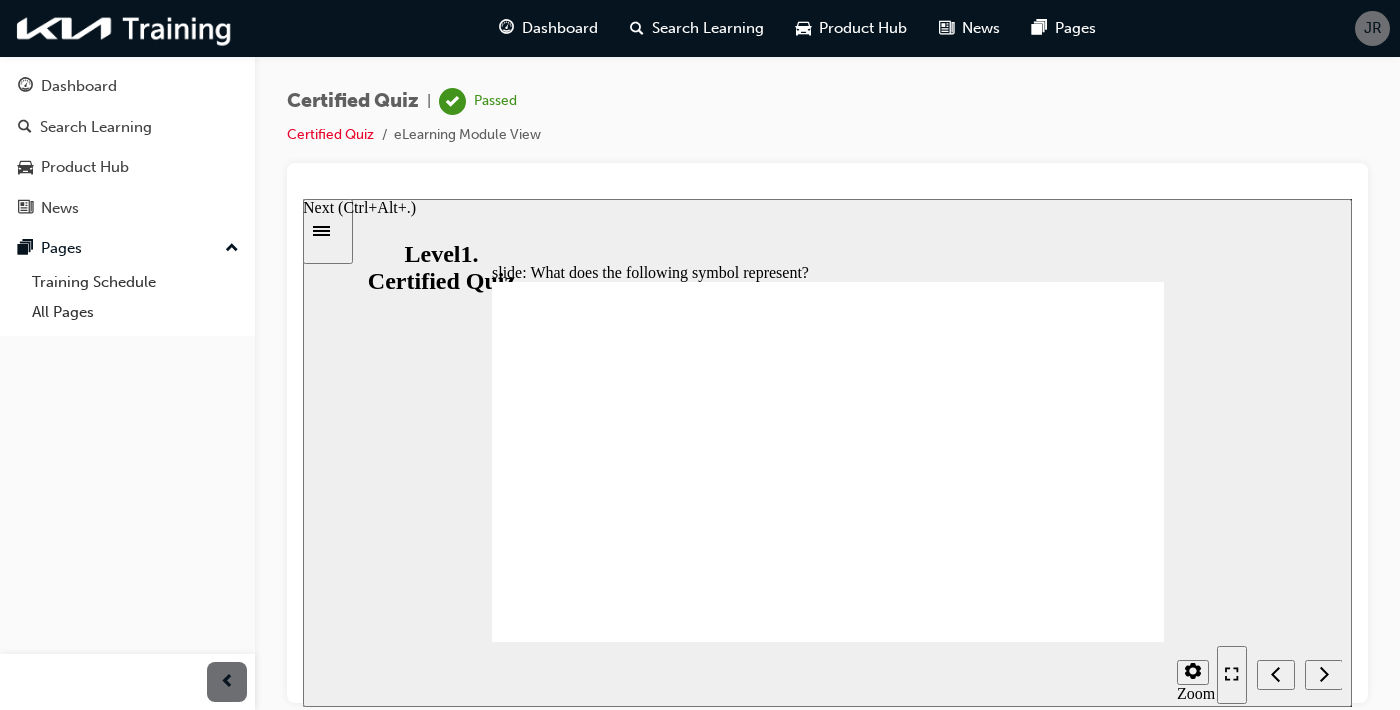 click at bounding box center (1324, 674) 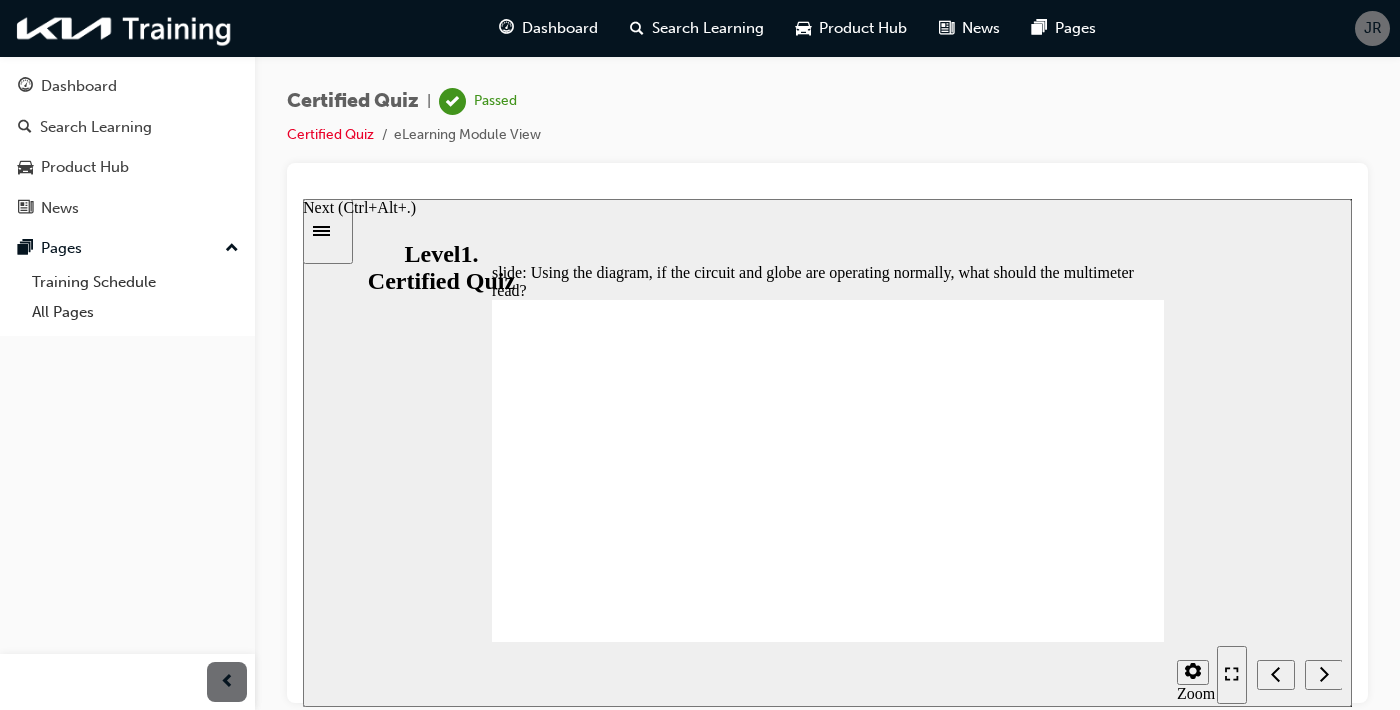 click at bounding box center (1324, 674) 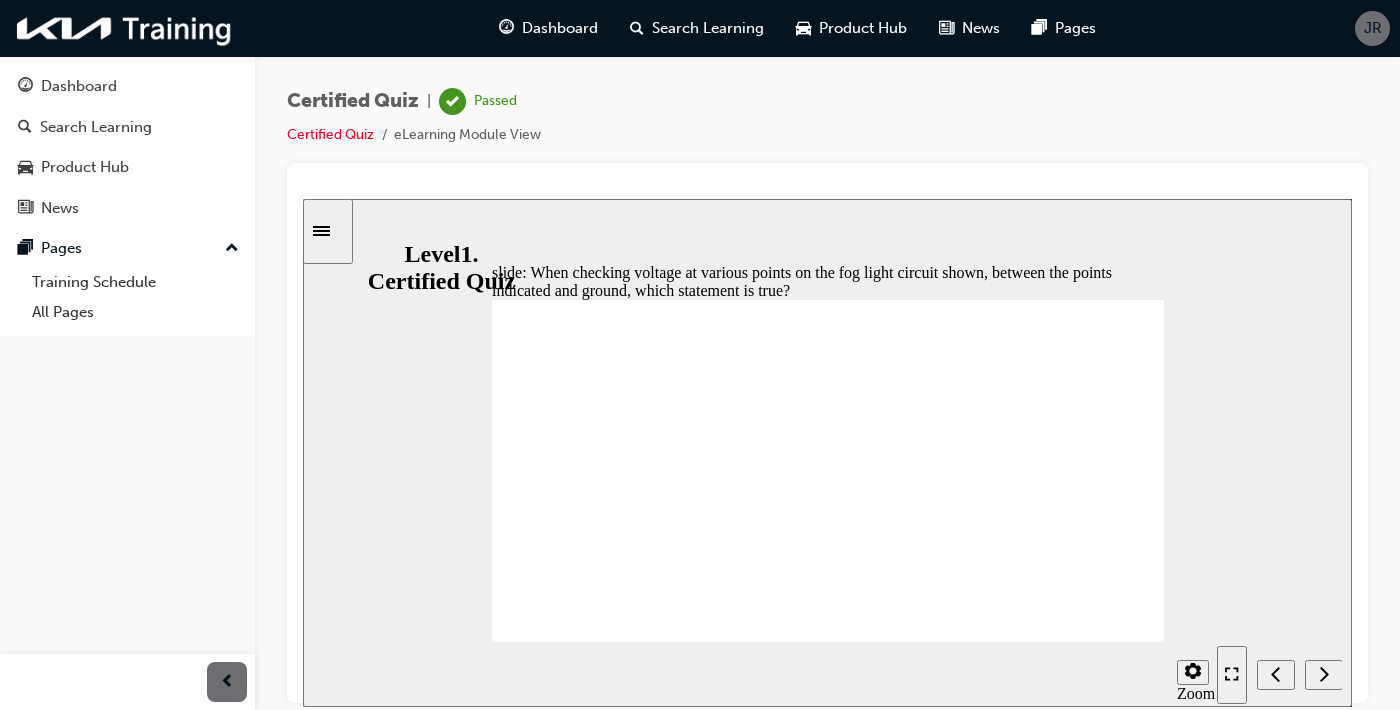click at bounding box center (1324, 674) 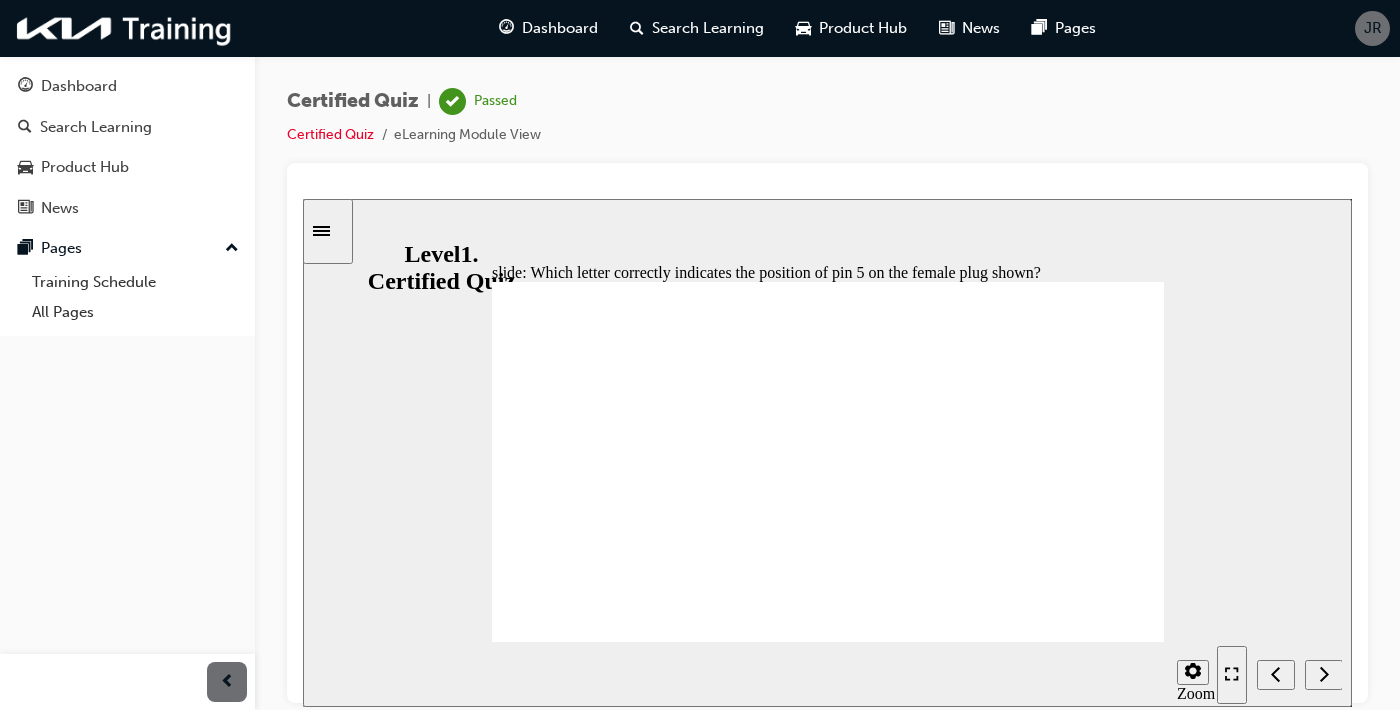 click at bounding box center (1324, 674) 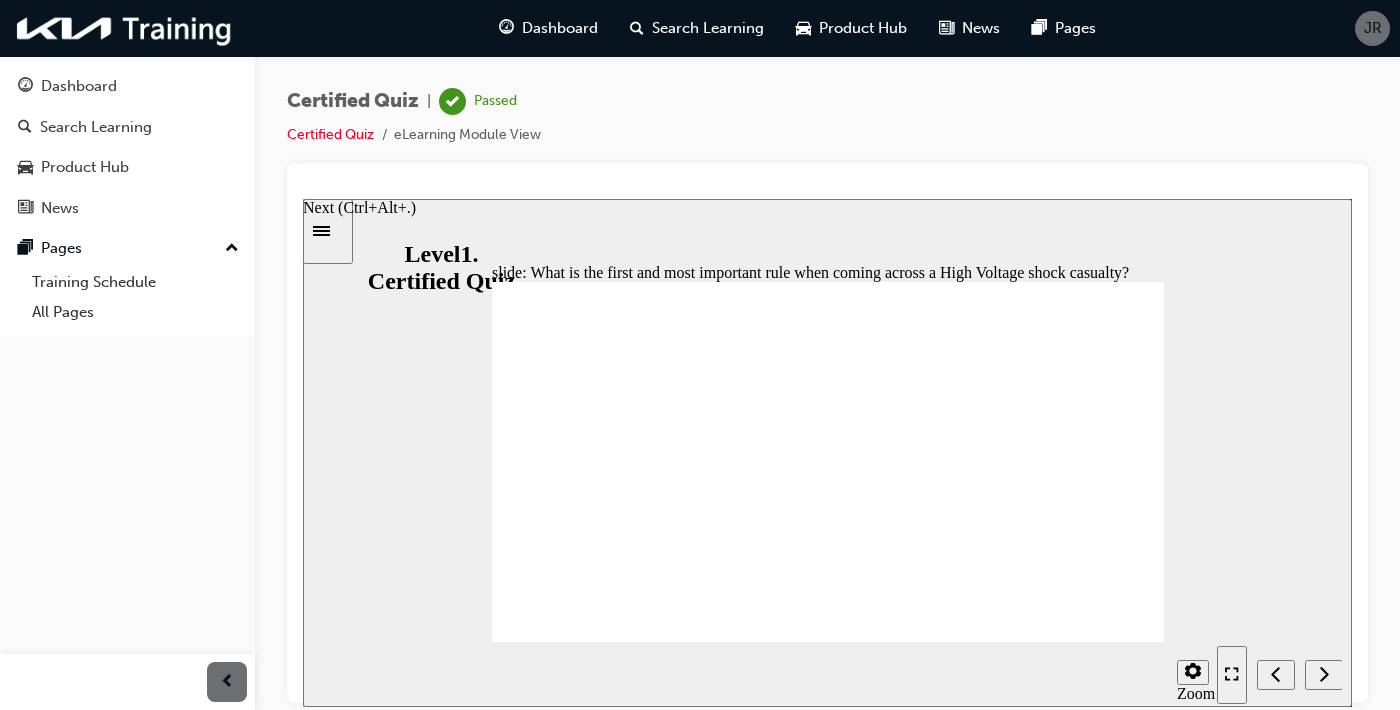 click 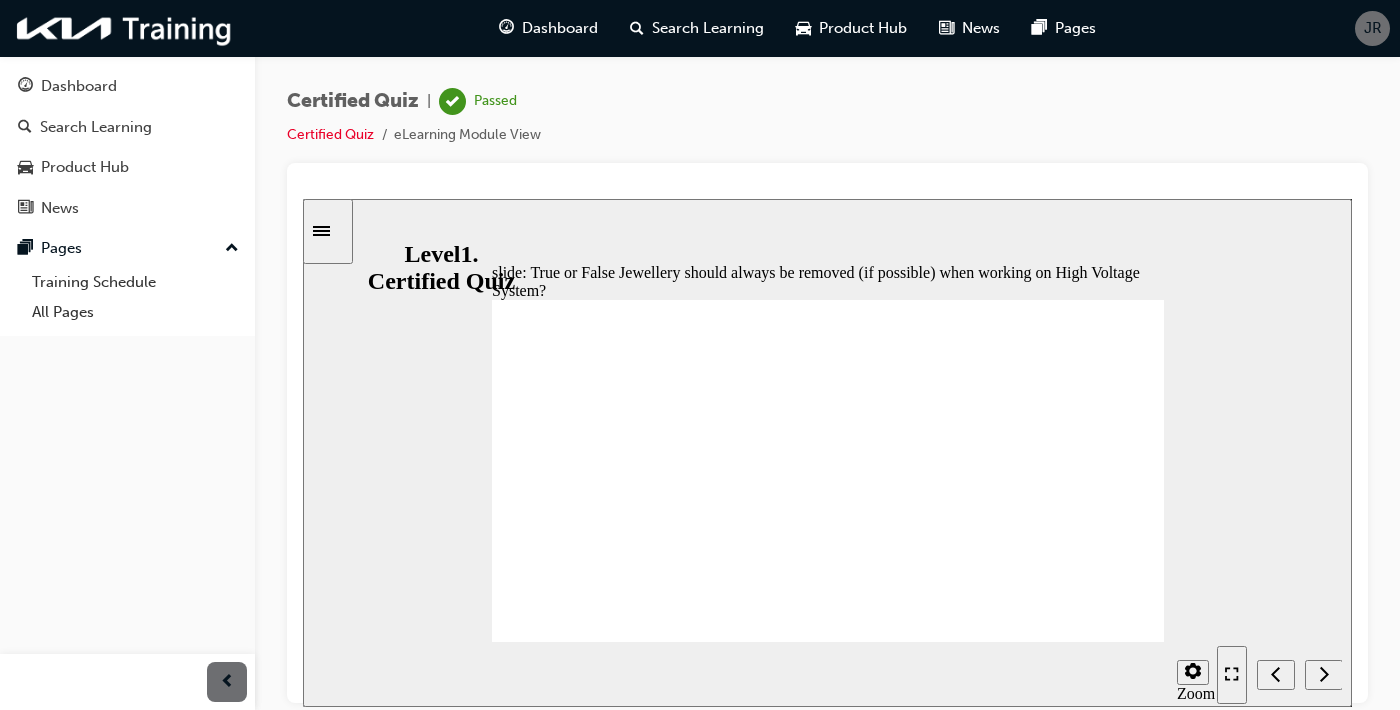 click 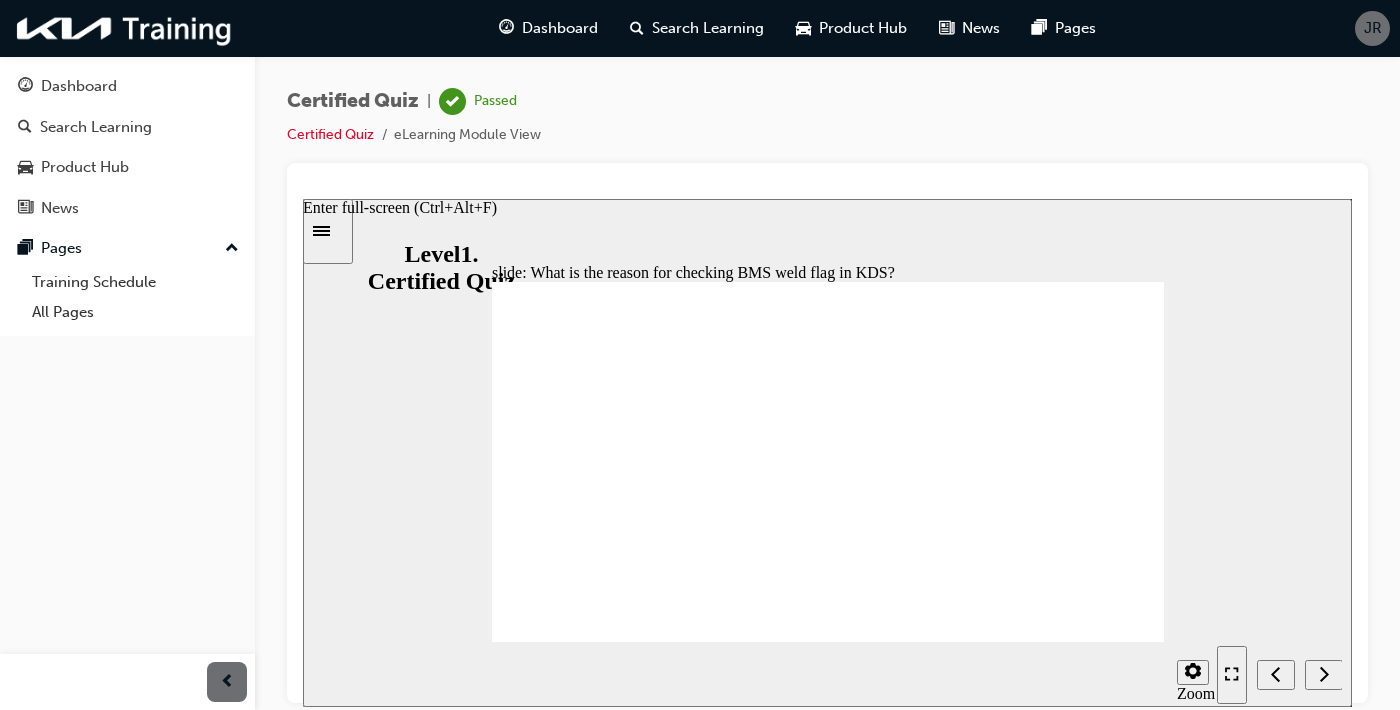 click at bounding box center (1232, 674) 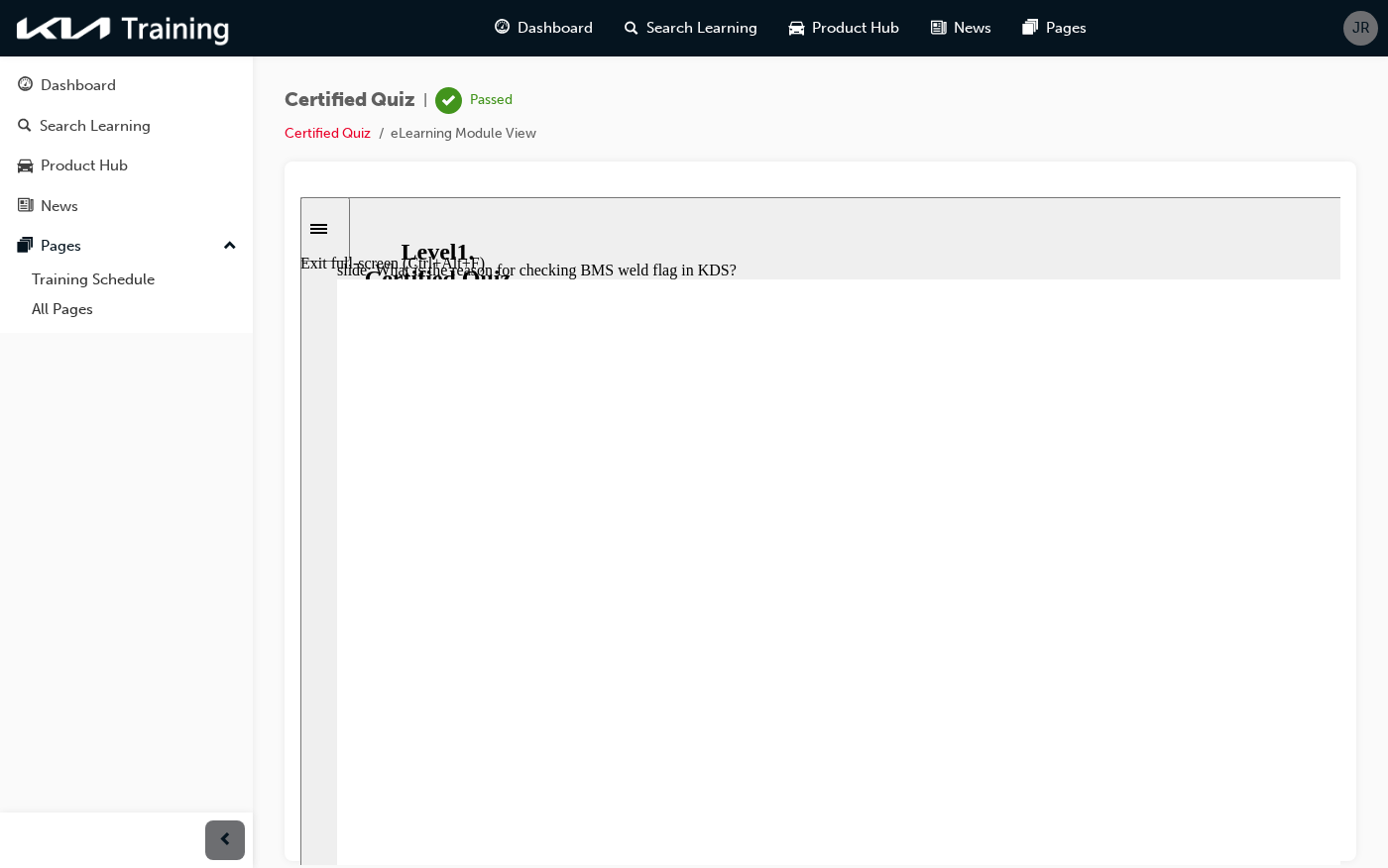 click on "Exit full-screen (Ctrl+Alt+F)" at bounding box center [393, 263] 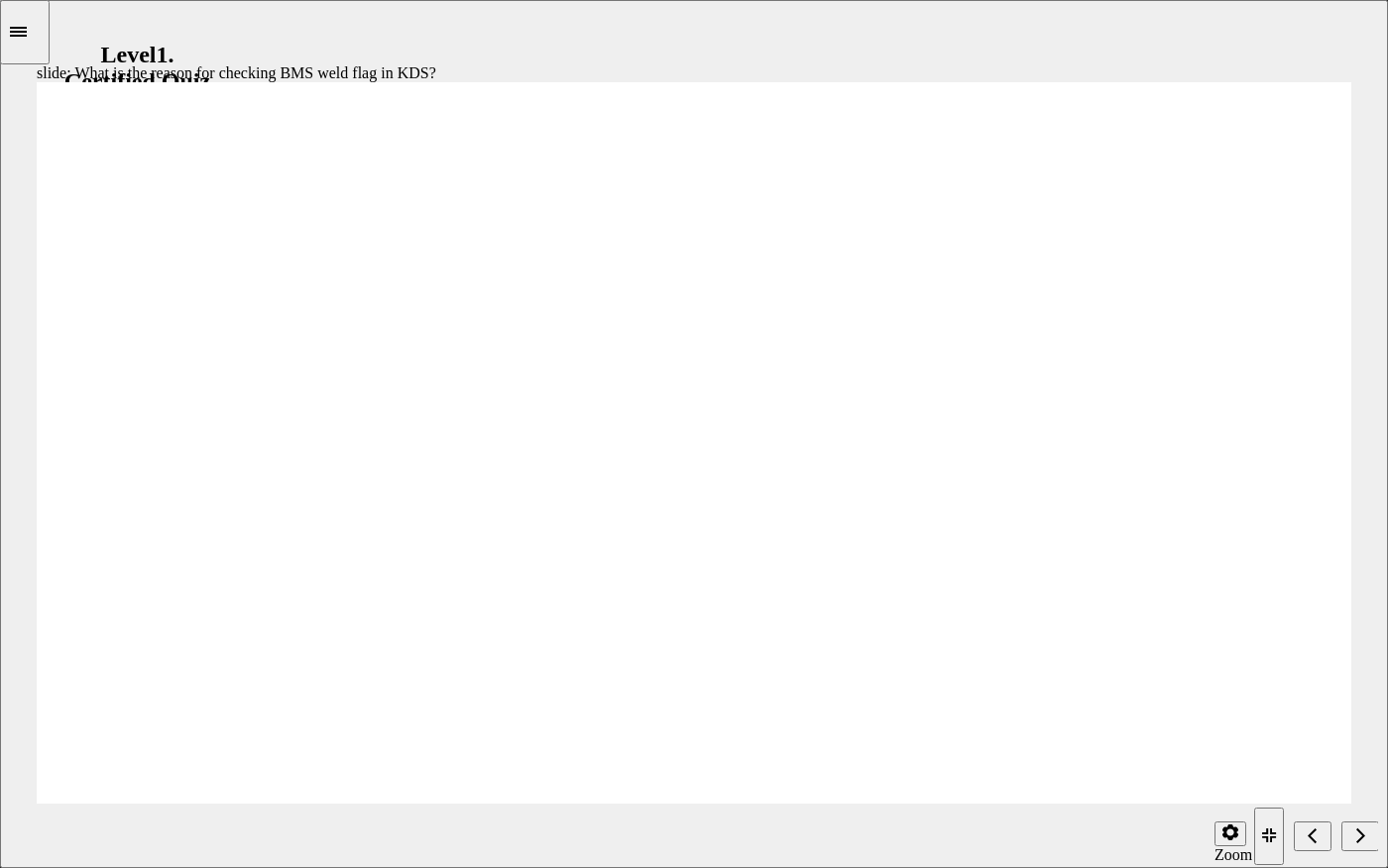 click 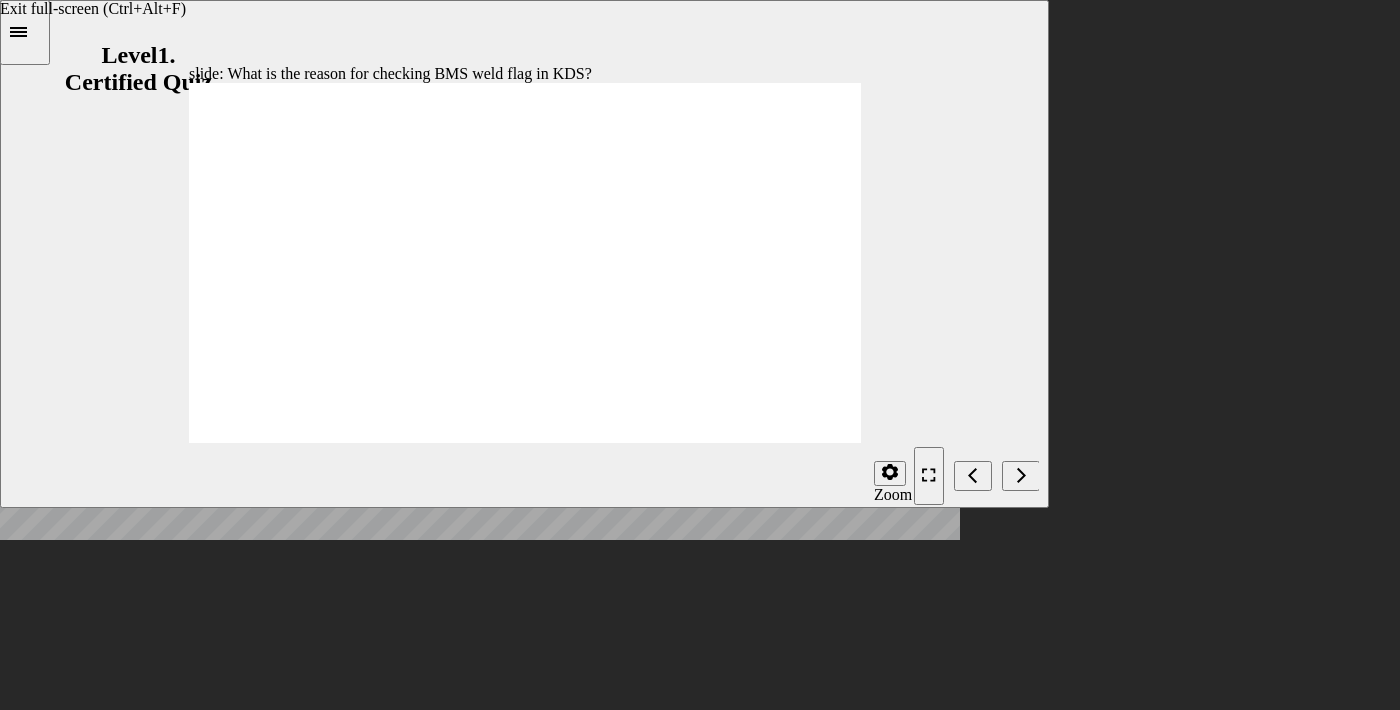 click at bounding box center [227, 682] 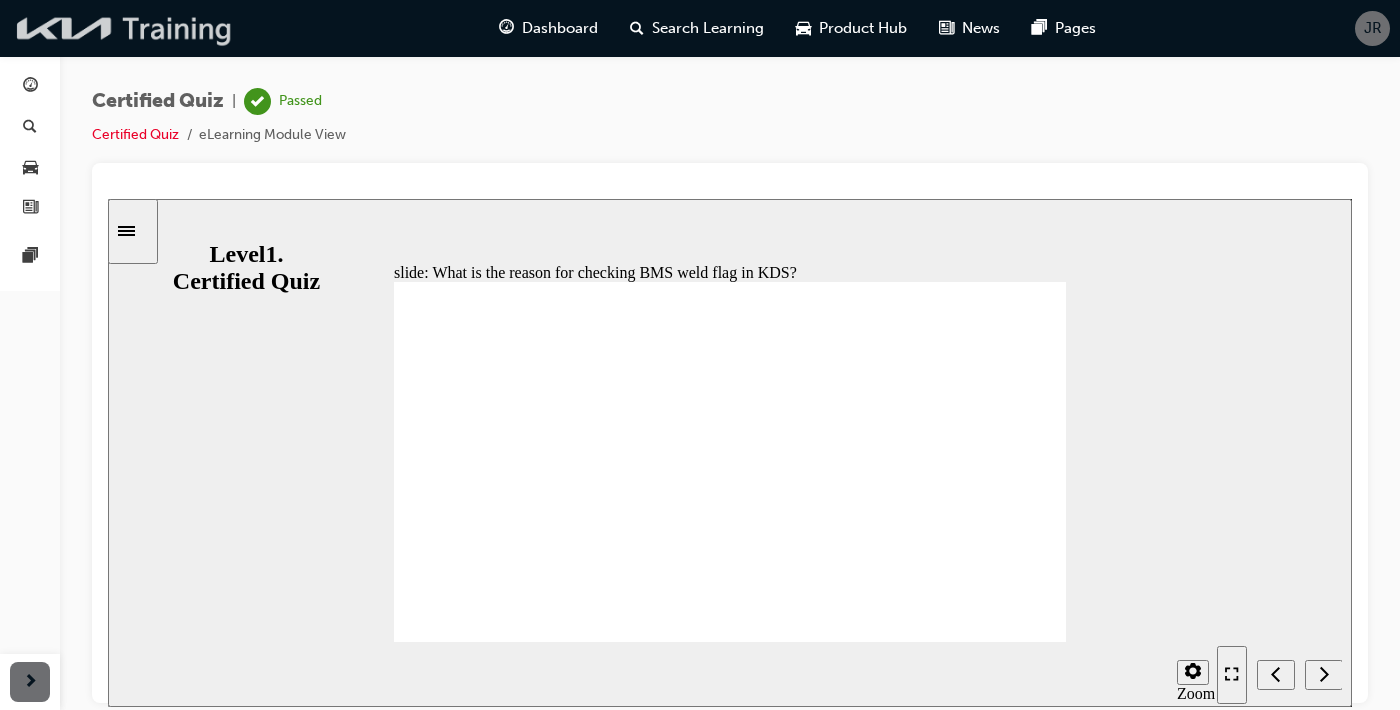 click at bounding box center (125, 28) 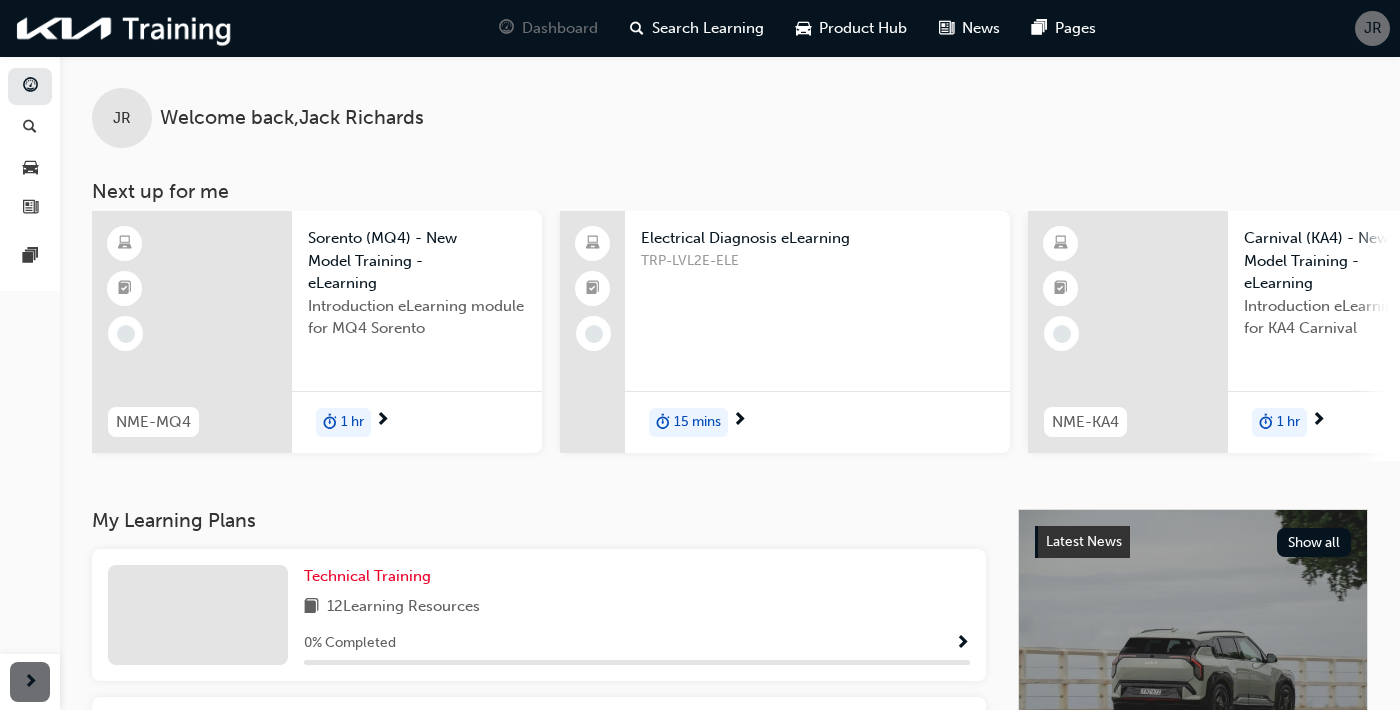 click on "Welcome back ,  [NAME]   [LAST]" at bounding box center [292, 118] 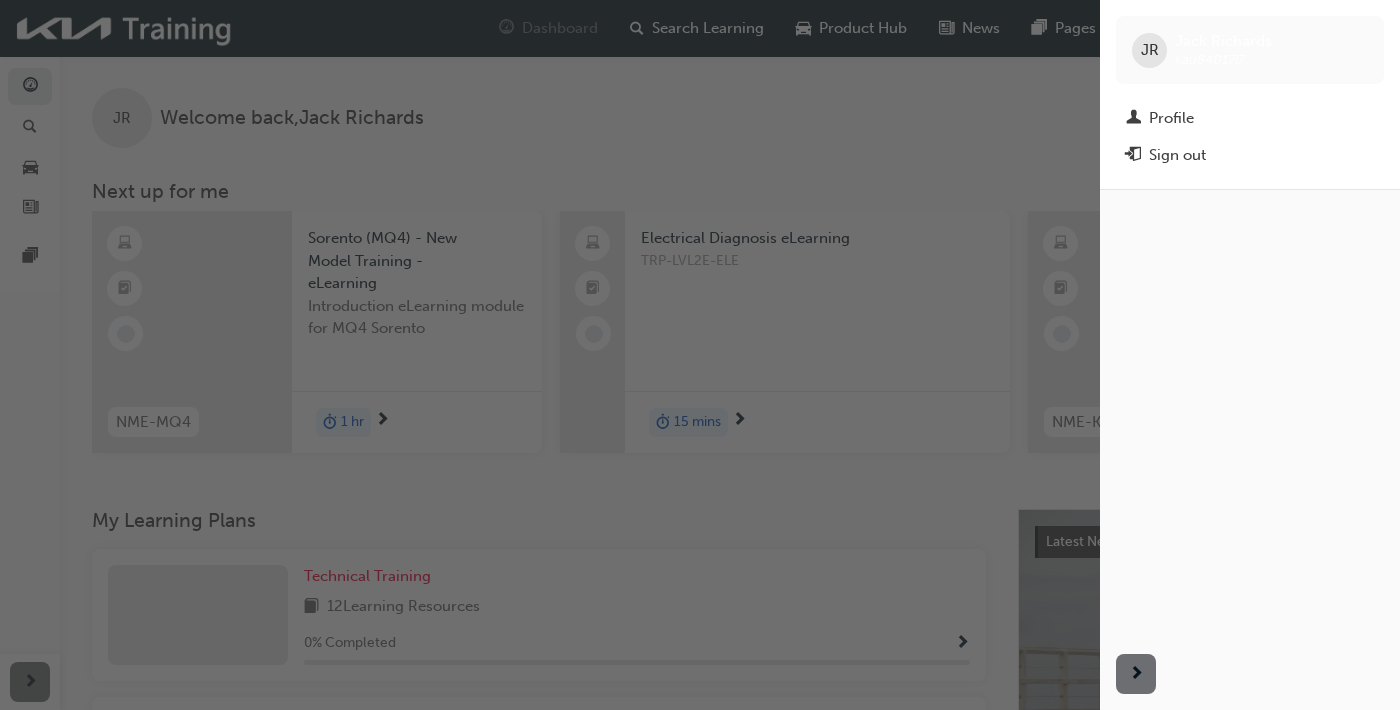 click at bounding box center (550, 355) 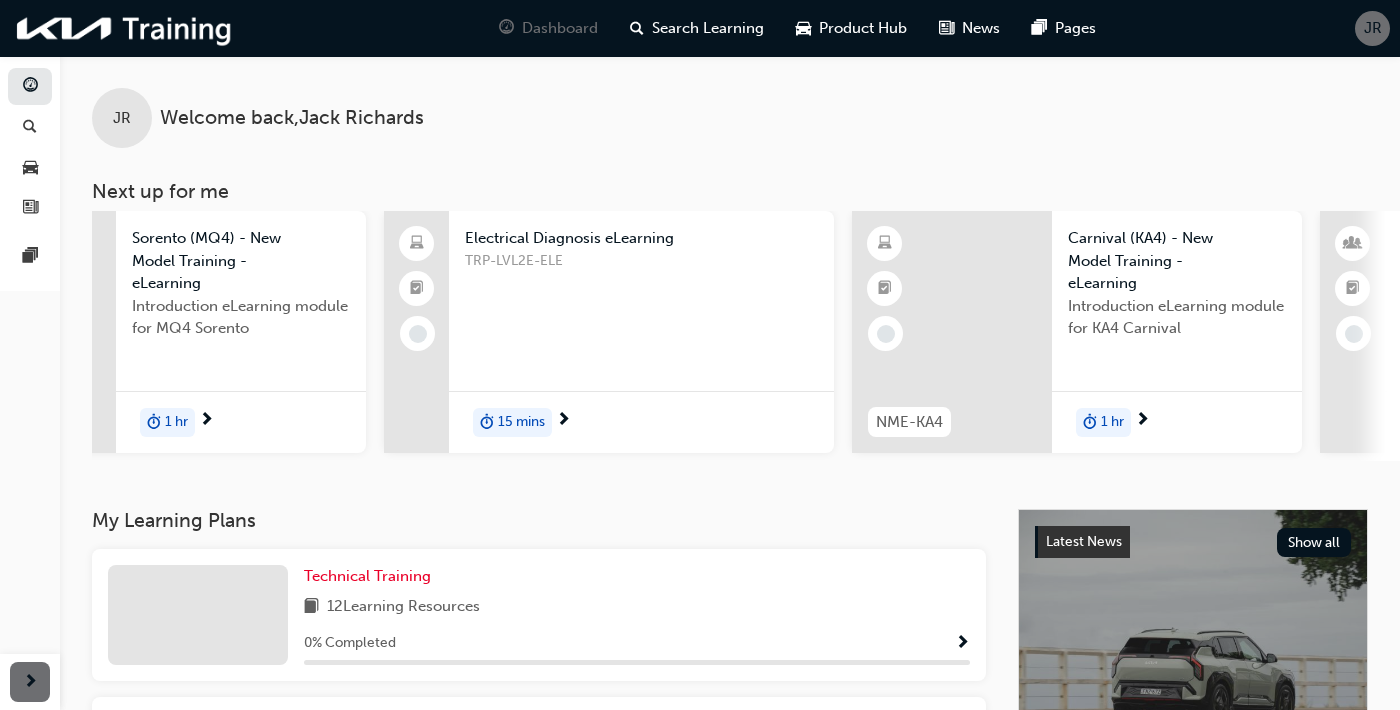 scroll, scrollTop: 0, scrollLeft: 465, axis: horizontal 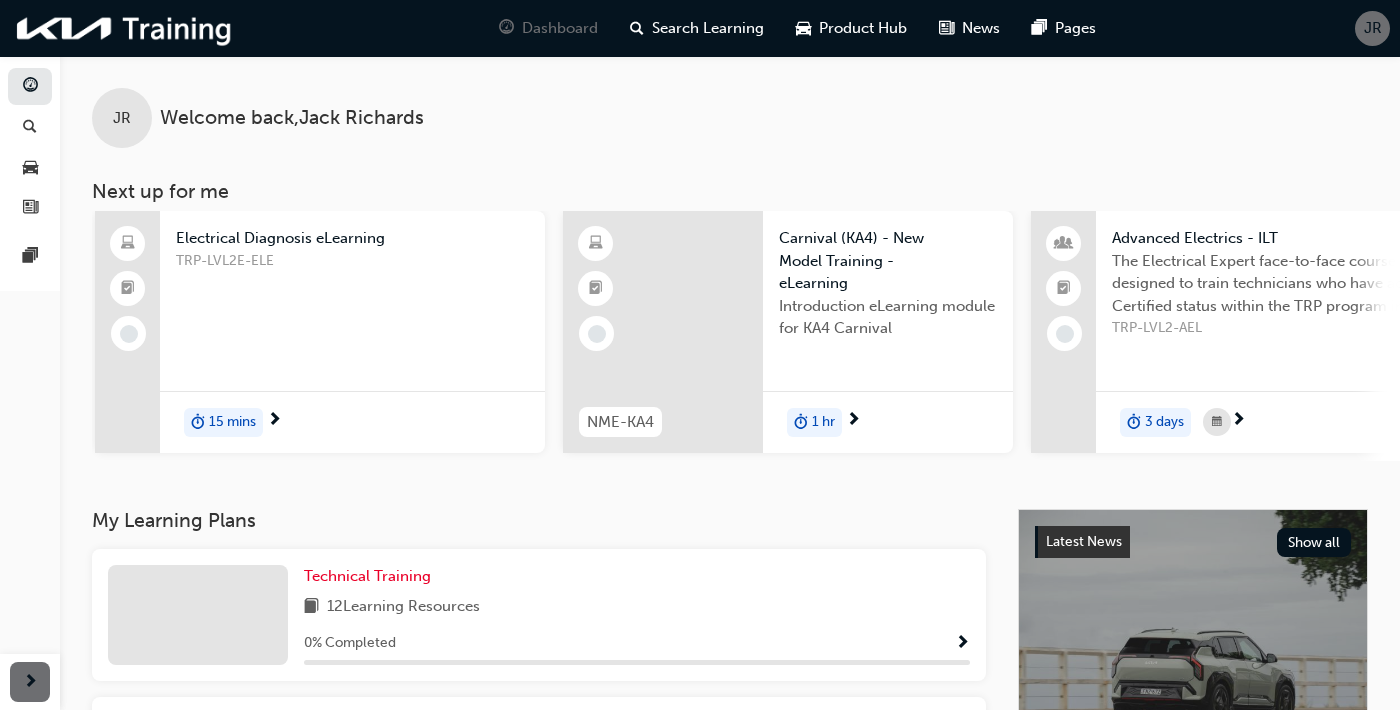click on "JR" at bounding box center (1373, 28) 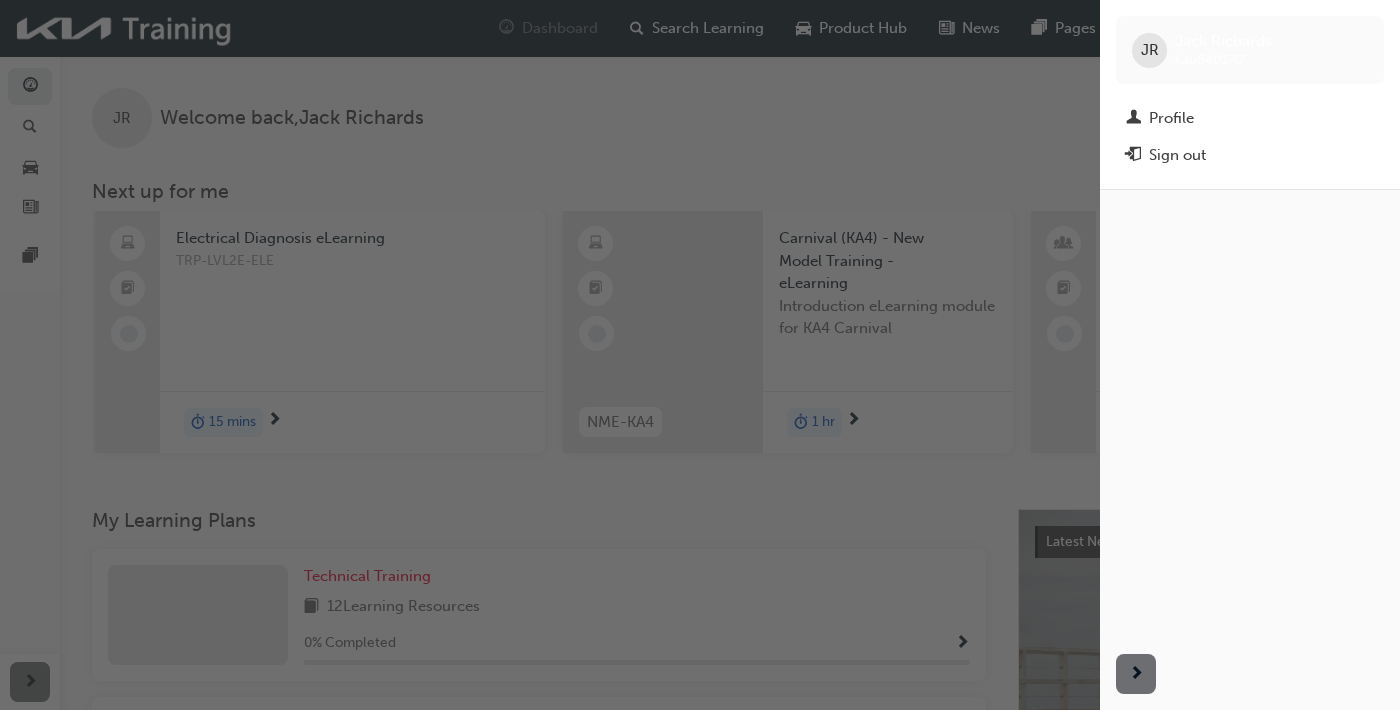 click on "Sign out" at bounding box center (1177, 155) 